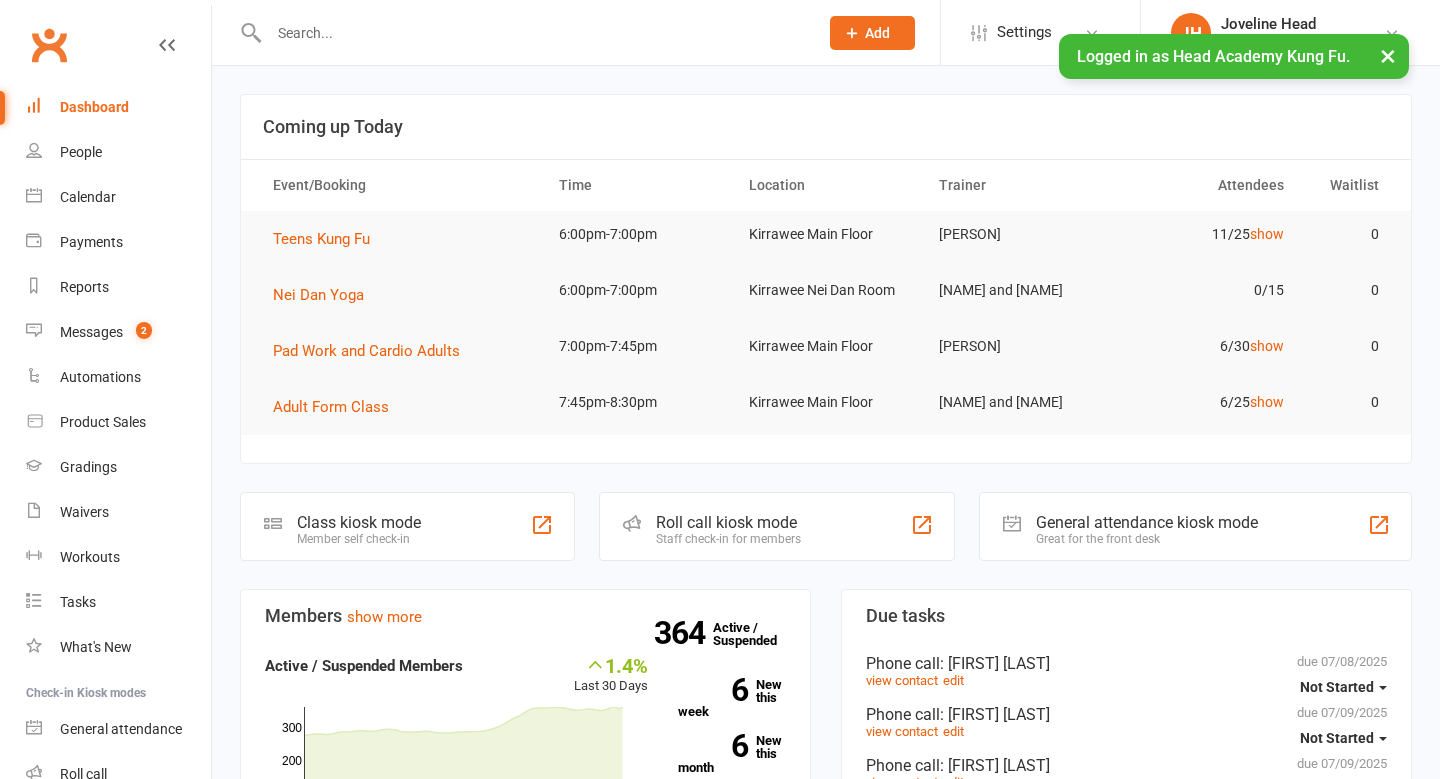 scroll, scrollTop: 5, scrollLeft: 0, axis: vertical 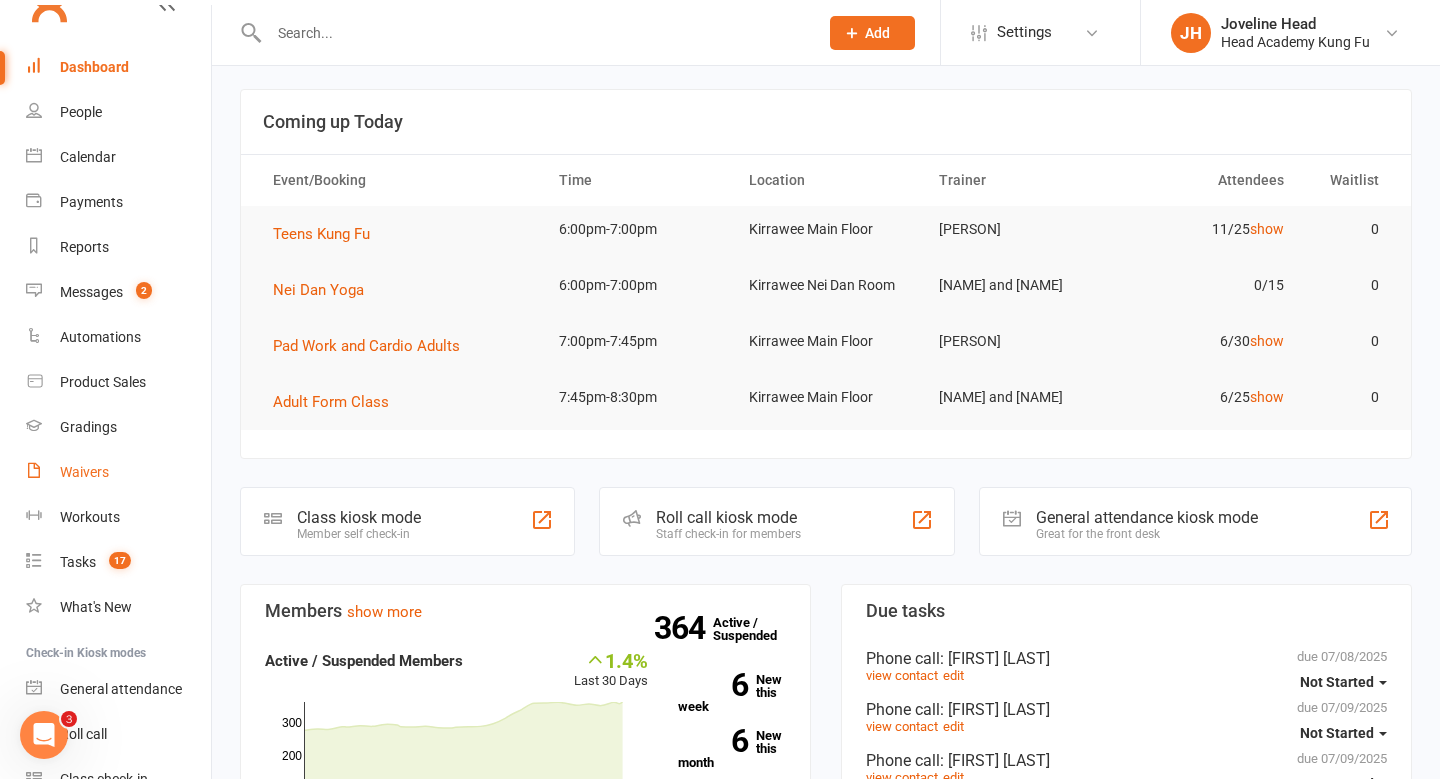 click on "Waivers" at bounding box center (84, 472) 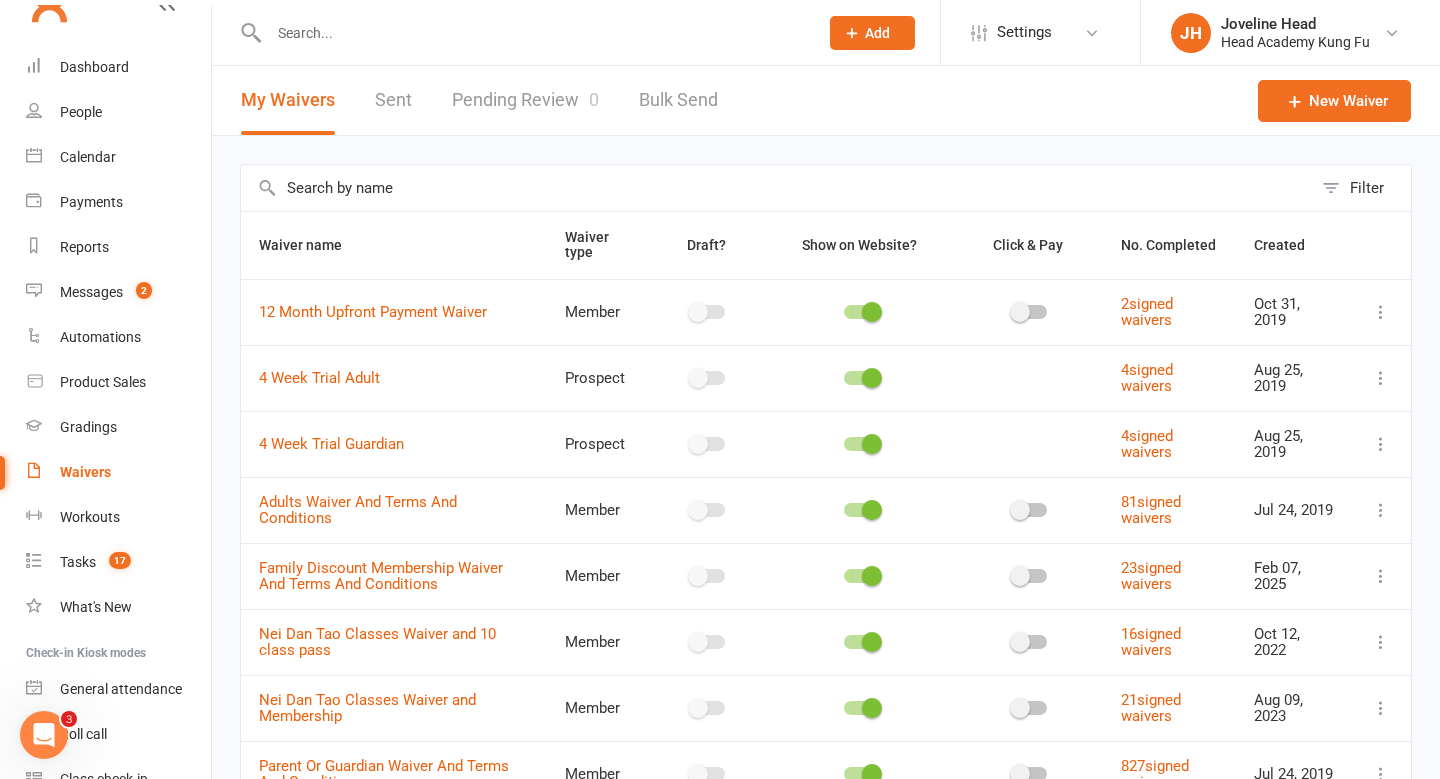 click on "Sent" at bounding box center (393, 100) 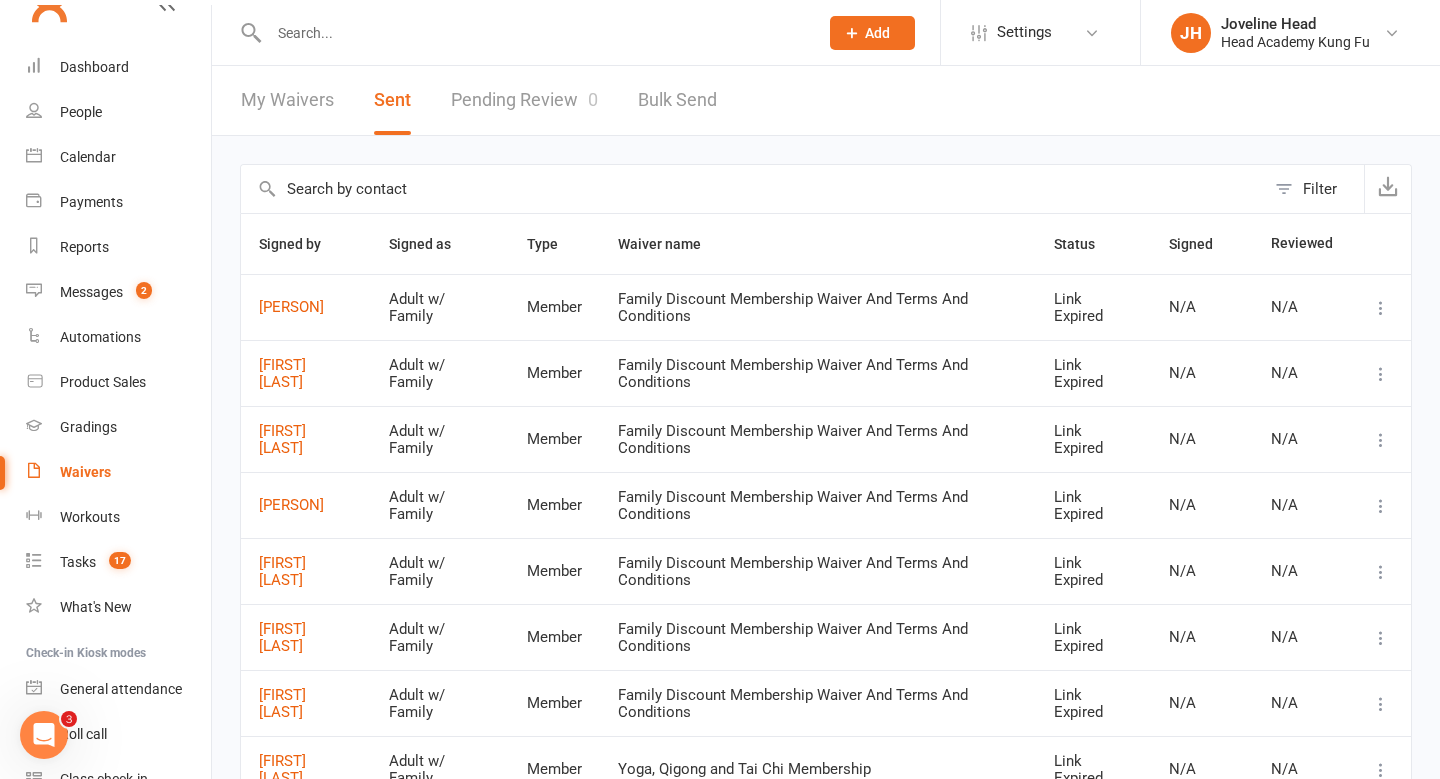 click on "Sent" at bounding box center (392, 100) 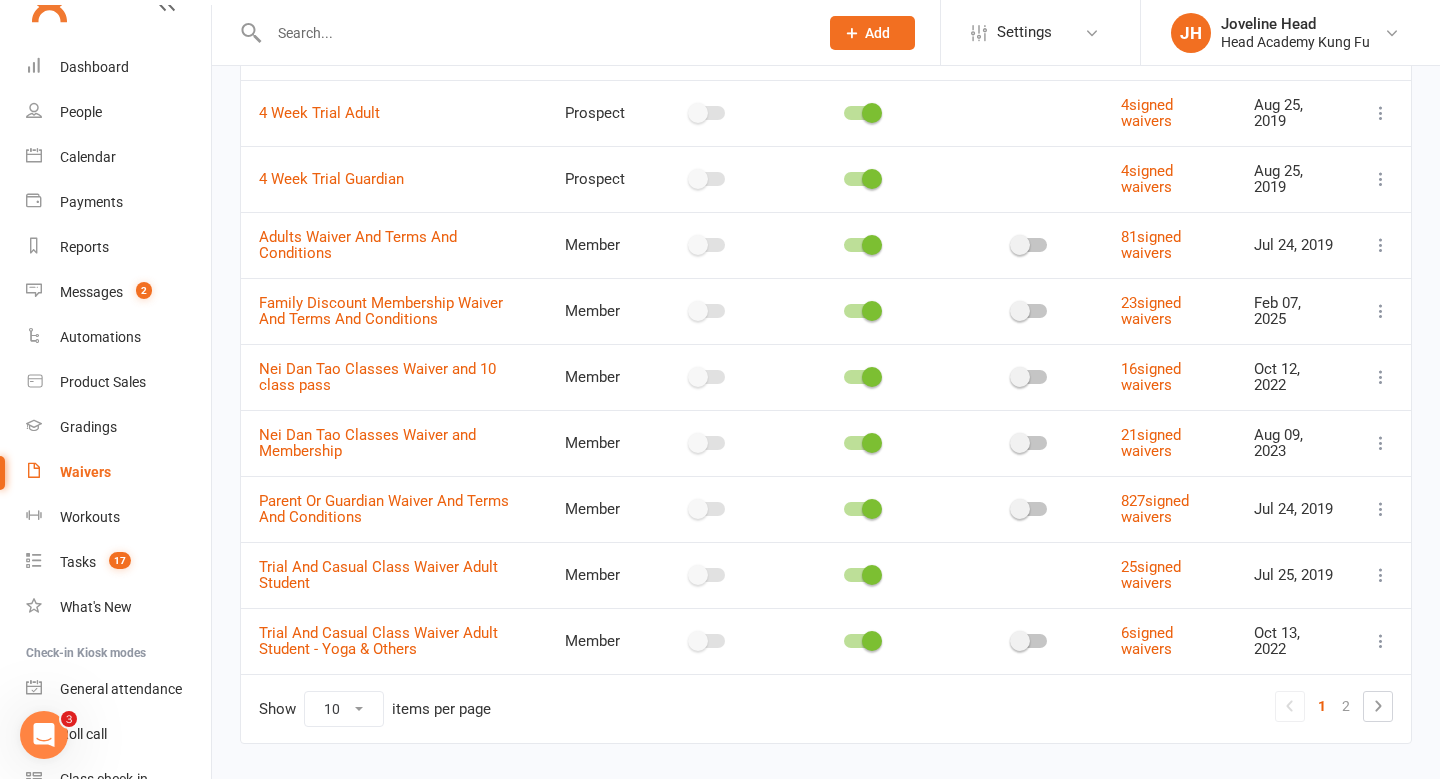 scroll, scrollTop: 296, scrollLeft: 0, axis: vertical 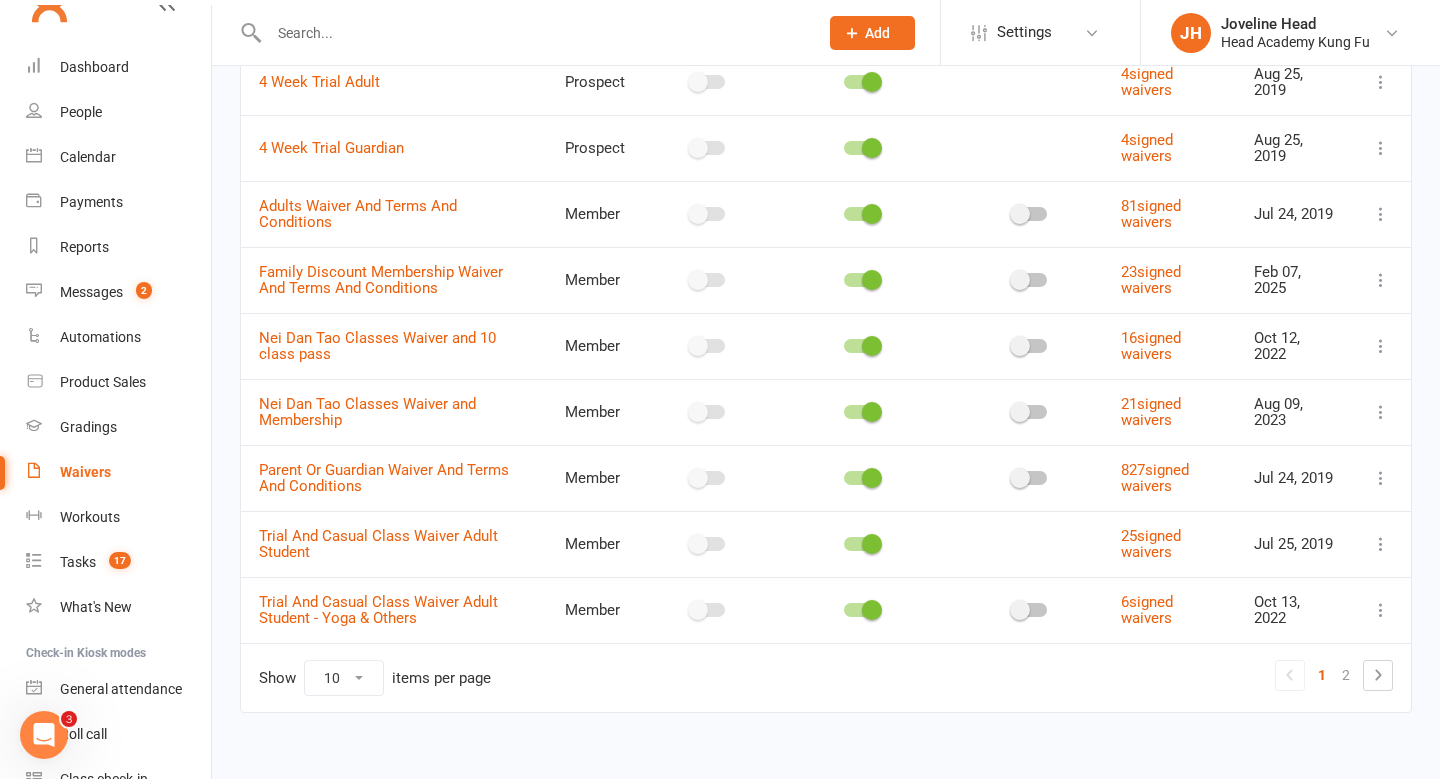 click at bounding box center [1381, 478] 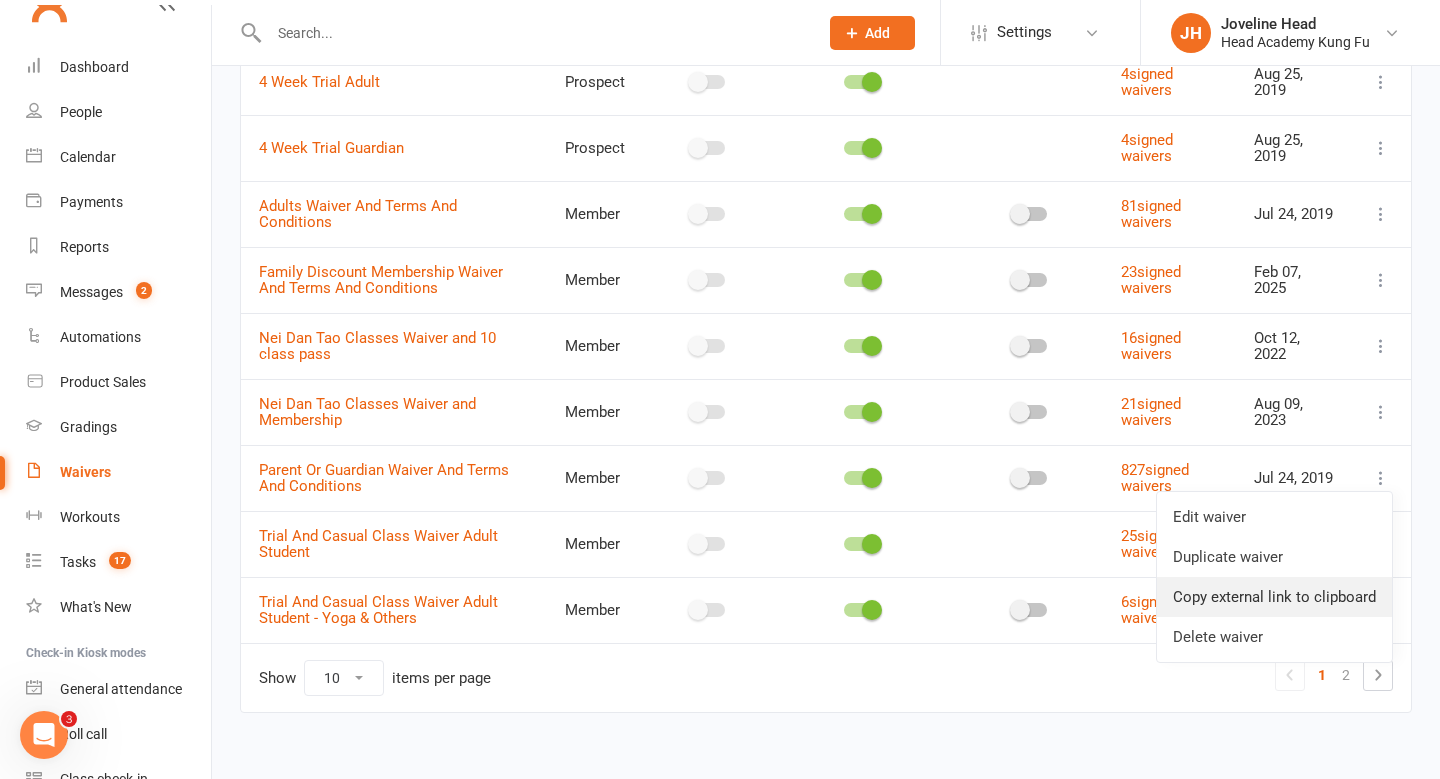click on "Copy external link to clipboard" at bounding box center (1274, 597) 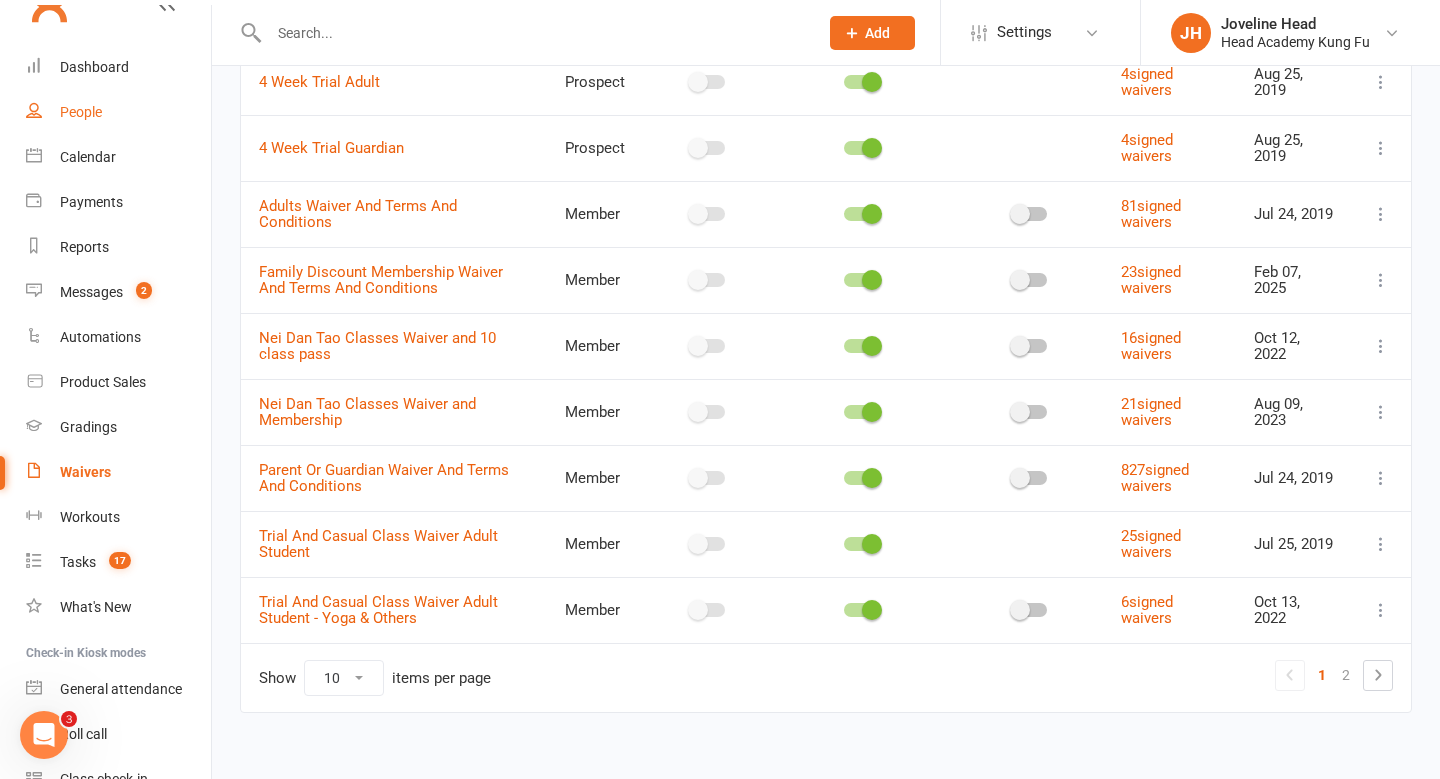 click on "People" at bounding box center [81, 112] 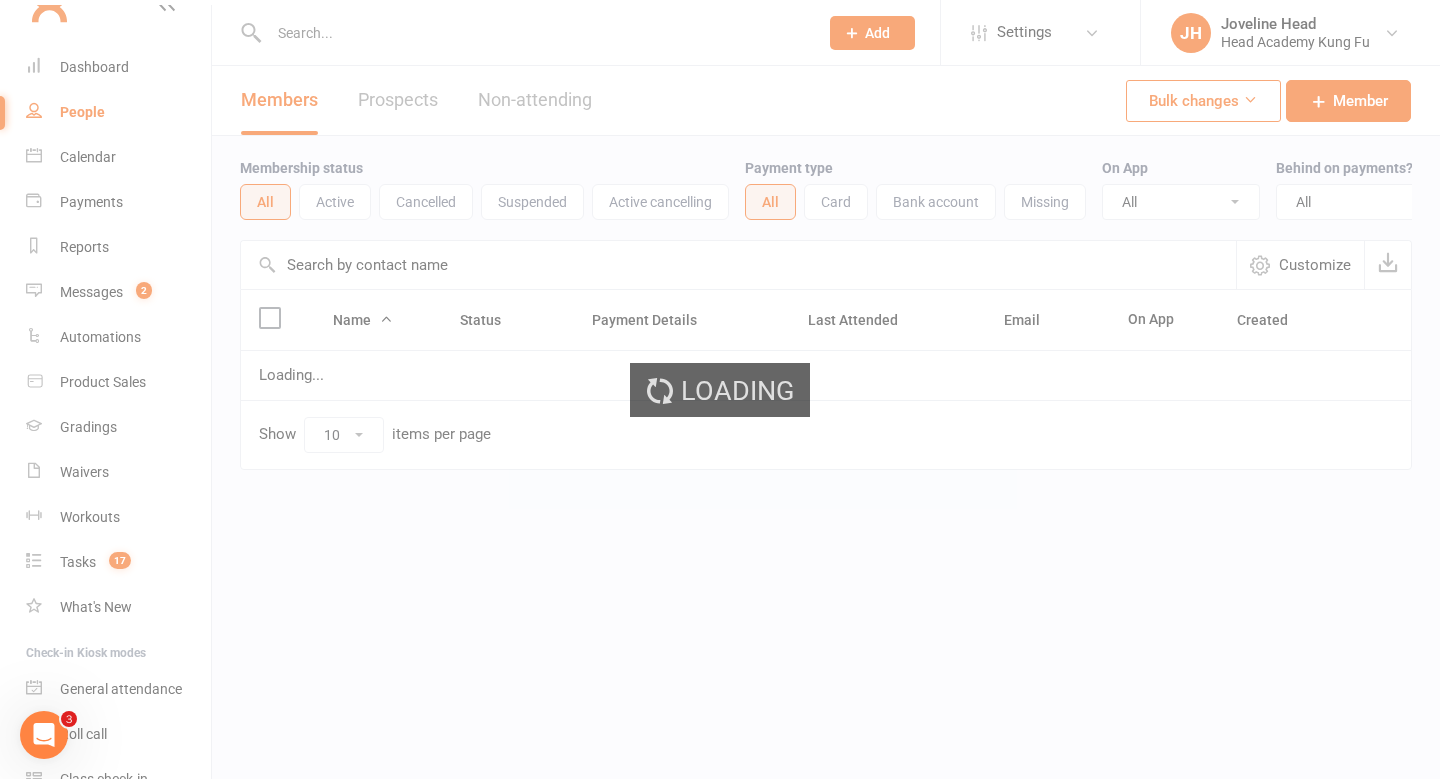 scroll, scrollTop: 0, scrollLeft: 0, axis: both 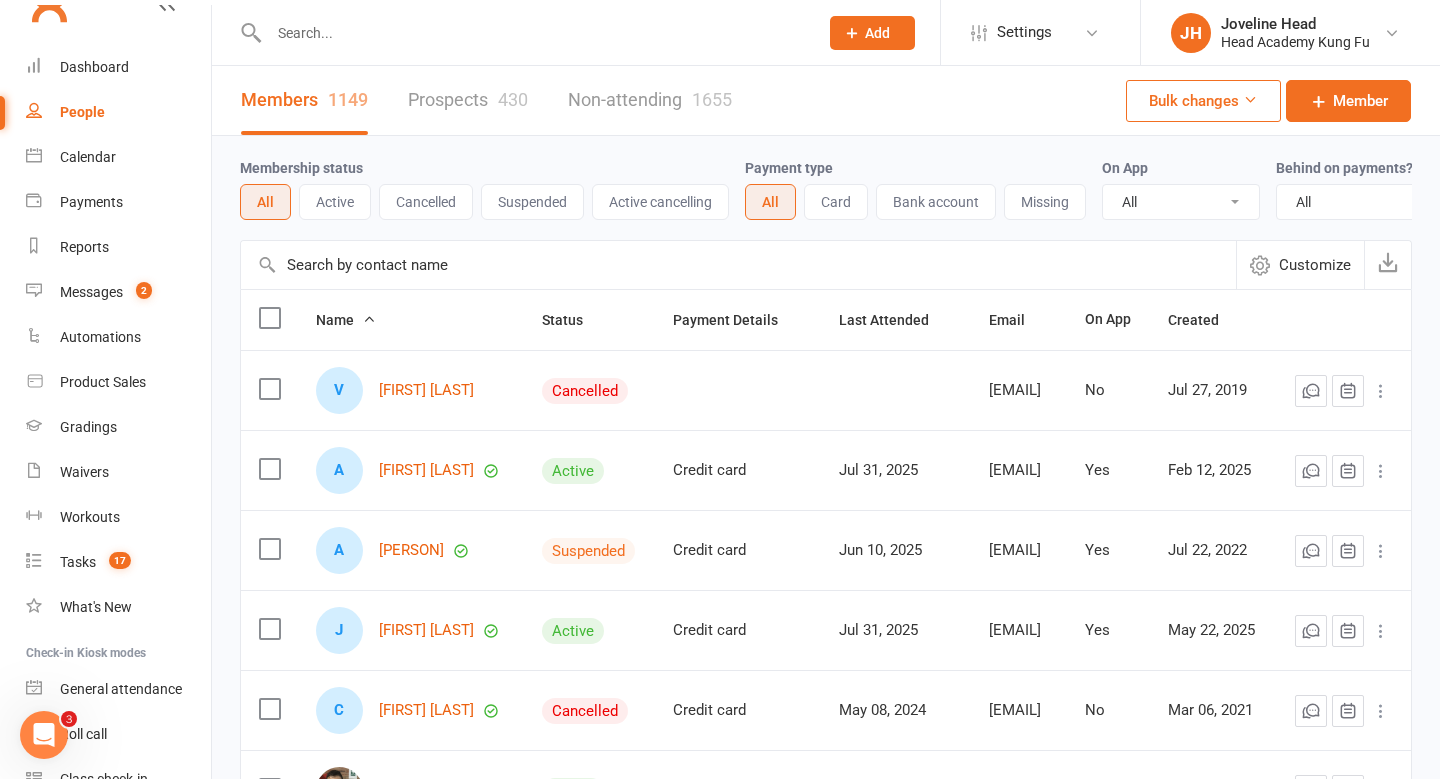click at bounding box center [533, 33] 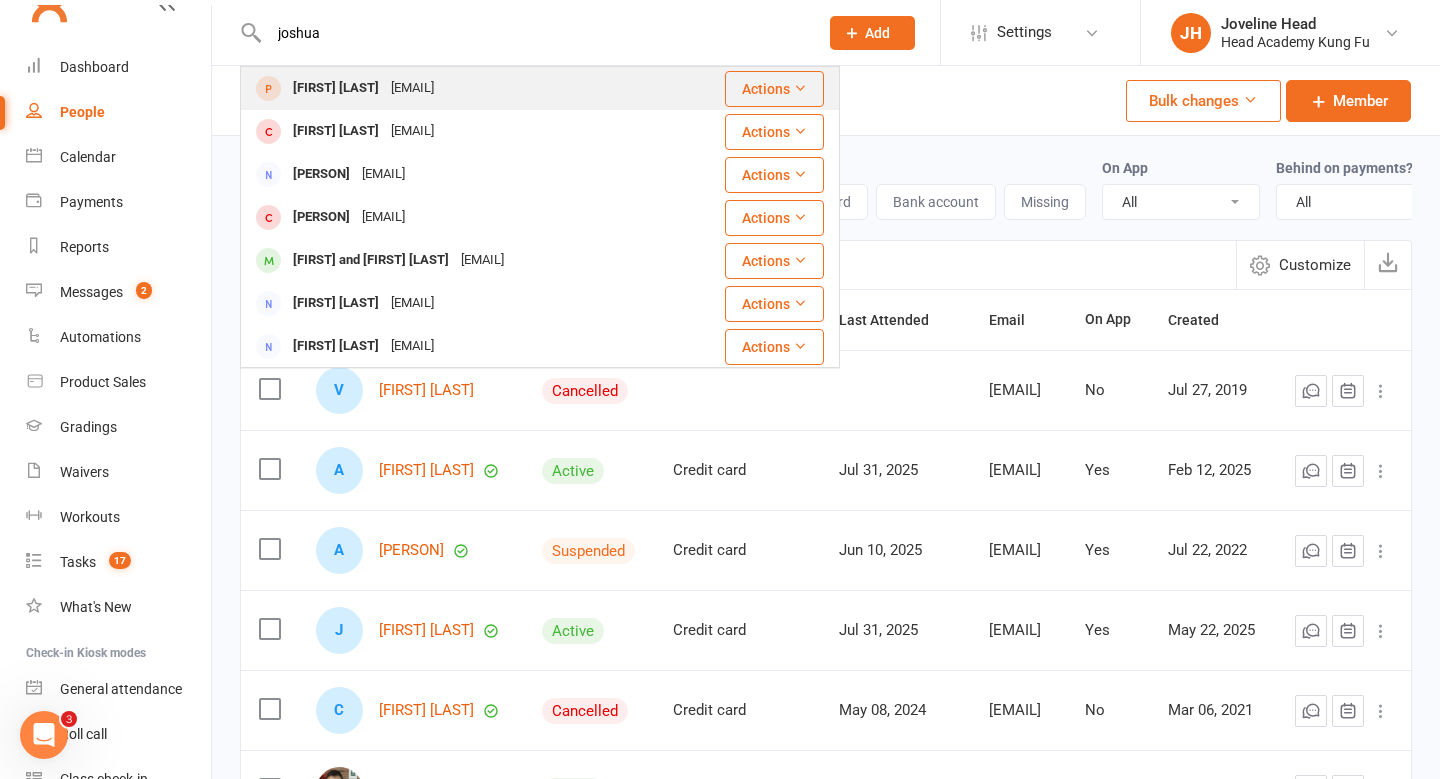 type on "joshua" 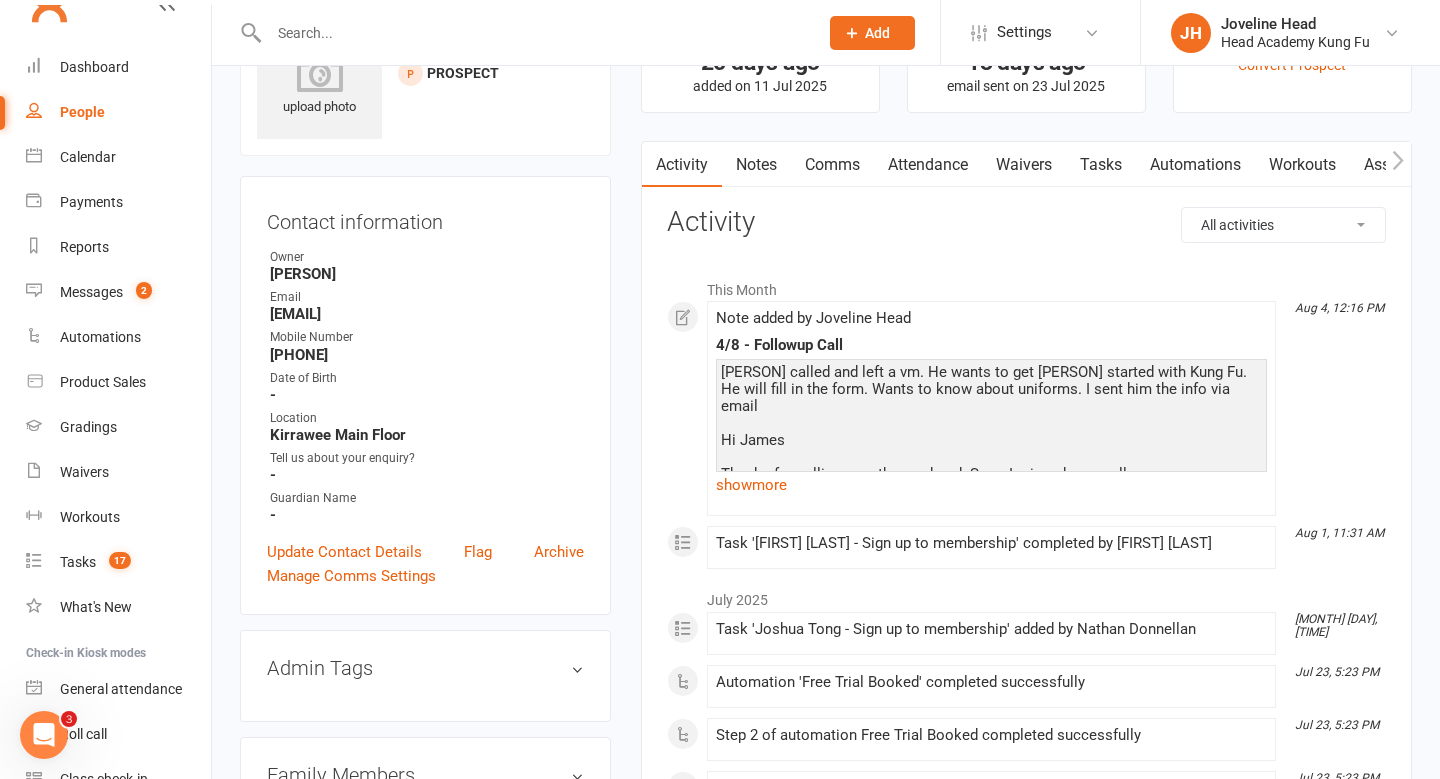 scroll, scrollTop: 0, scrollLeft: 0, axis: both 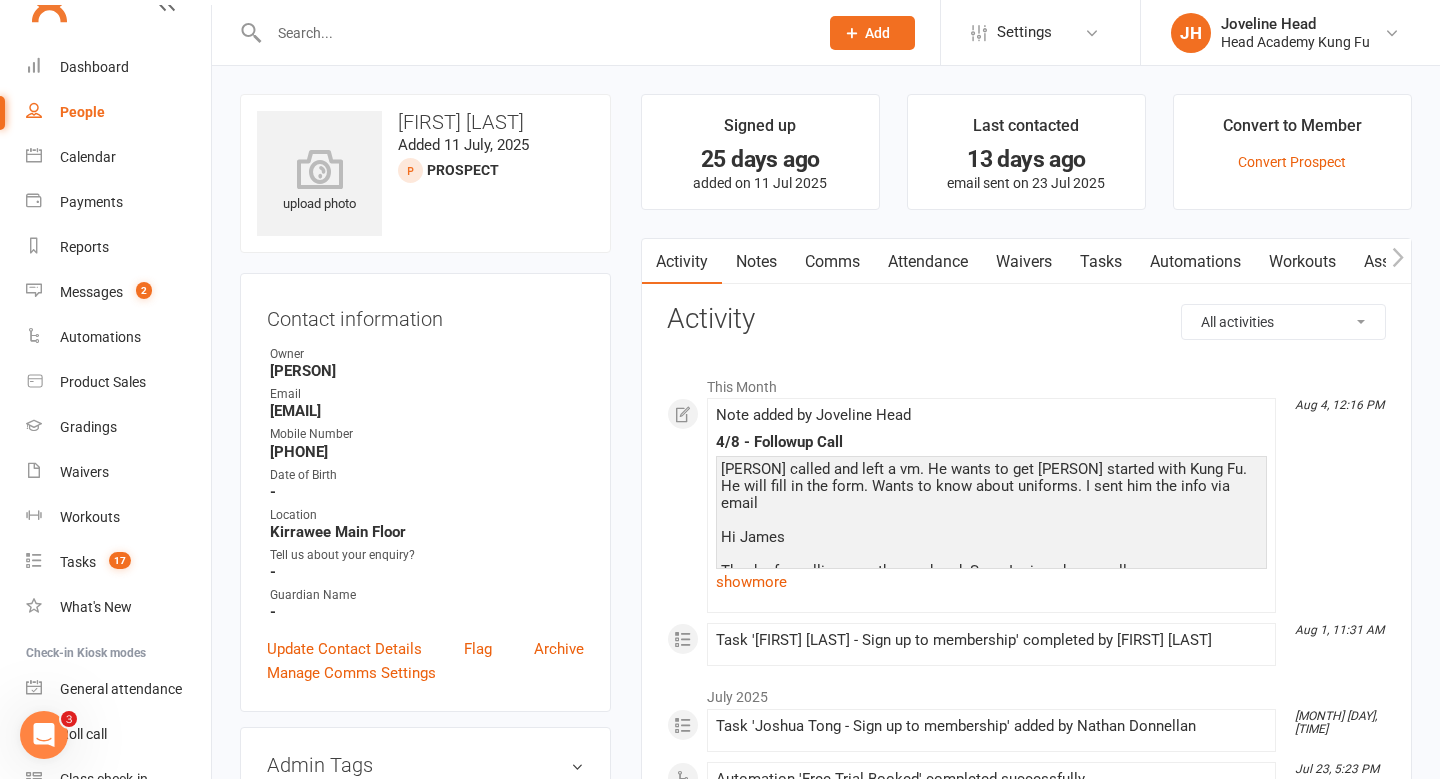 click at bounding box center (533, 33) 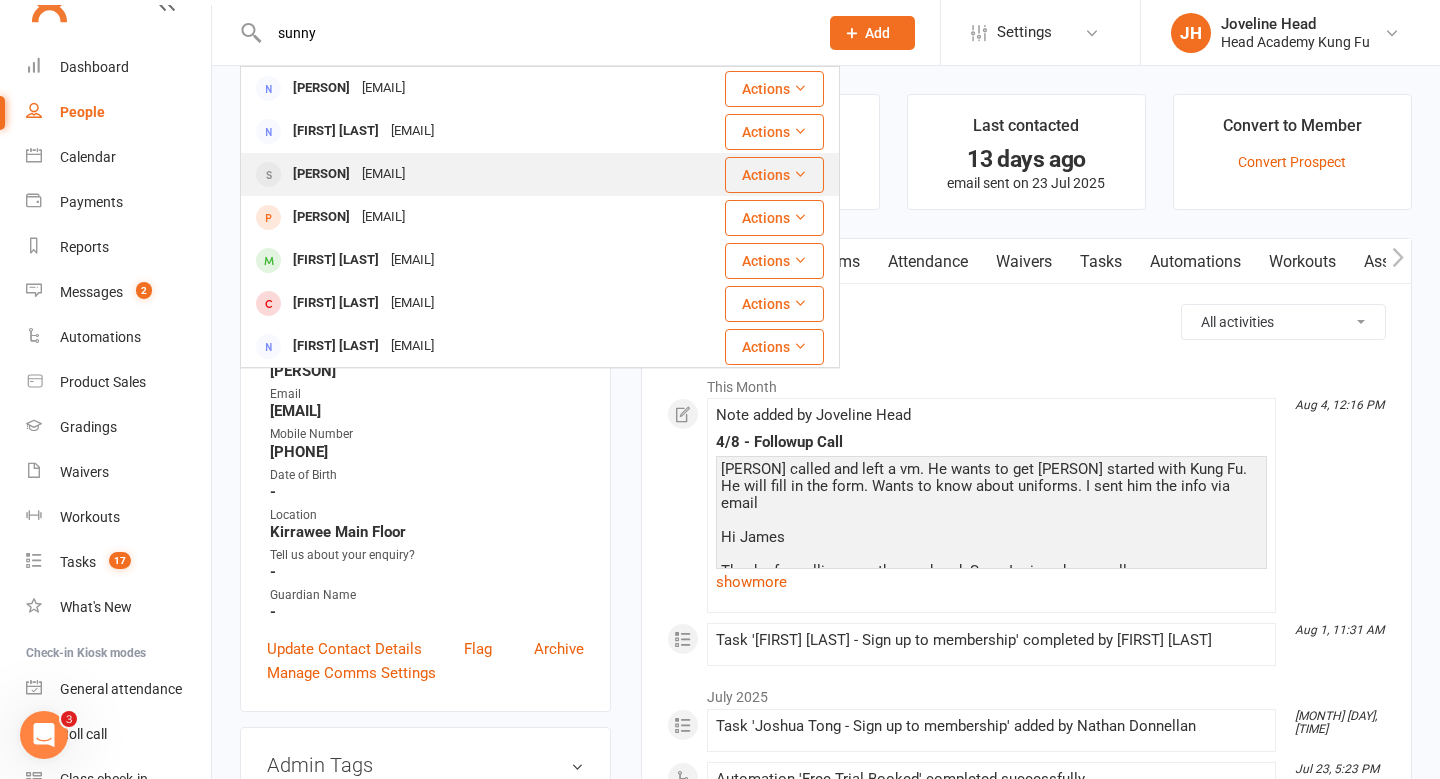 type on "sunny" 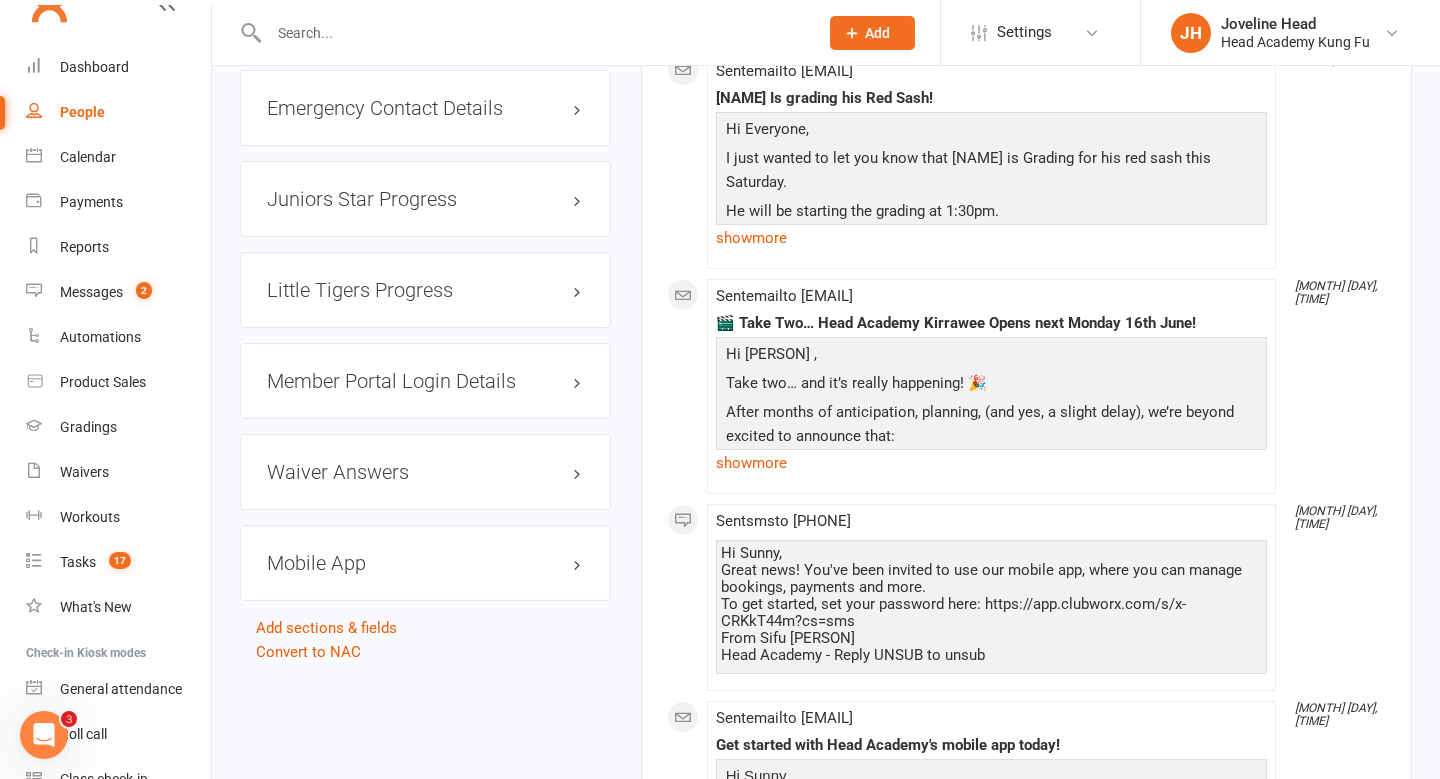 scroll, scrollTop: 1787, scrollLeft: 0, axis: vertical 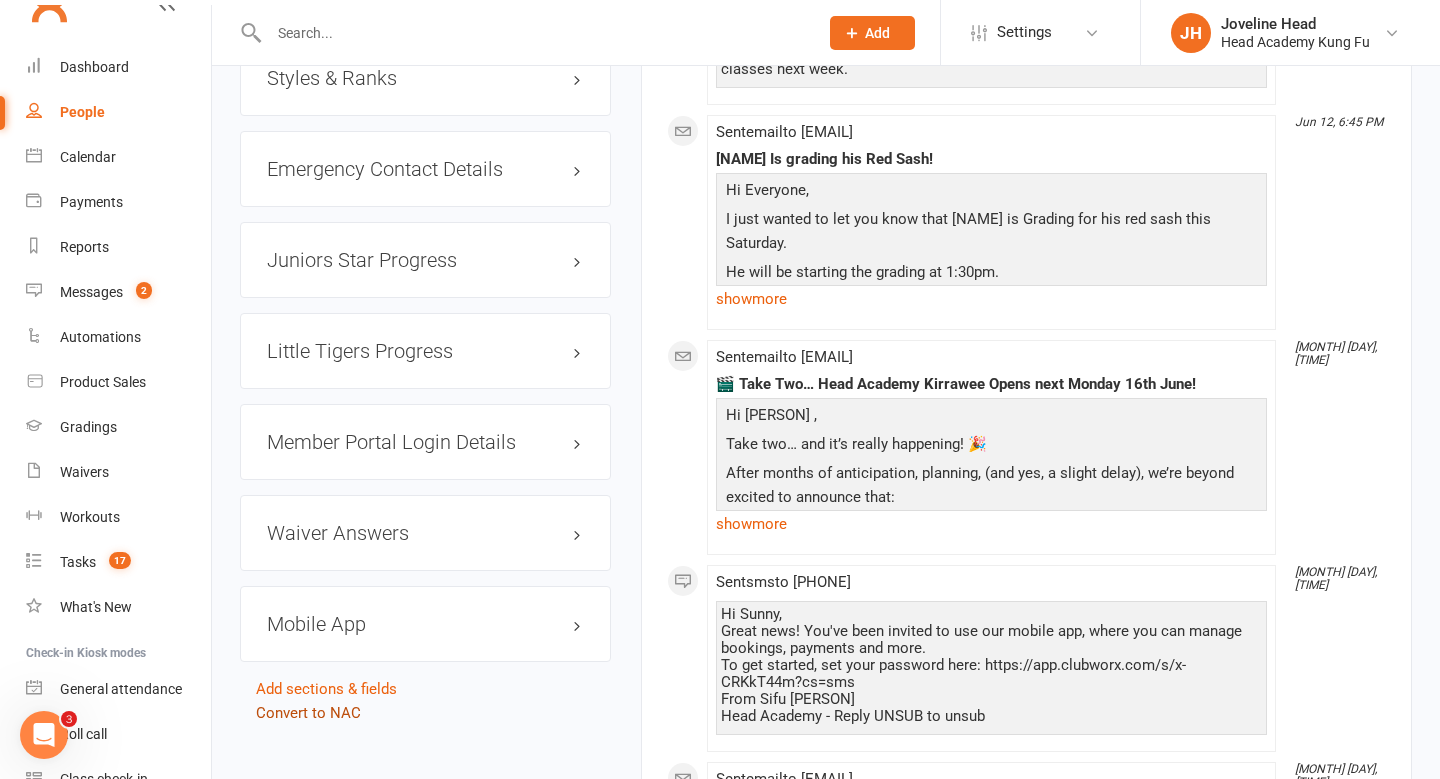 click on "Convert to NAC" at bounding box center [308, 713] 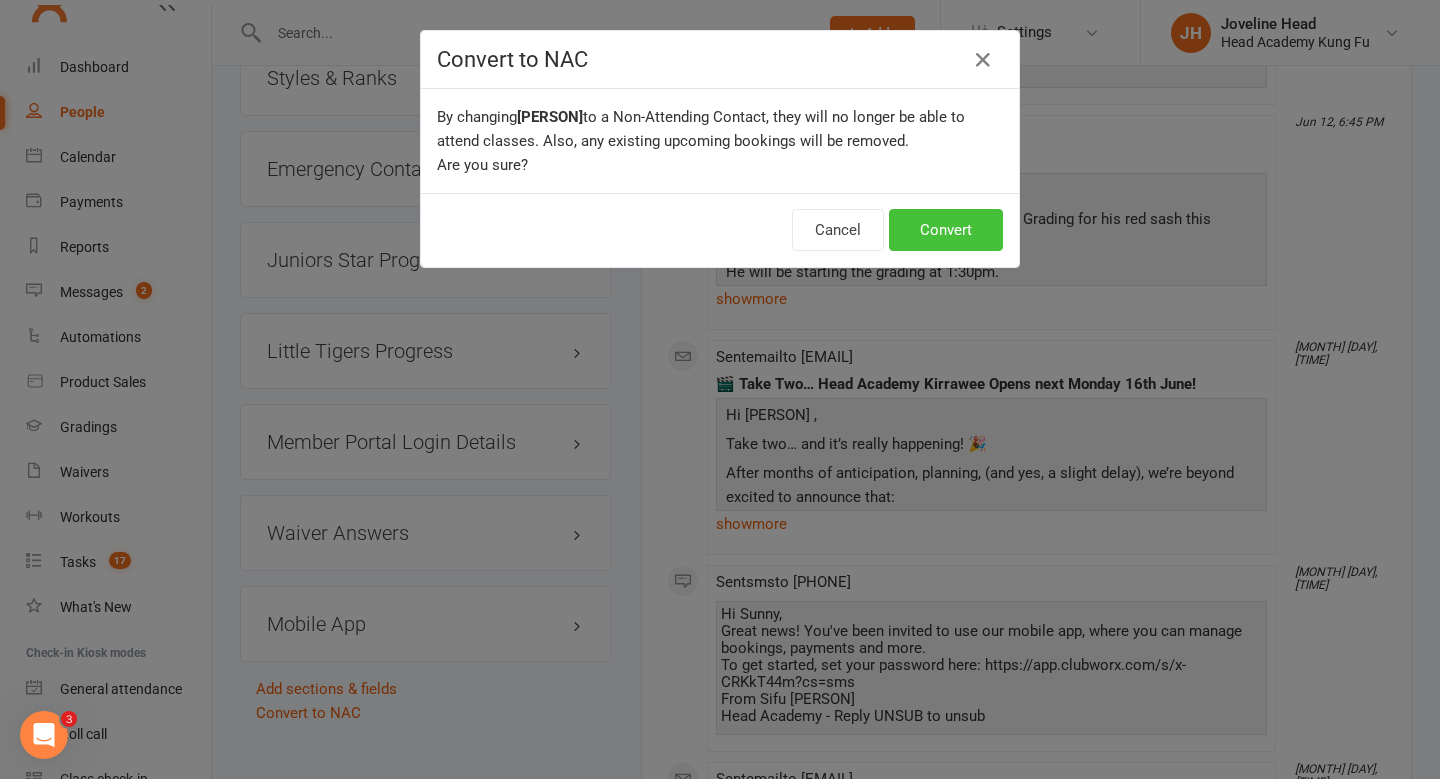 click on "Convert" at bounding box center [946, 230] 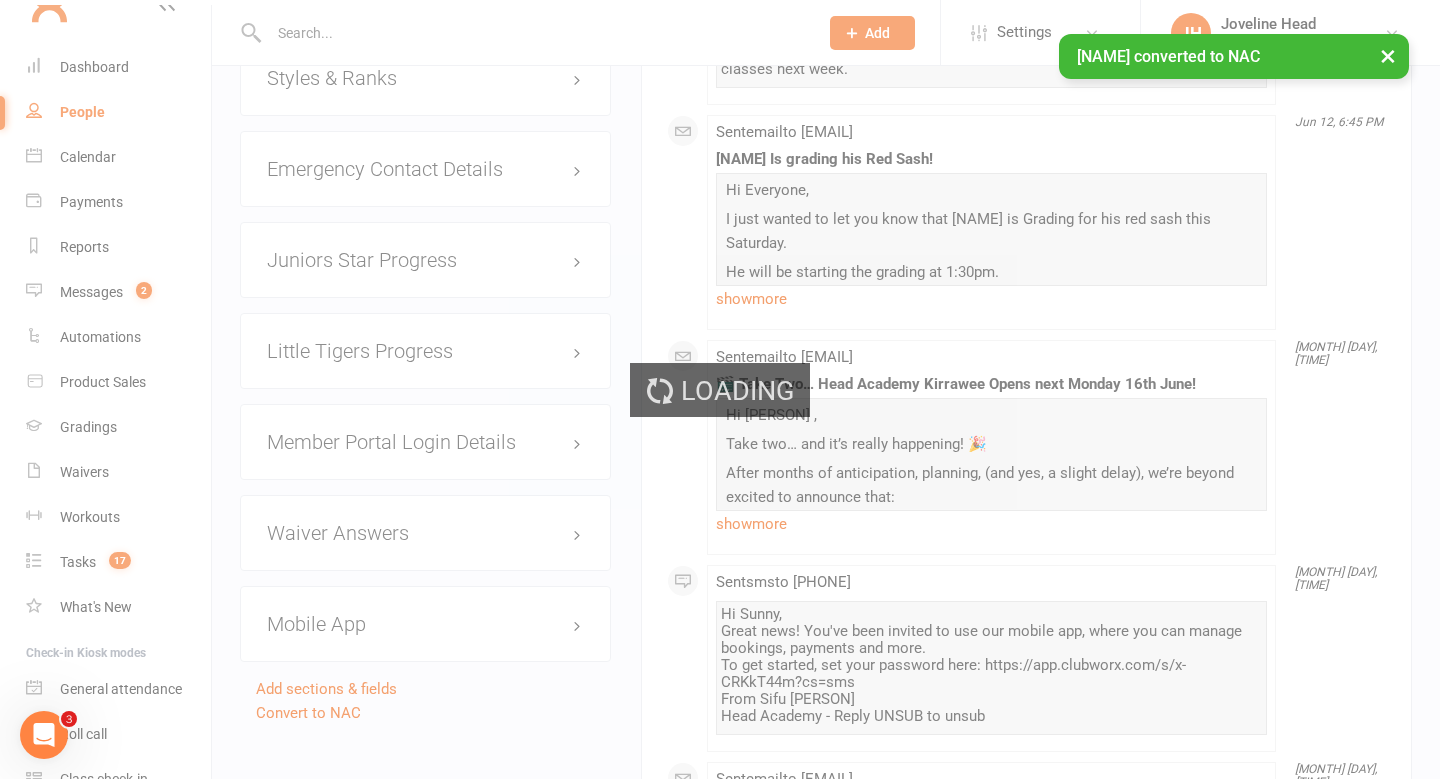 scroll, scrollTop: 0, scrollLeft: 0, axis: both 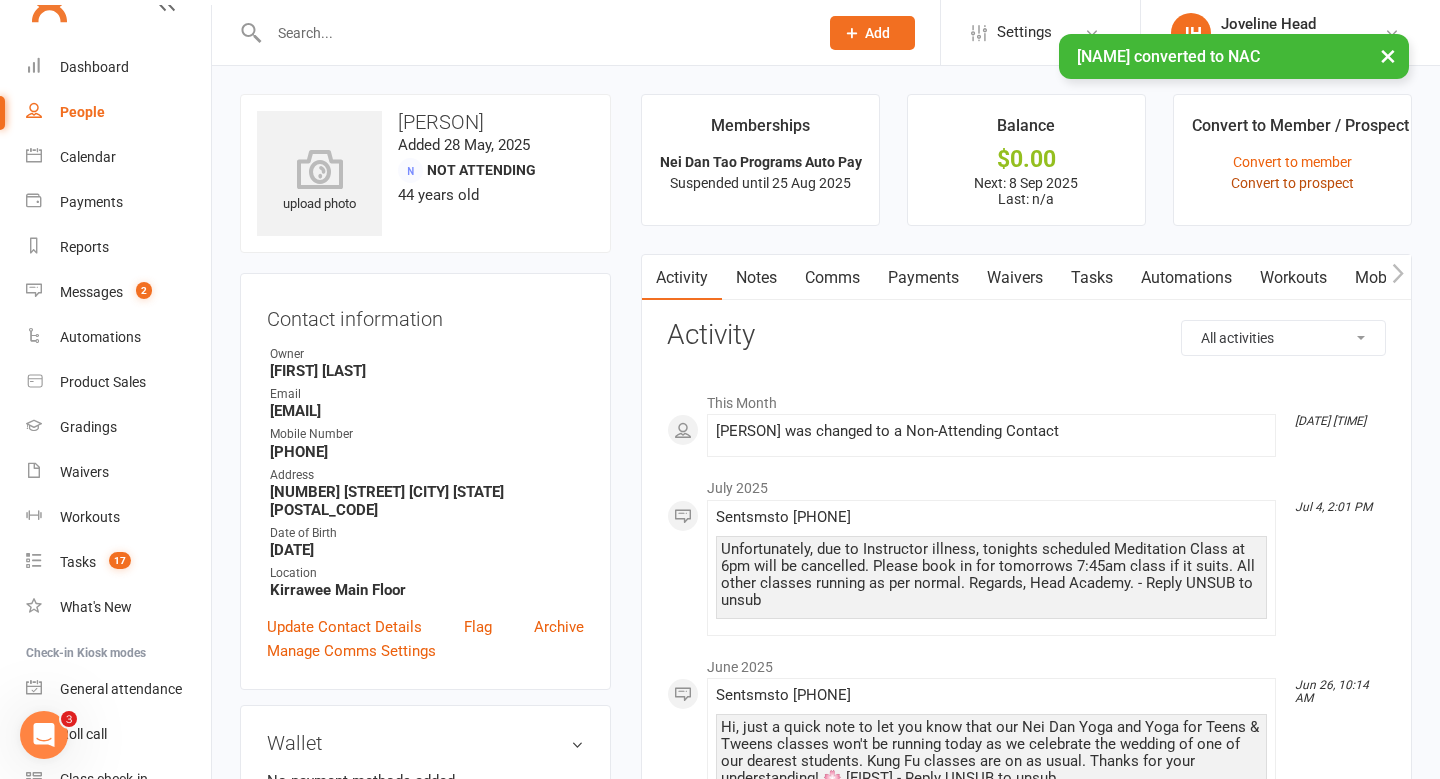 click on "Convert to prospect" at bounding box center (1292, 183) 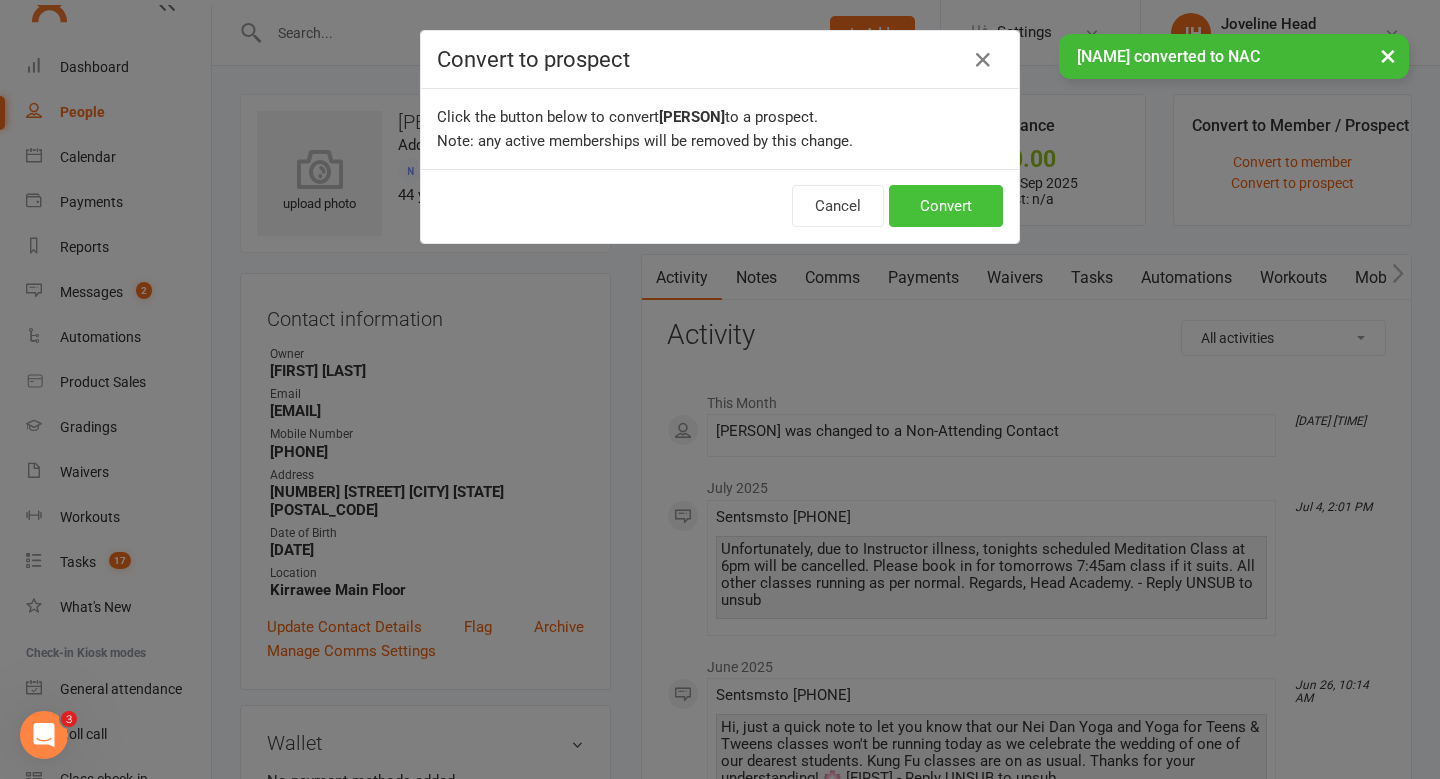 click on "Convert" at bounding box center (946, 206) 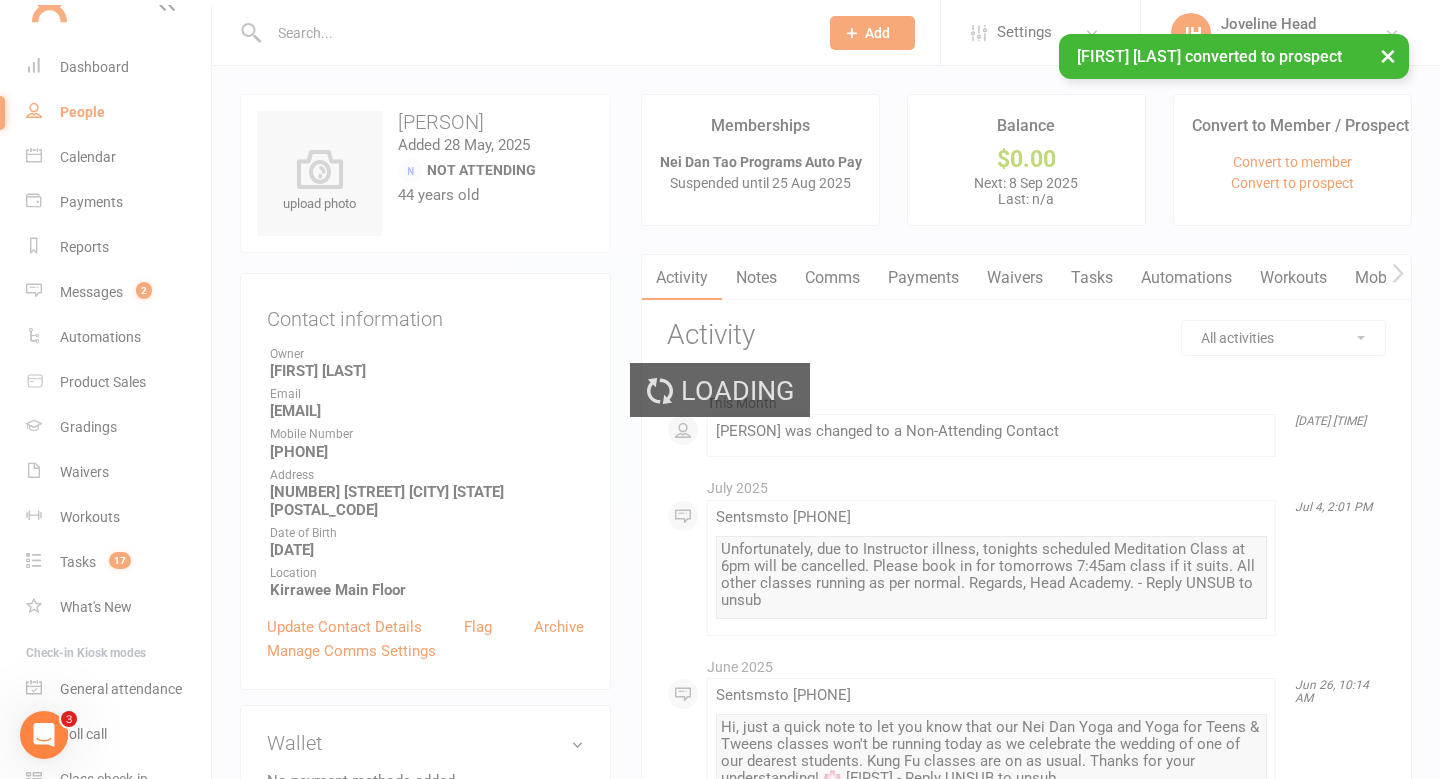 click on "×" at bounding box center (1388, 55) 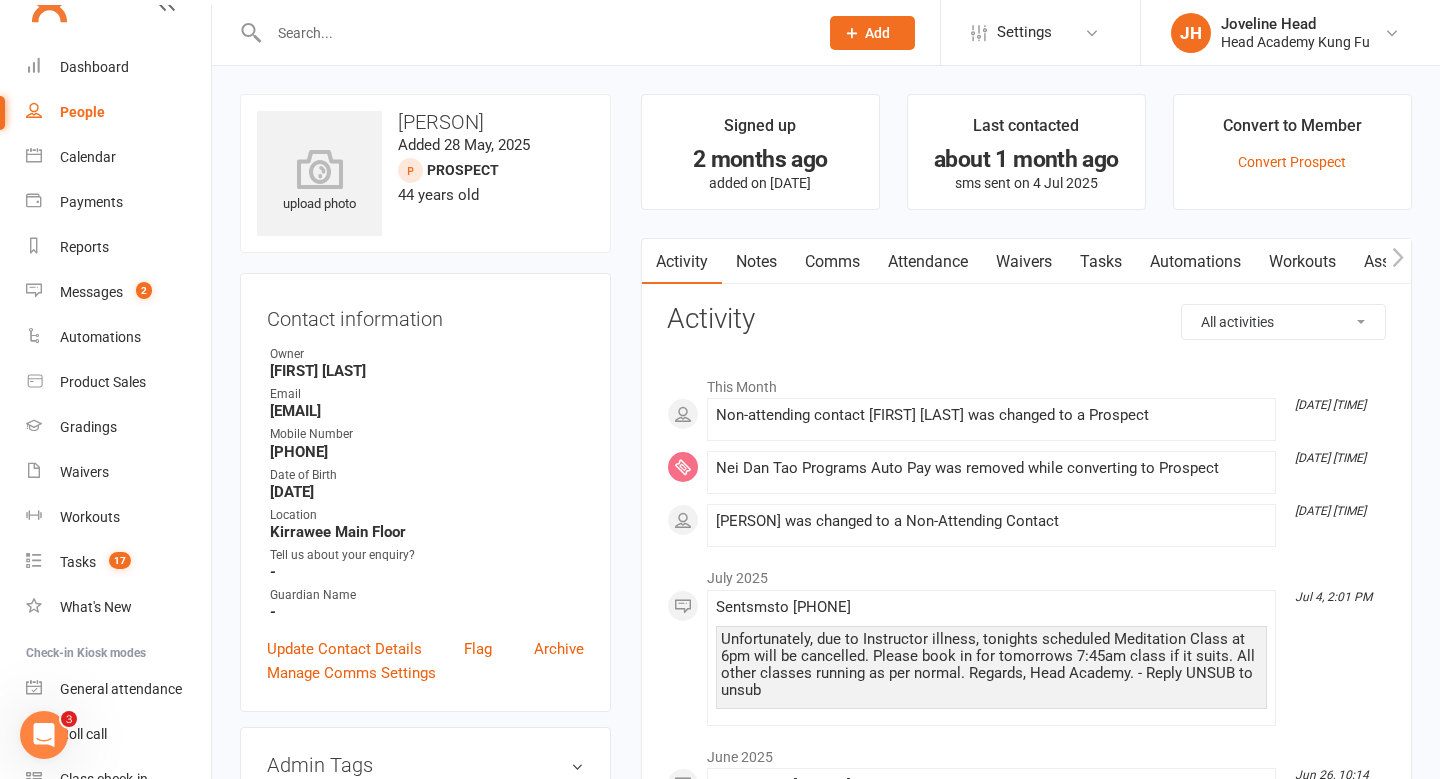click on "Notes" at bounding box center (756, 262) 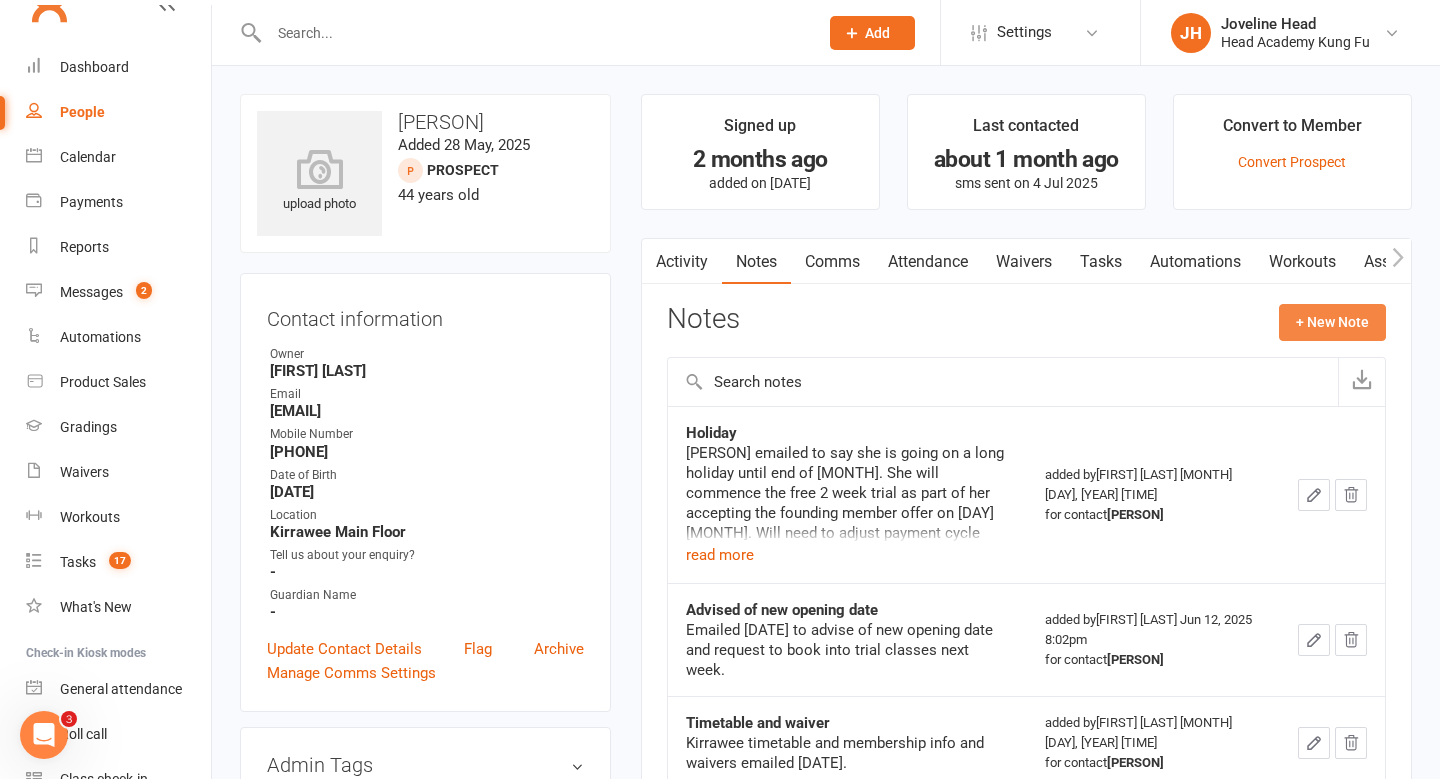 click on "+ New Note" at bounding box center [1332, 322] 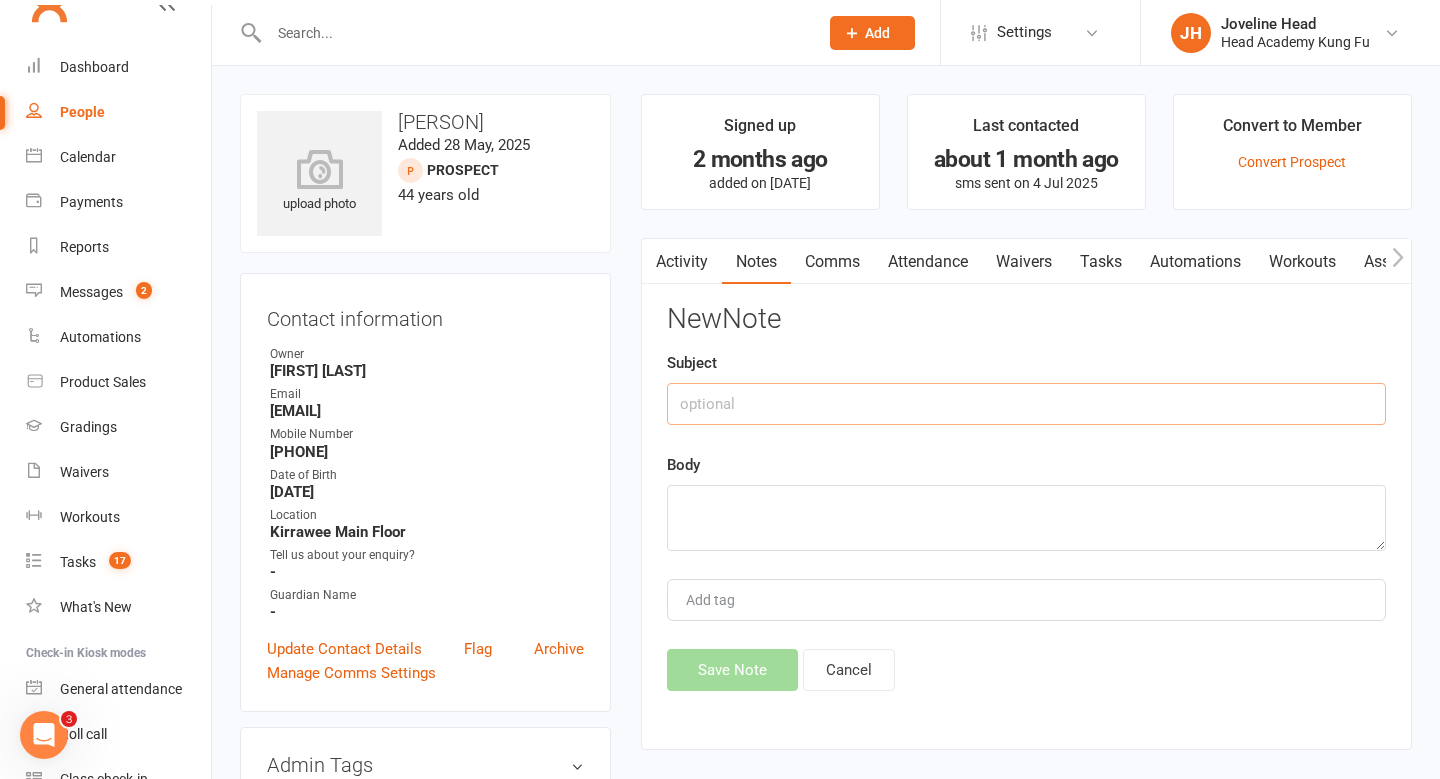 click at bounding box center (1026, 404) 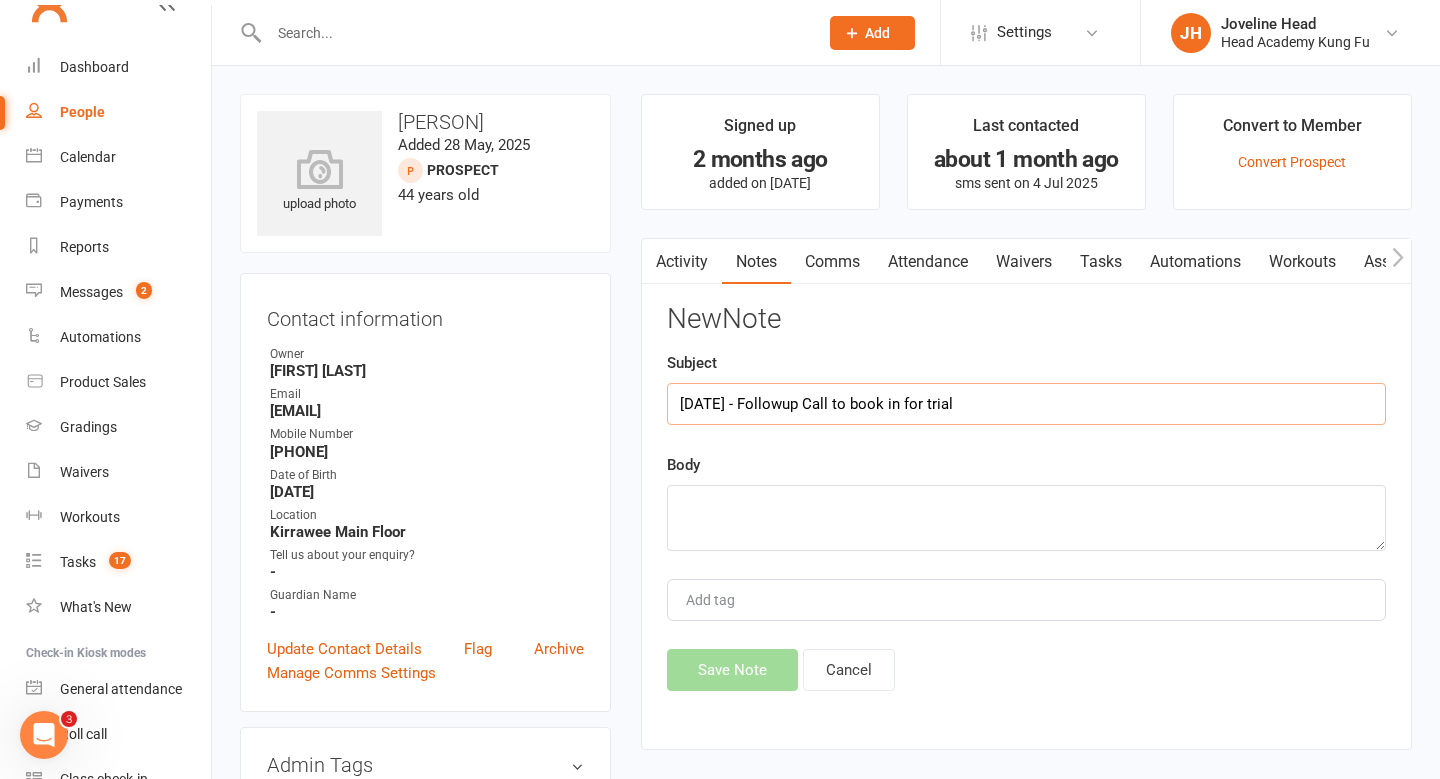 type on "[DATE] - Followup Call to book in for trial" 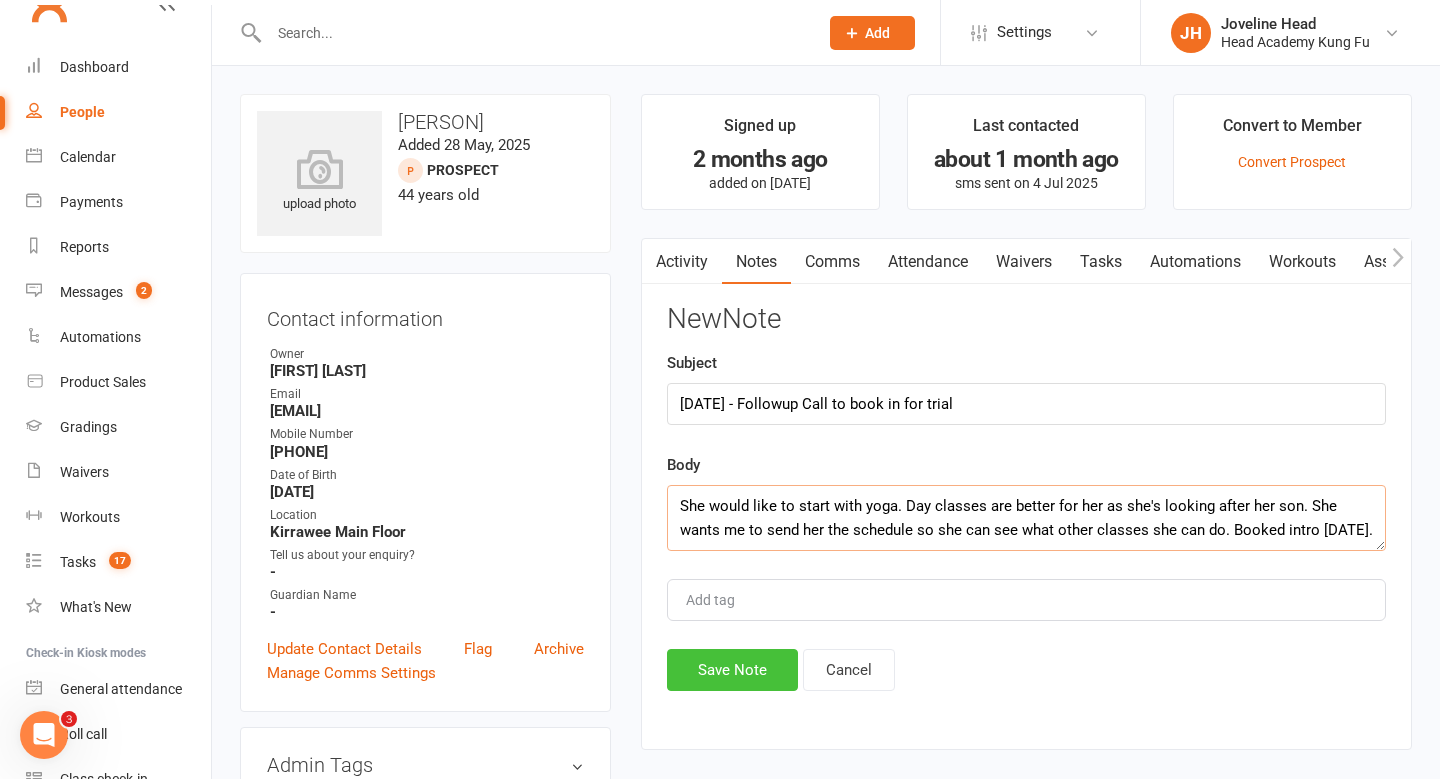 type on "She would like to start with yoga. Day classes are better for her as she's looking after her son. She wants me to send her the schedule so she can see what other classes she can do. Booked intro [DATE]." 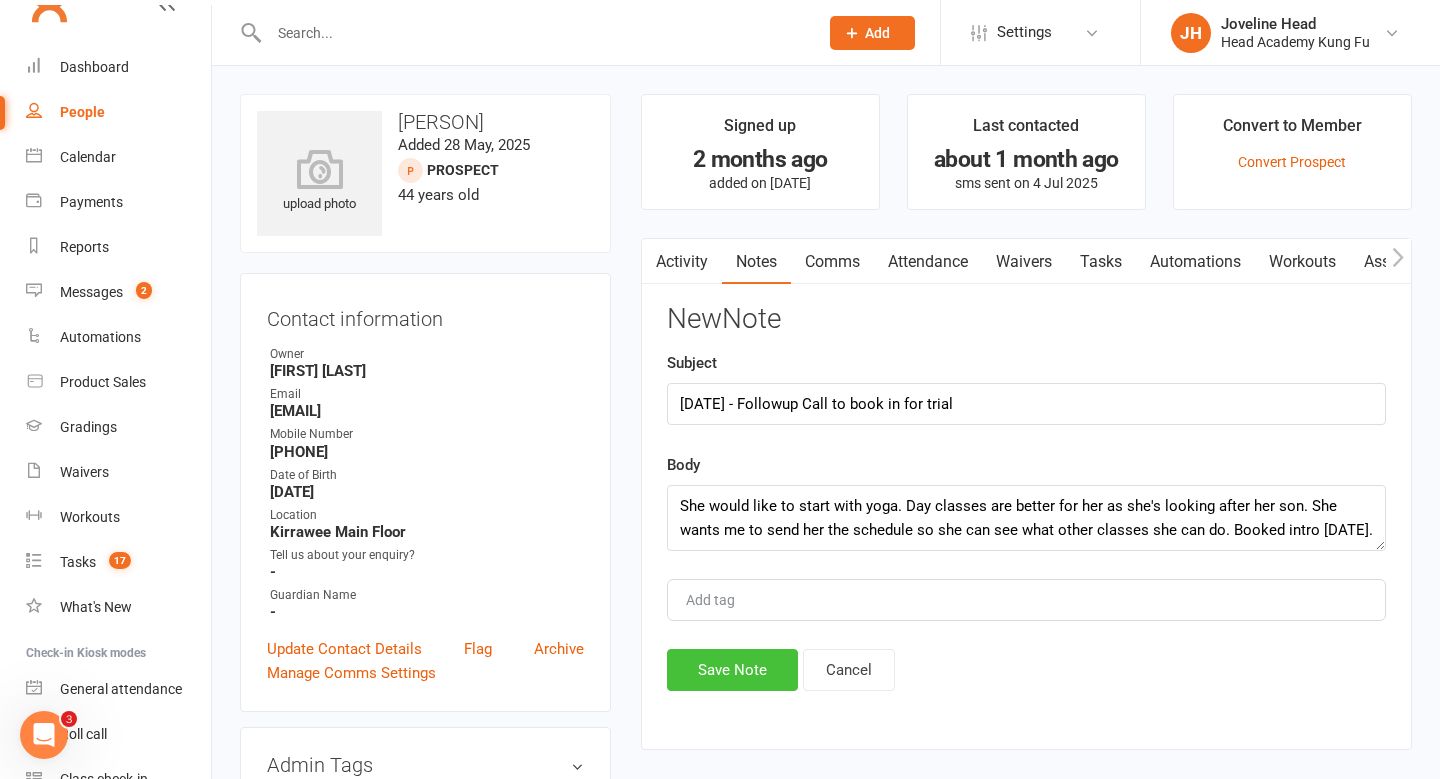 click on "Save Note" at bounding box center (732, 670) 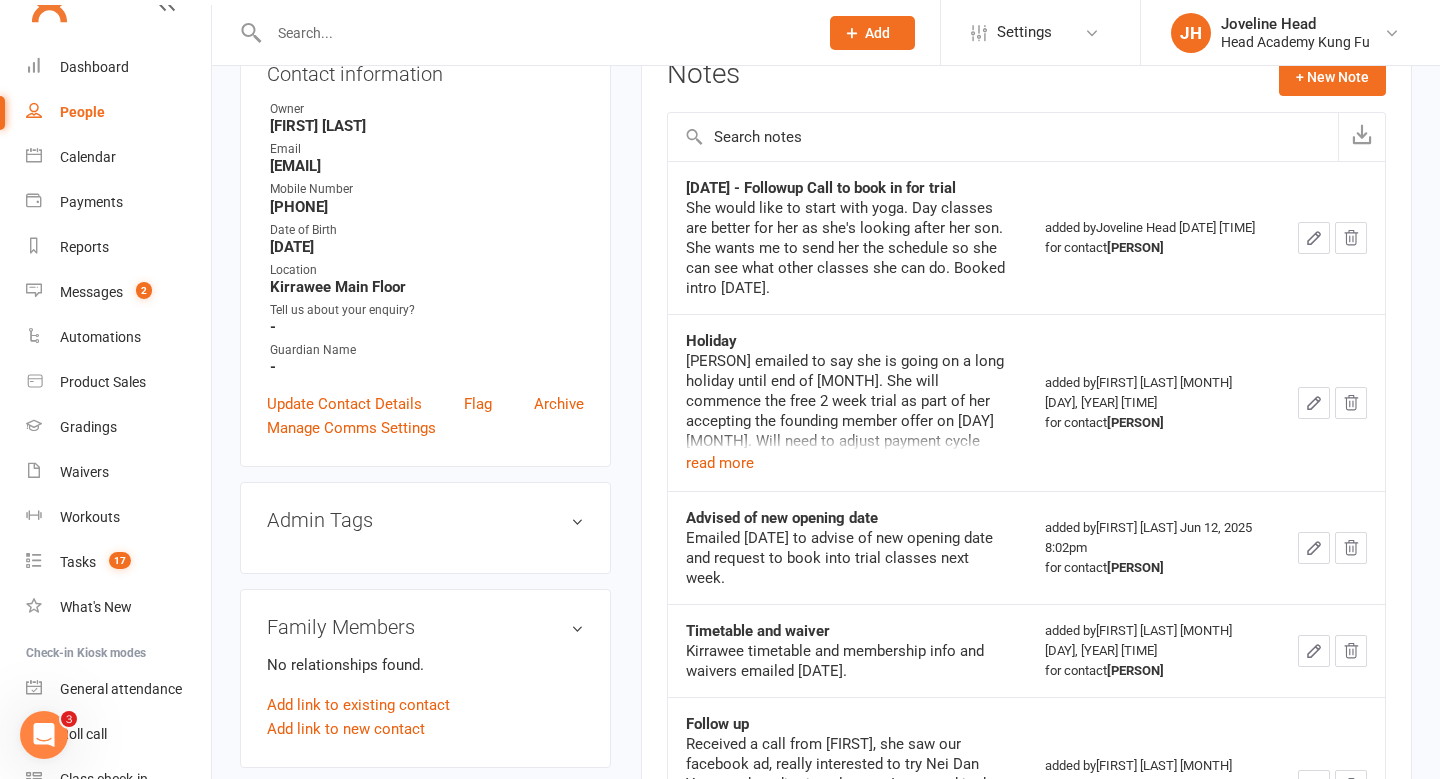 scroll, scrollTop: 242, scrollLeft: 0, axis: vertical 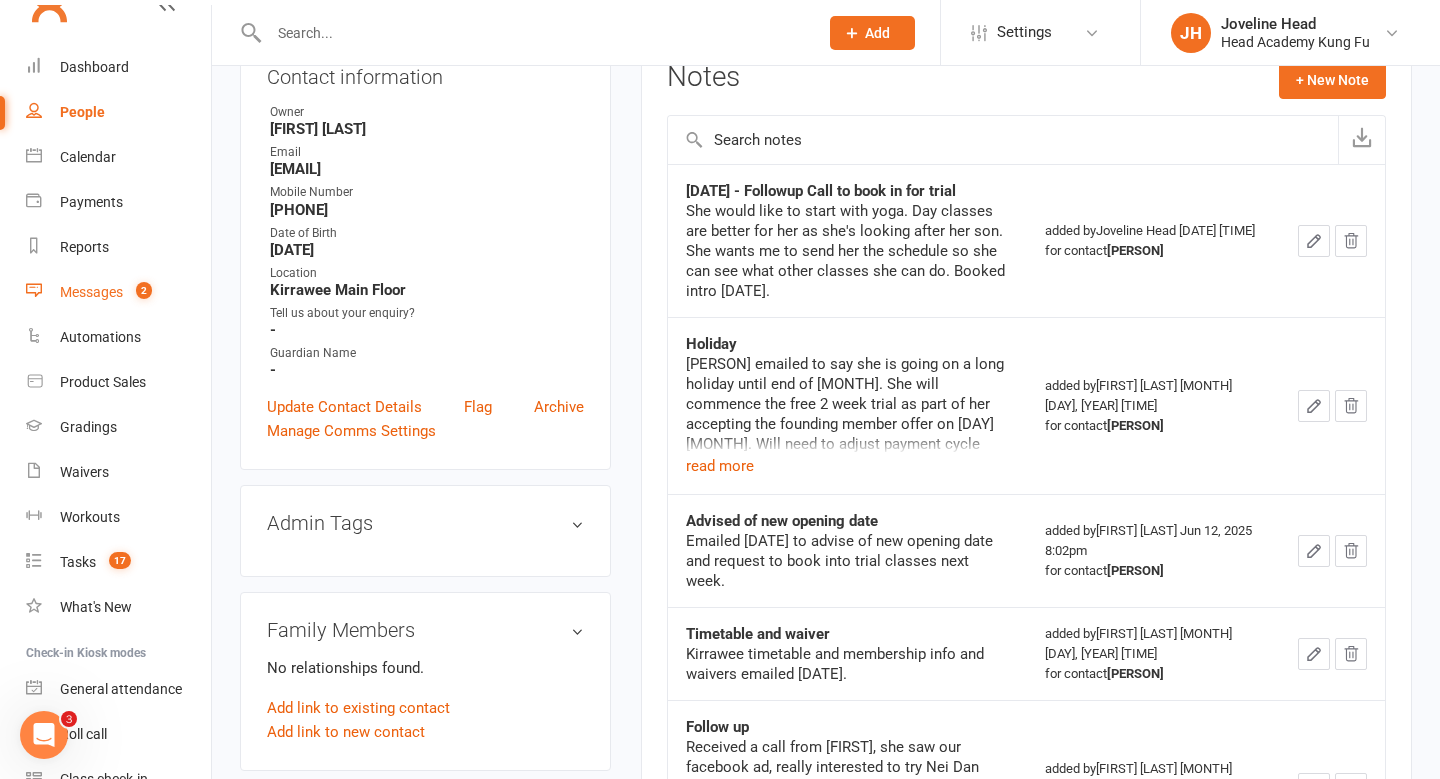 click on "Messages" at bounding box center (91, 292) 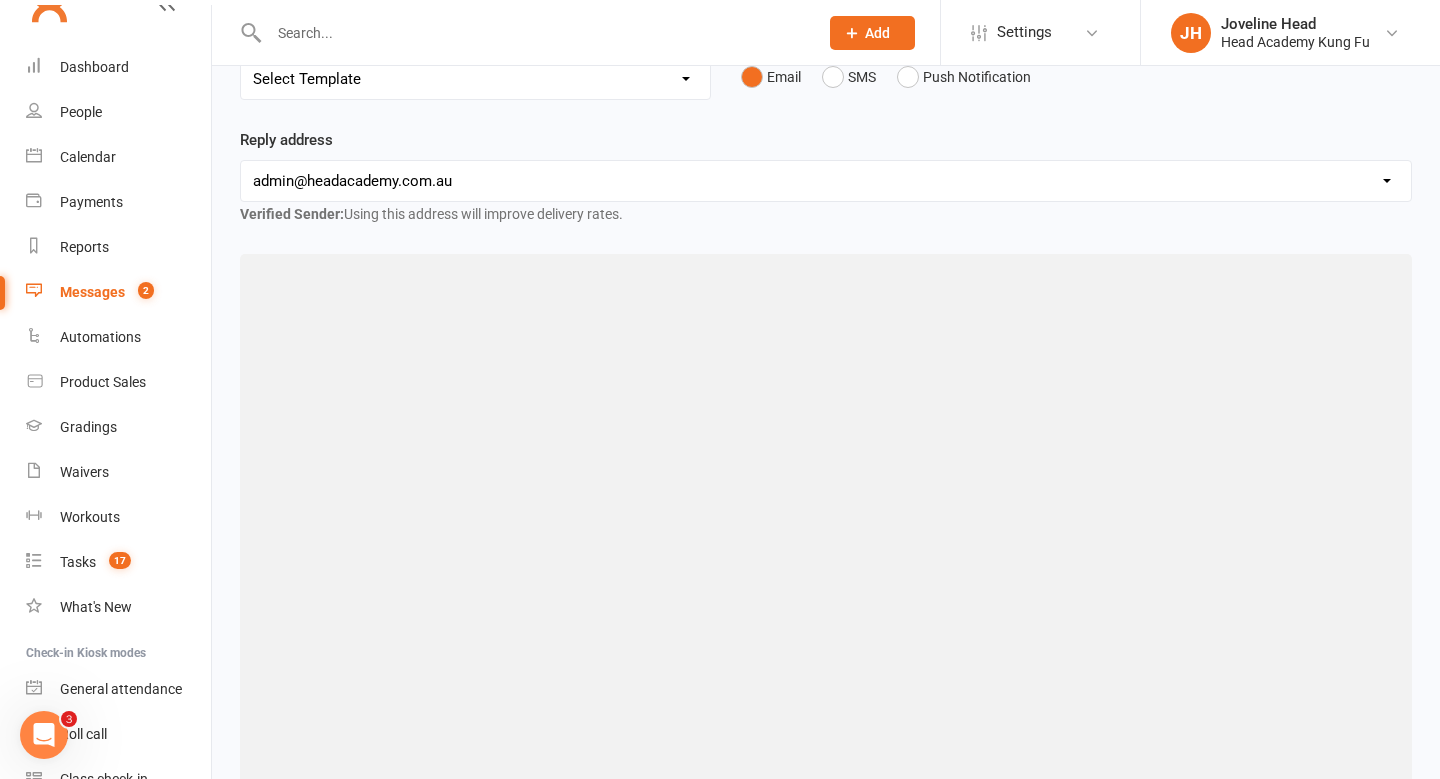 scroll, scrollTop: 0, scrollLeft: 0, axis: both 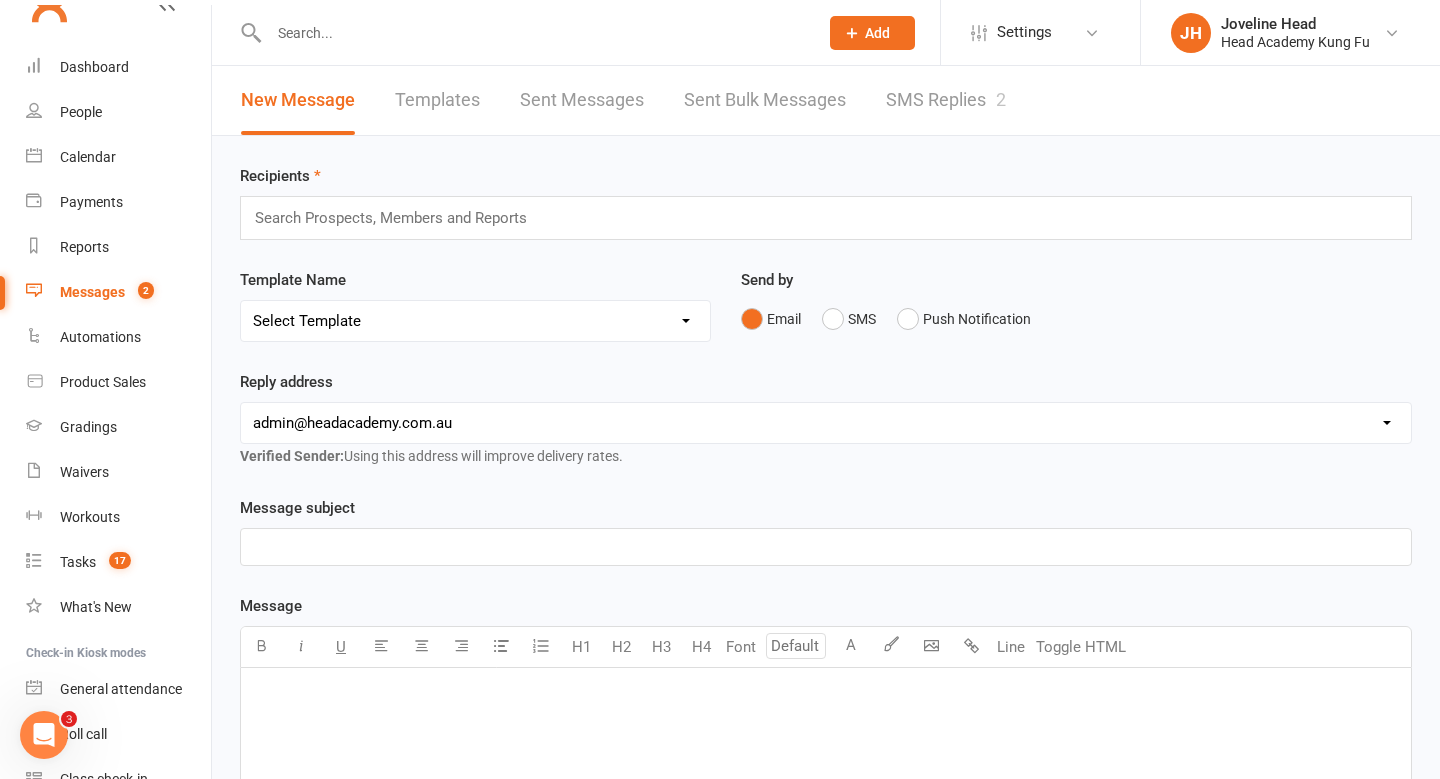 click on "SMS Replies  2" at bounding box center [946, 100] 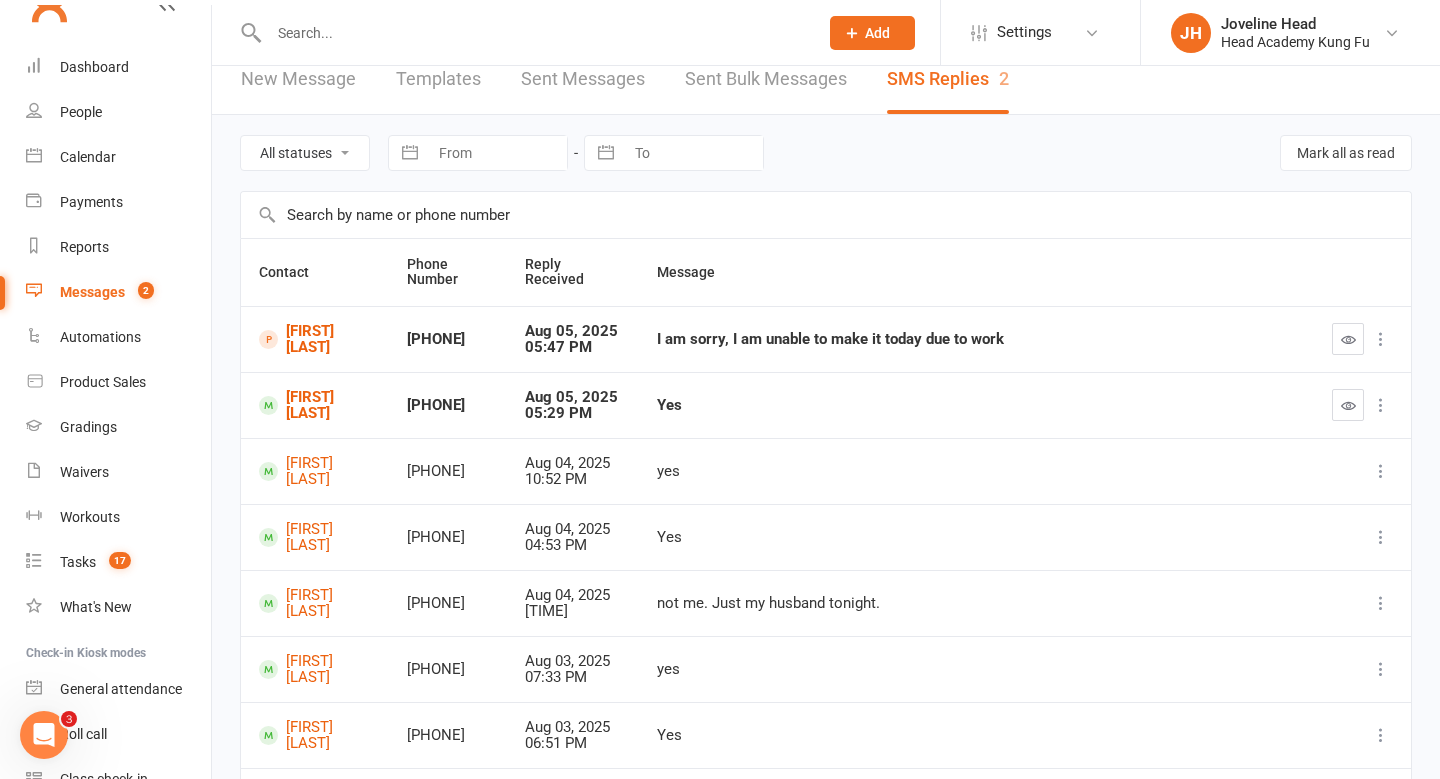 scroll, scrollTop: 22, scrollLeft: 0, axis: vertical 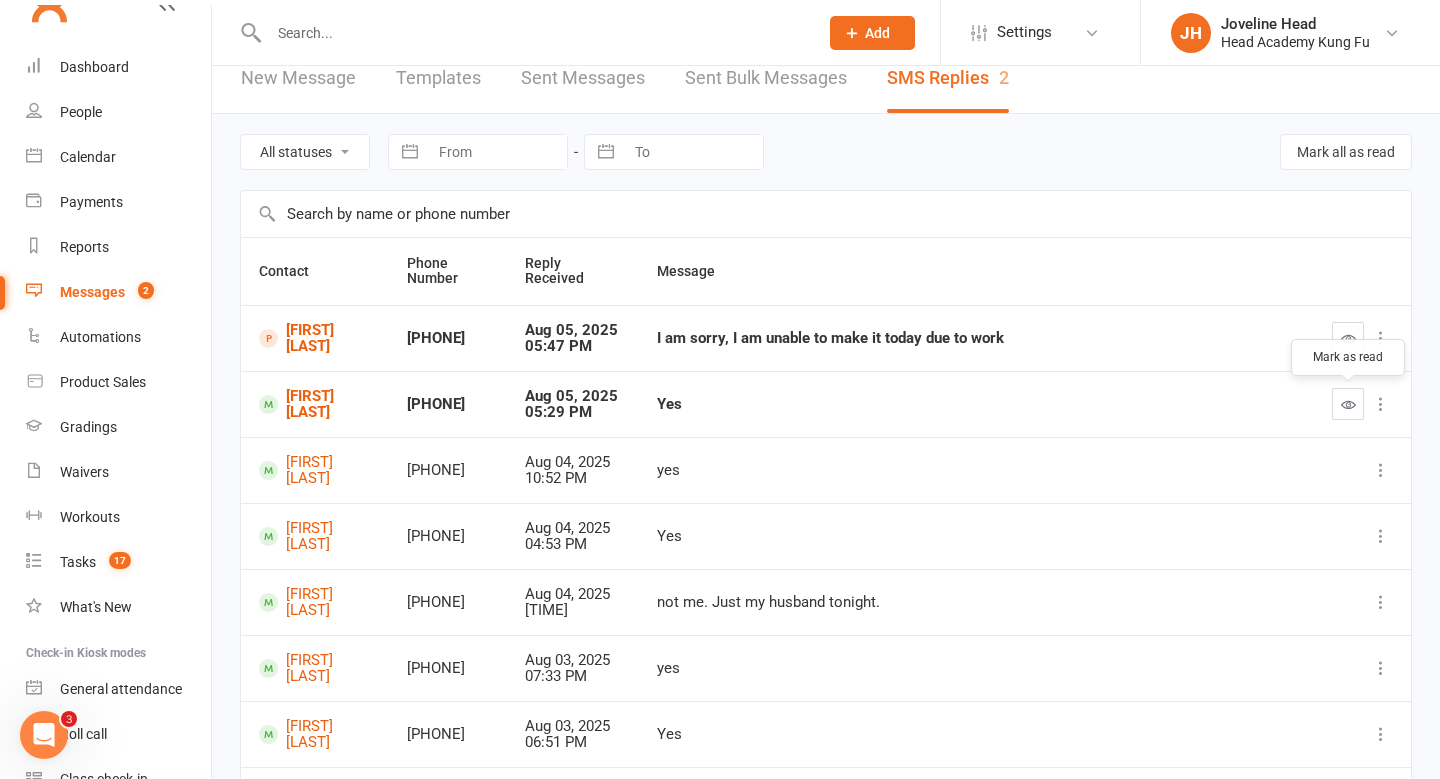 click at bounding box center [1348, 404] 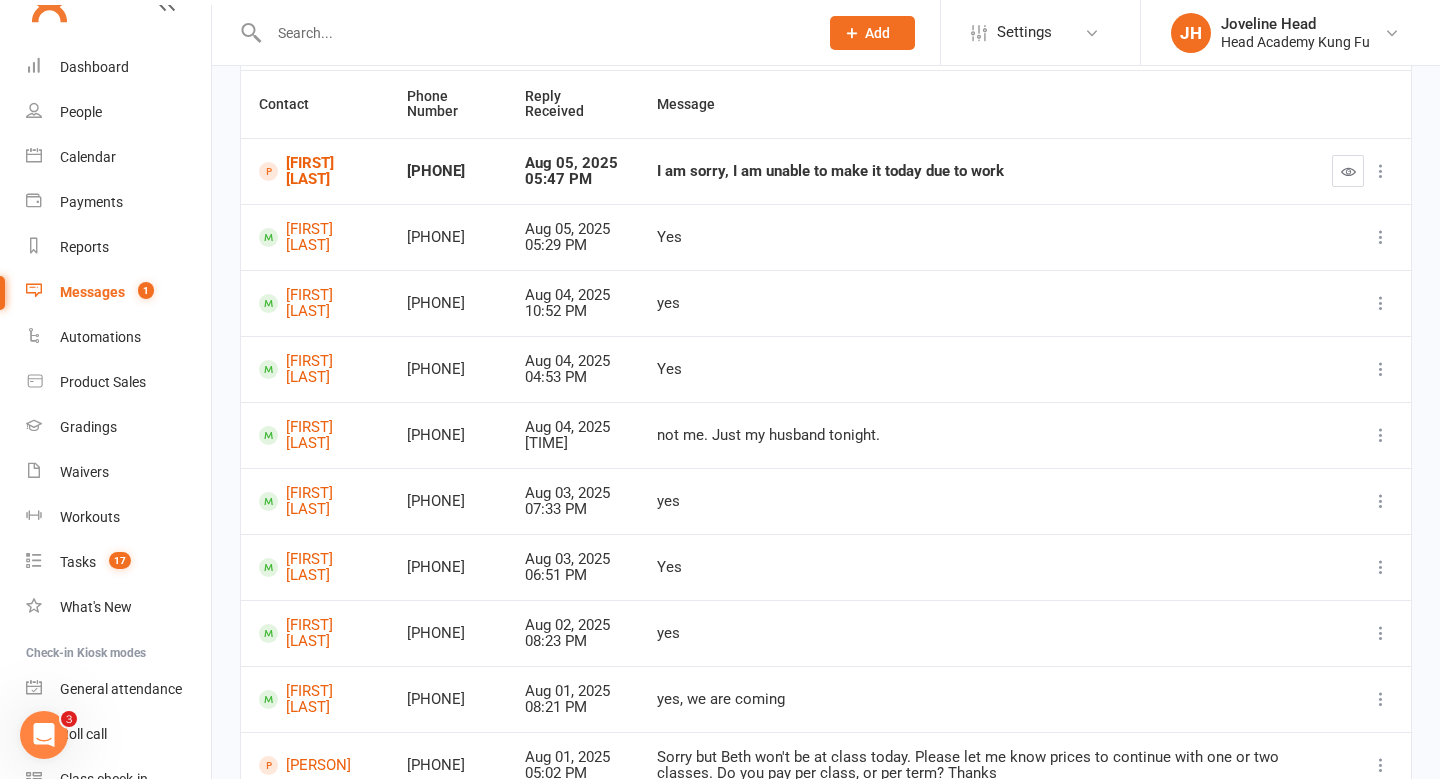 scroll, scrollTop: 195, scrollLeft: 0, axis: vertical 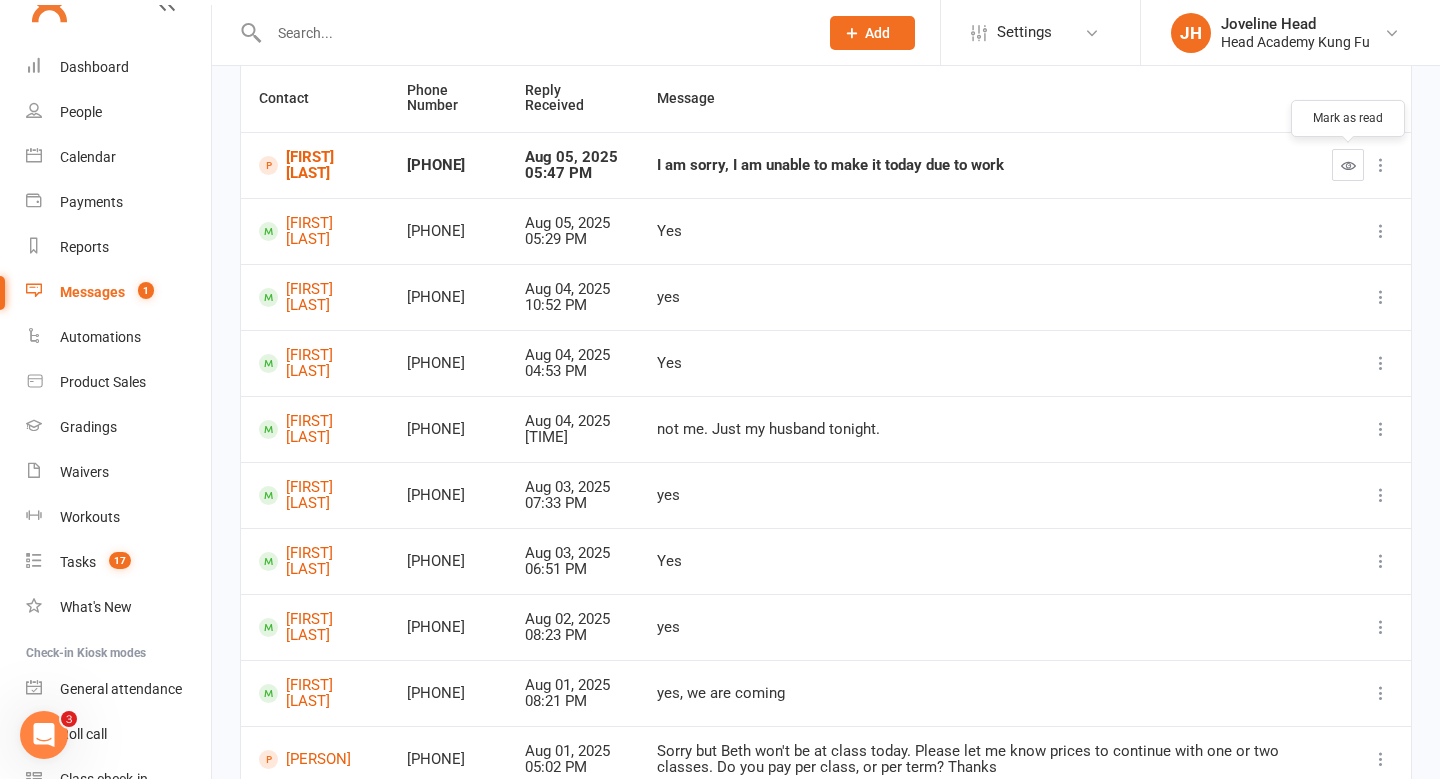 click at bounding box center [1348, 165] 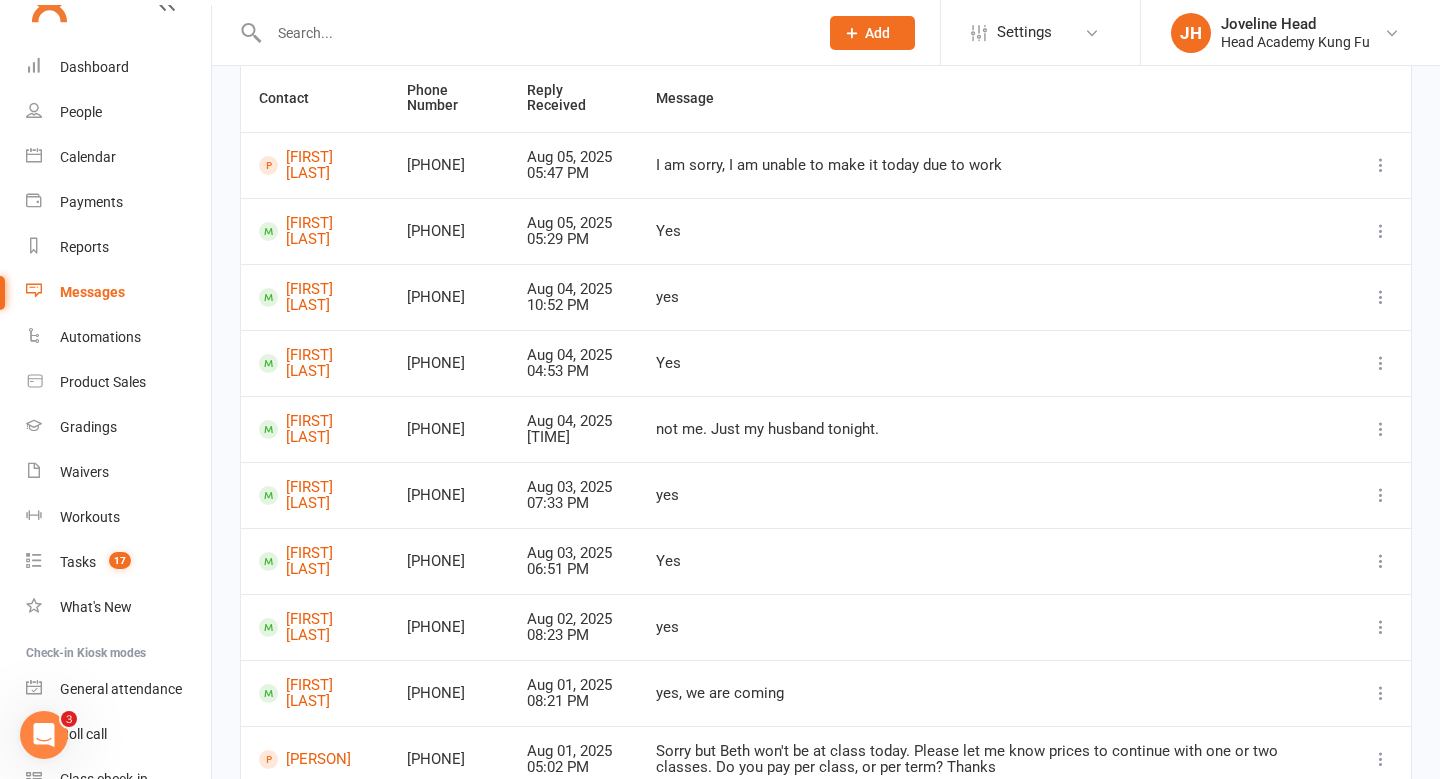 scroll, scrollTop: 357, scrollLeft: 0, axis: vertical 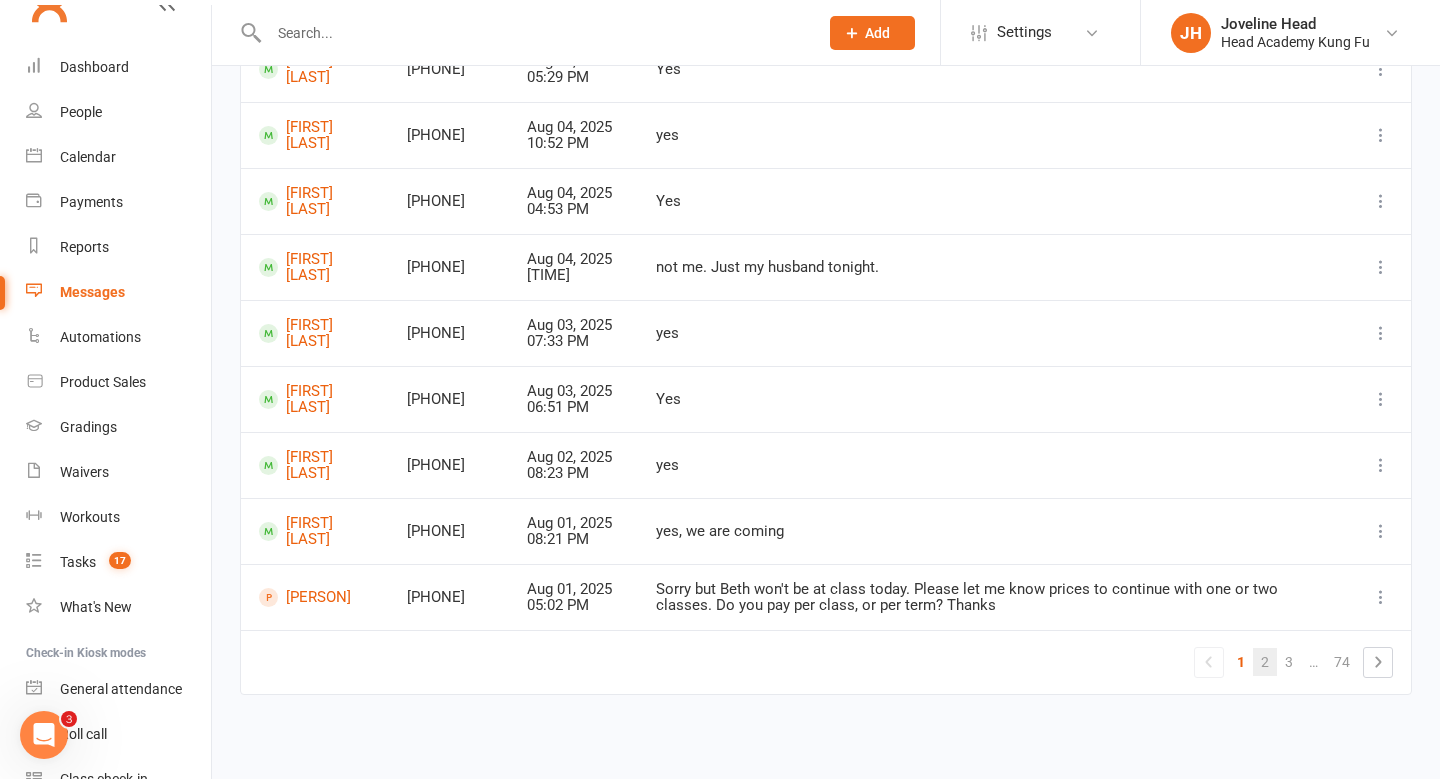 click on "2" at bounding box center (1265, 662) 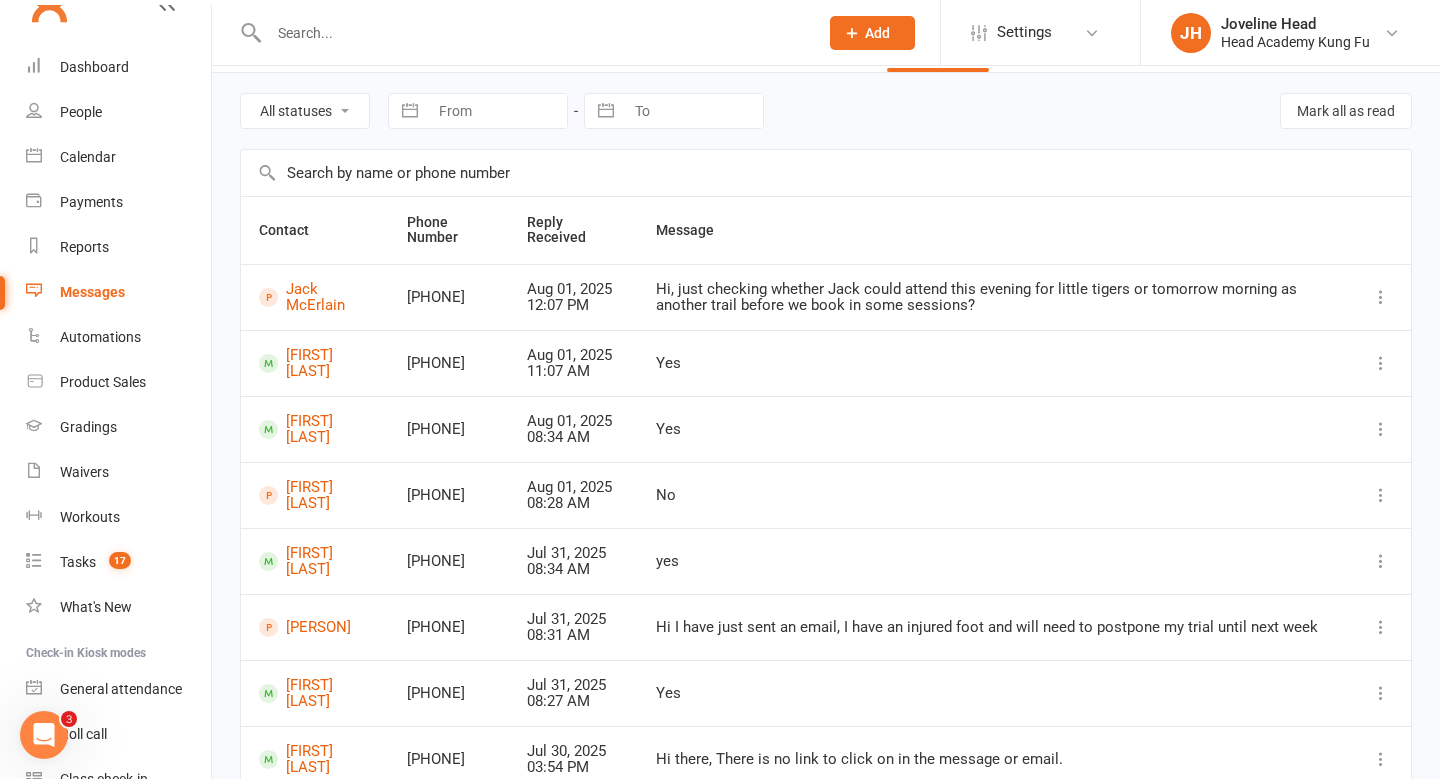 scroll, scrollTop: 73, scrollLeft: 0, axis: vertical 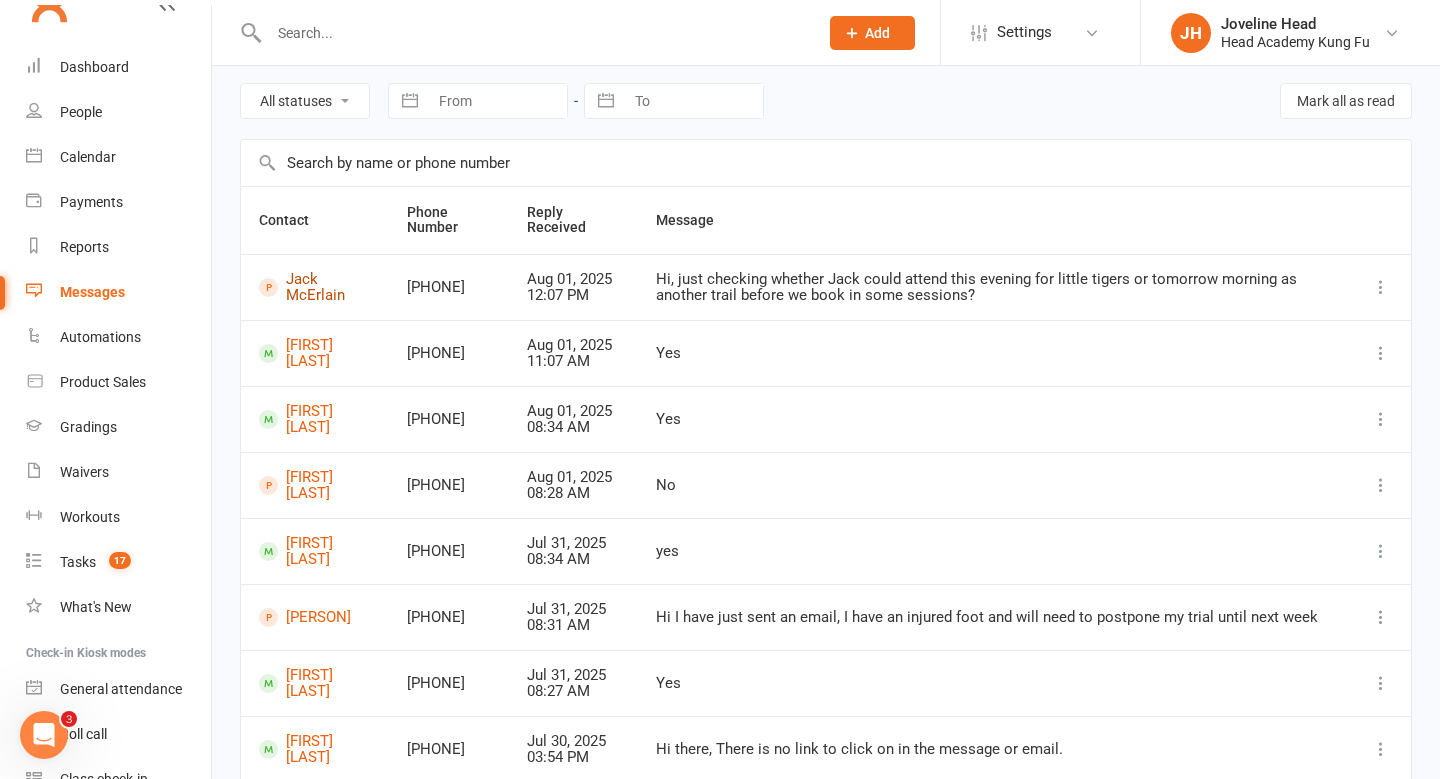click on "Jack McErlain" at bounding box center (315, 287) 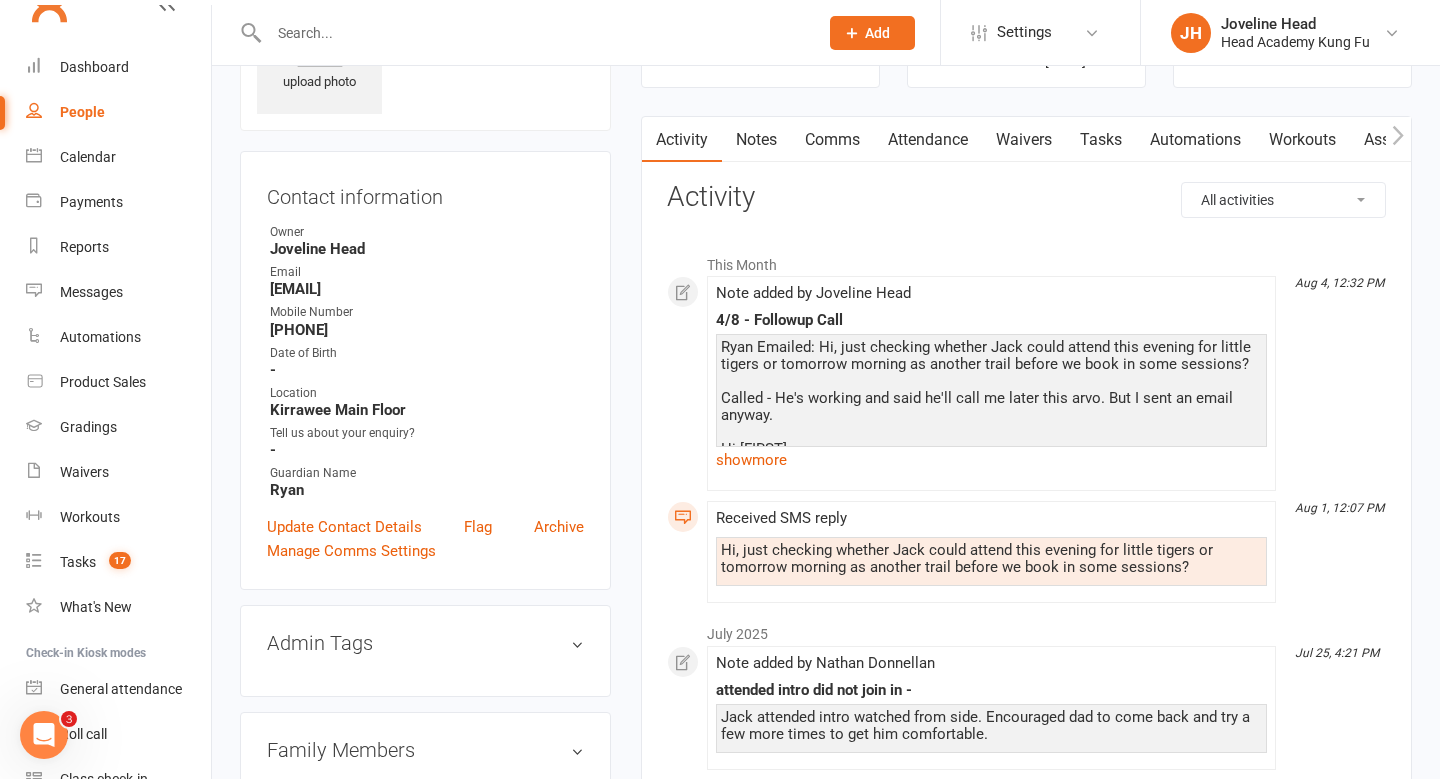 scroll, scrollTop: 126, scrollLeft: 0, axis: vertical 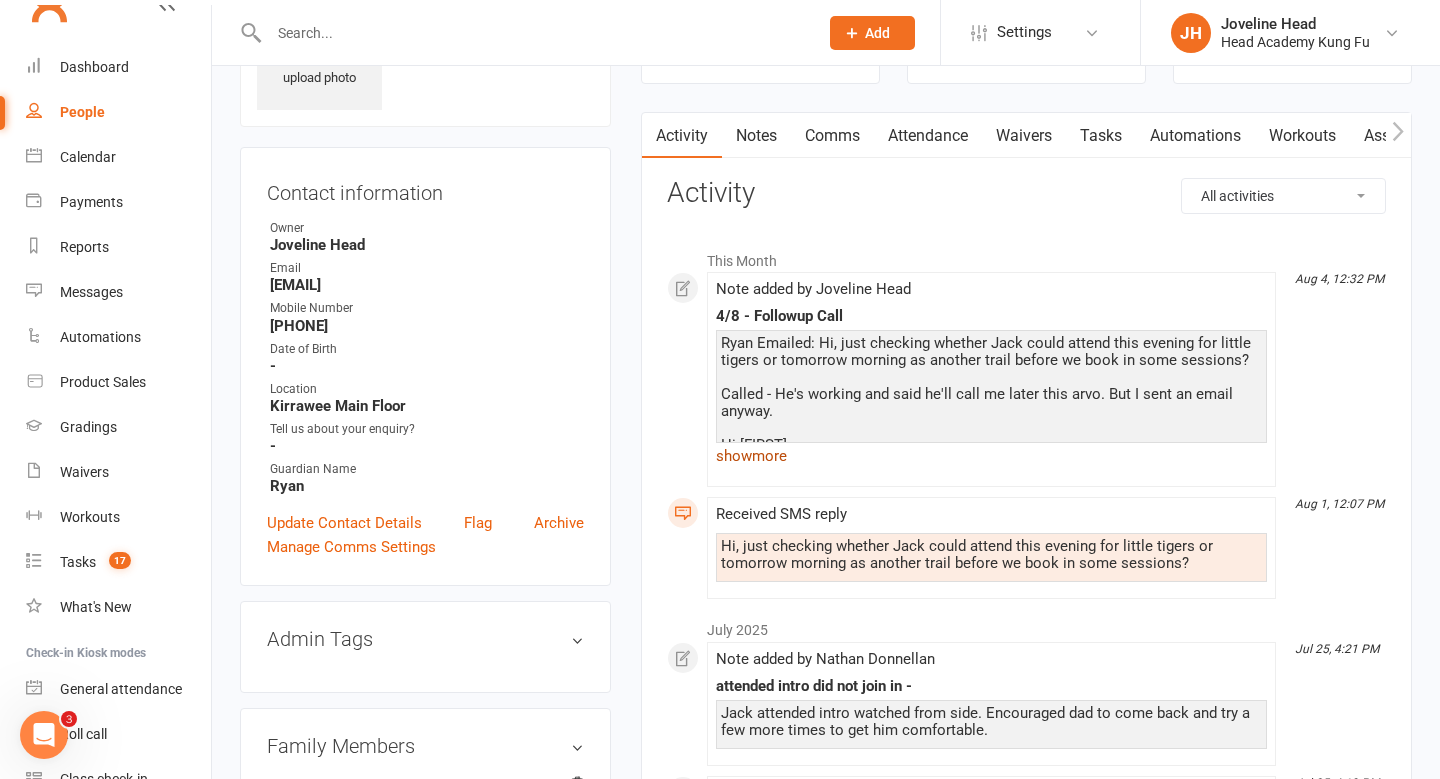 click on "show  more" at bounding box center [991, 456] 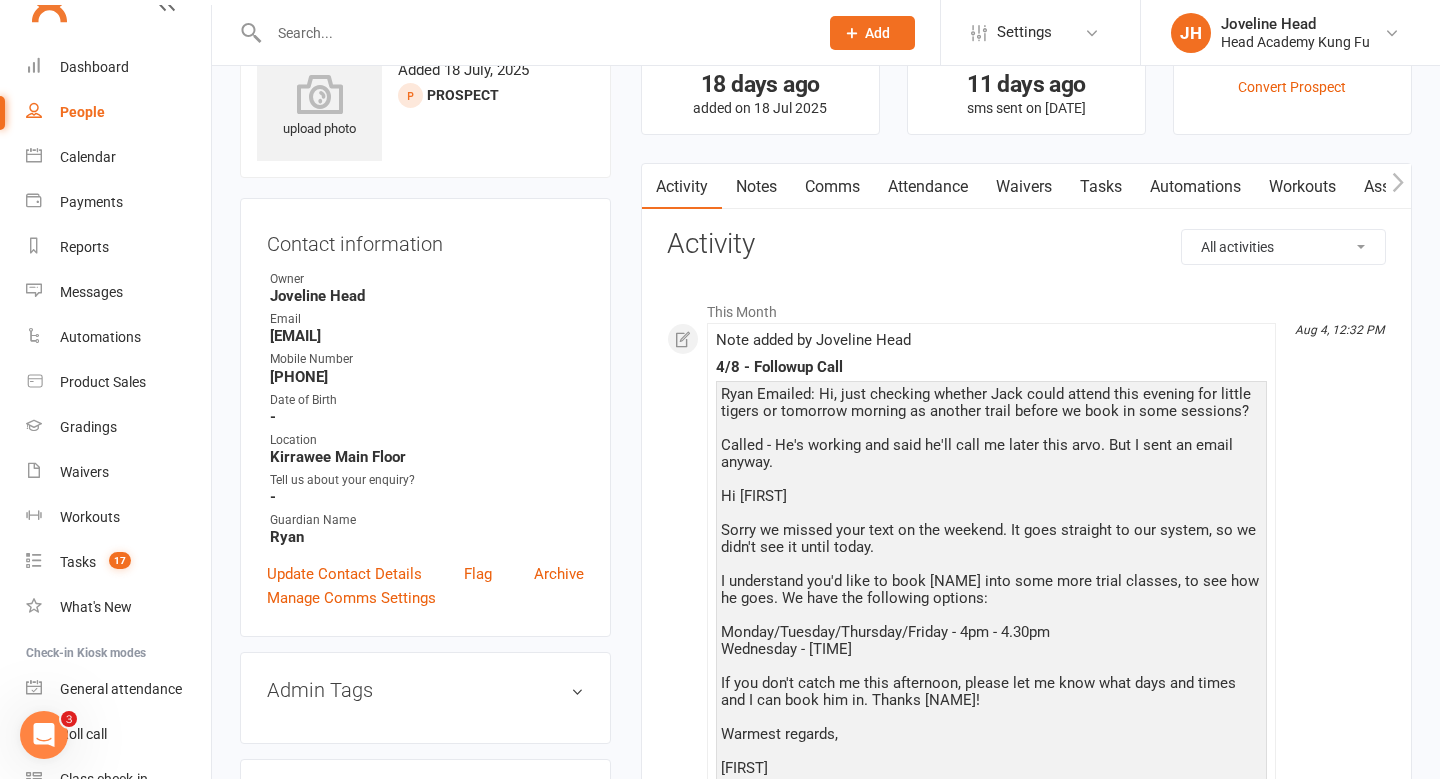 scroll, scrollTop: 0, scrollLeft: 0, axis: both 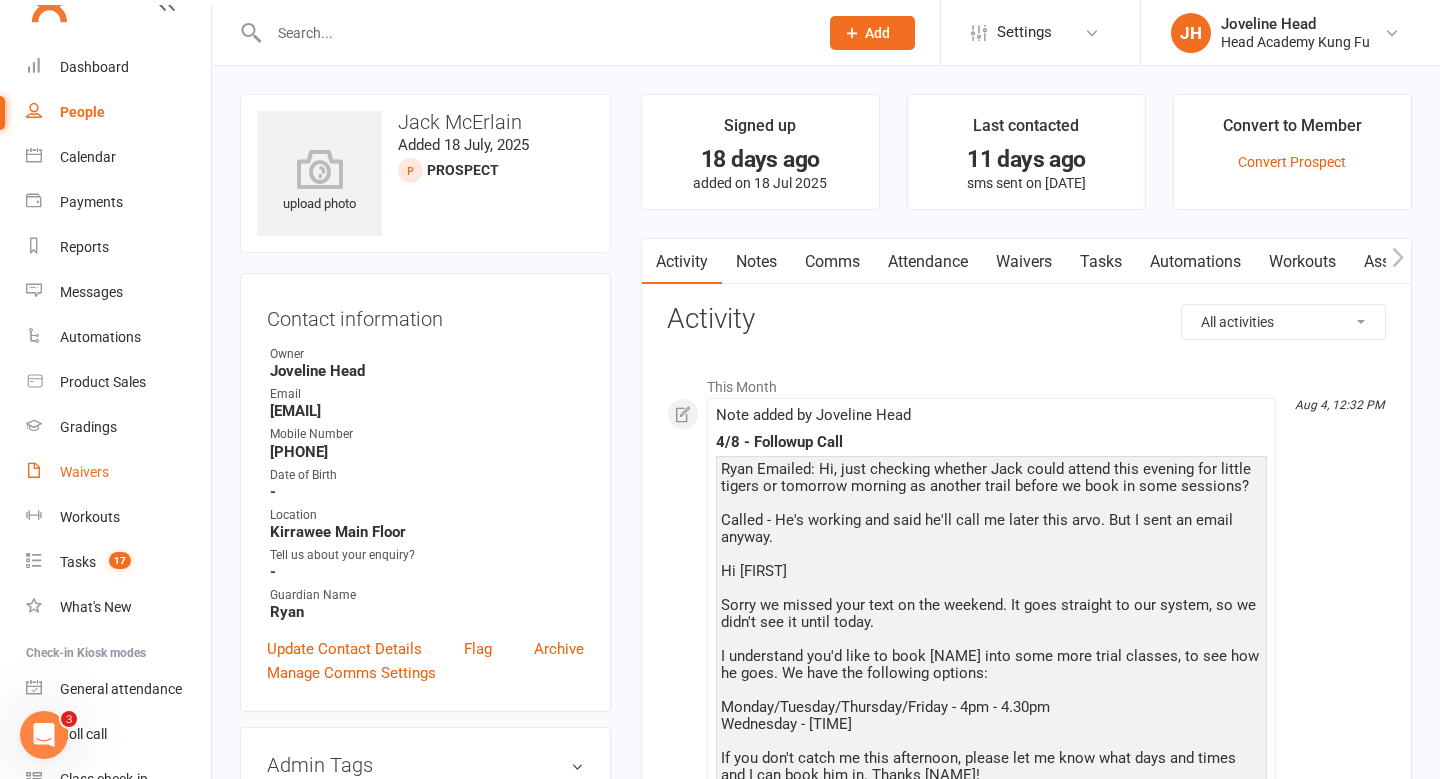 click on "Waivers" at bounding box center [84, 472] 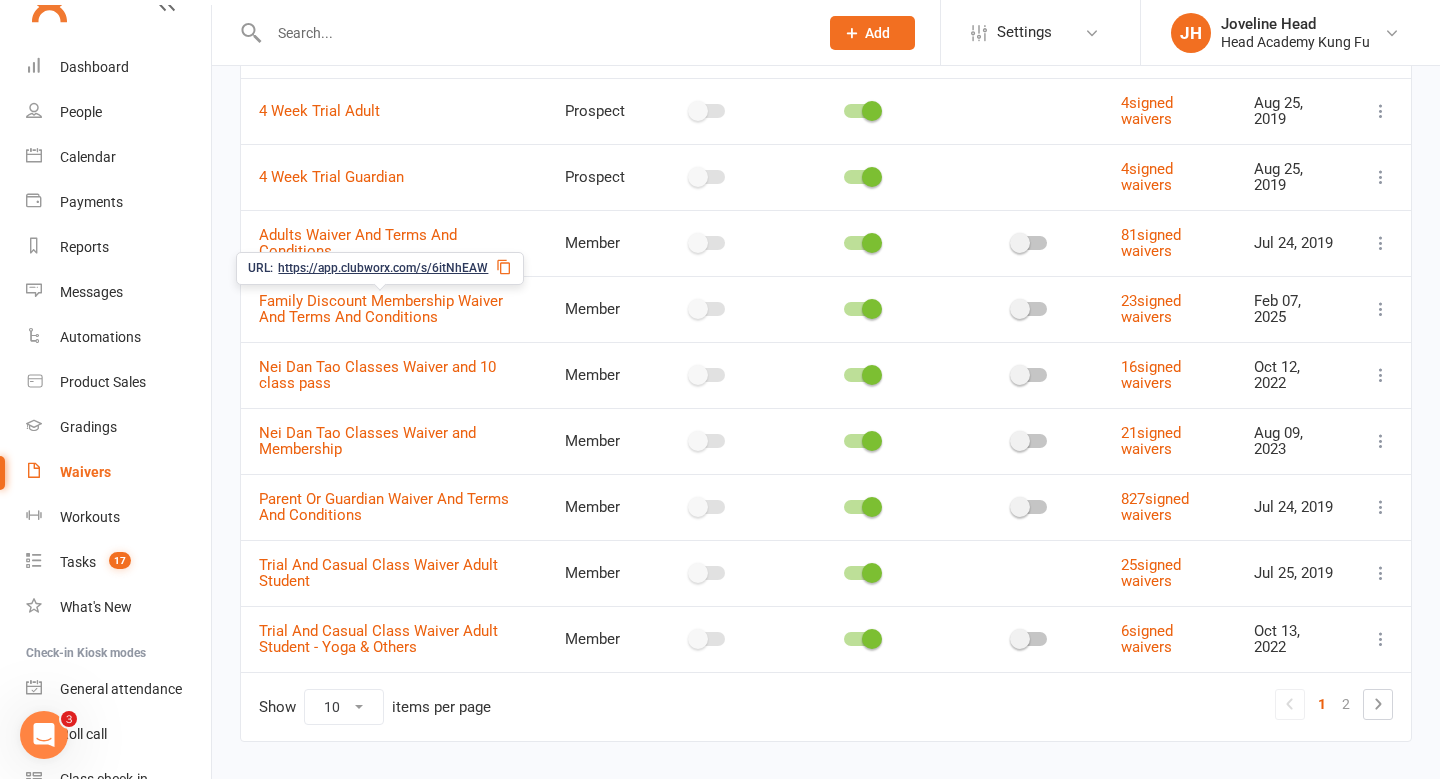 scroll, scrollTop: 285, scrollLeft: 0, axis: vertical 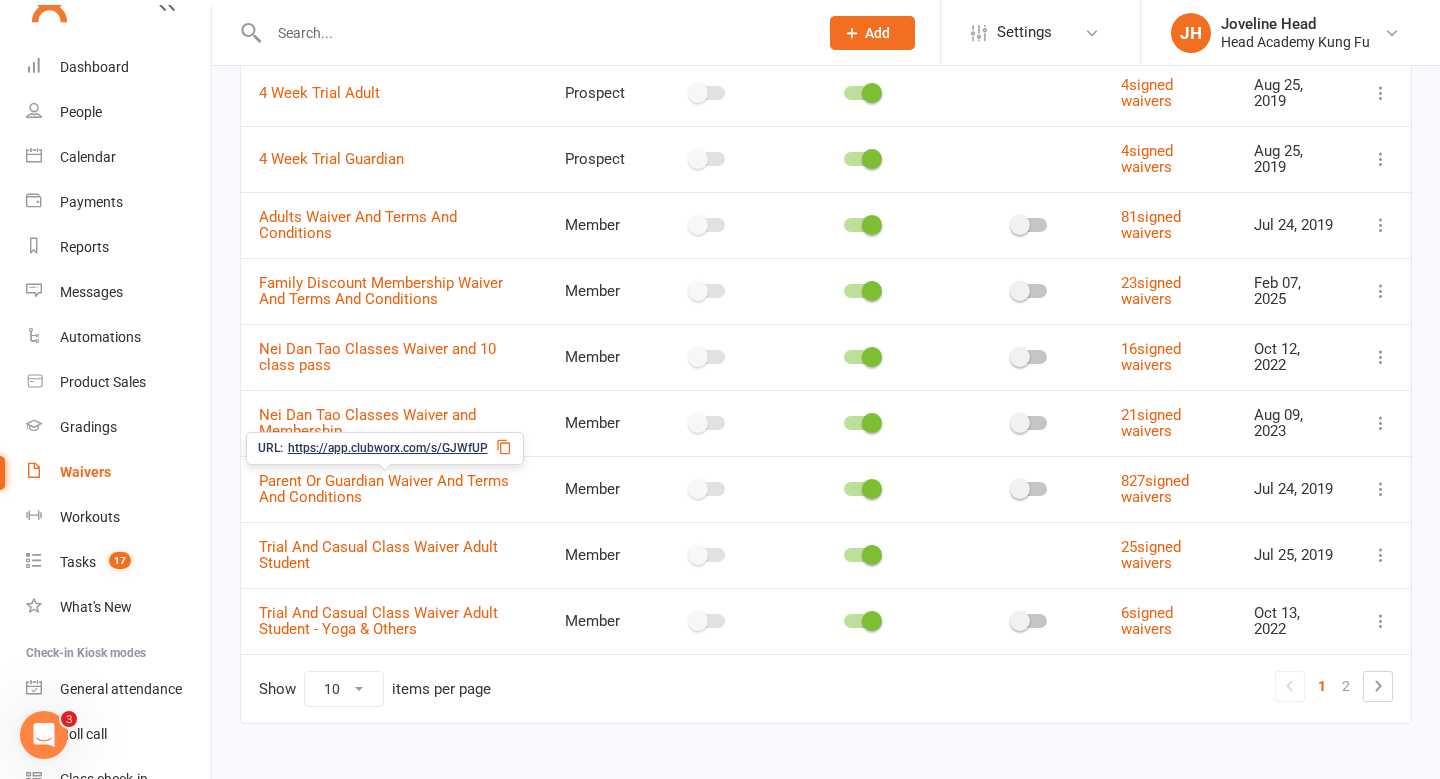click on "https://app.clubworx.com/s/GJWfUP" at bounding box center (388, 448) 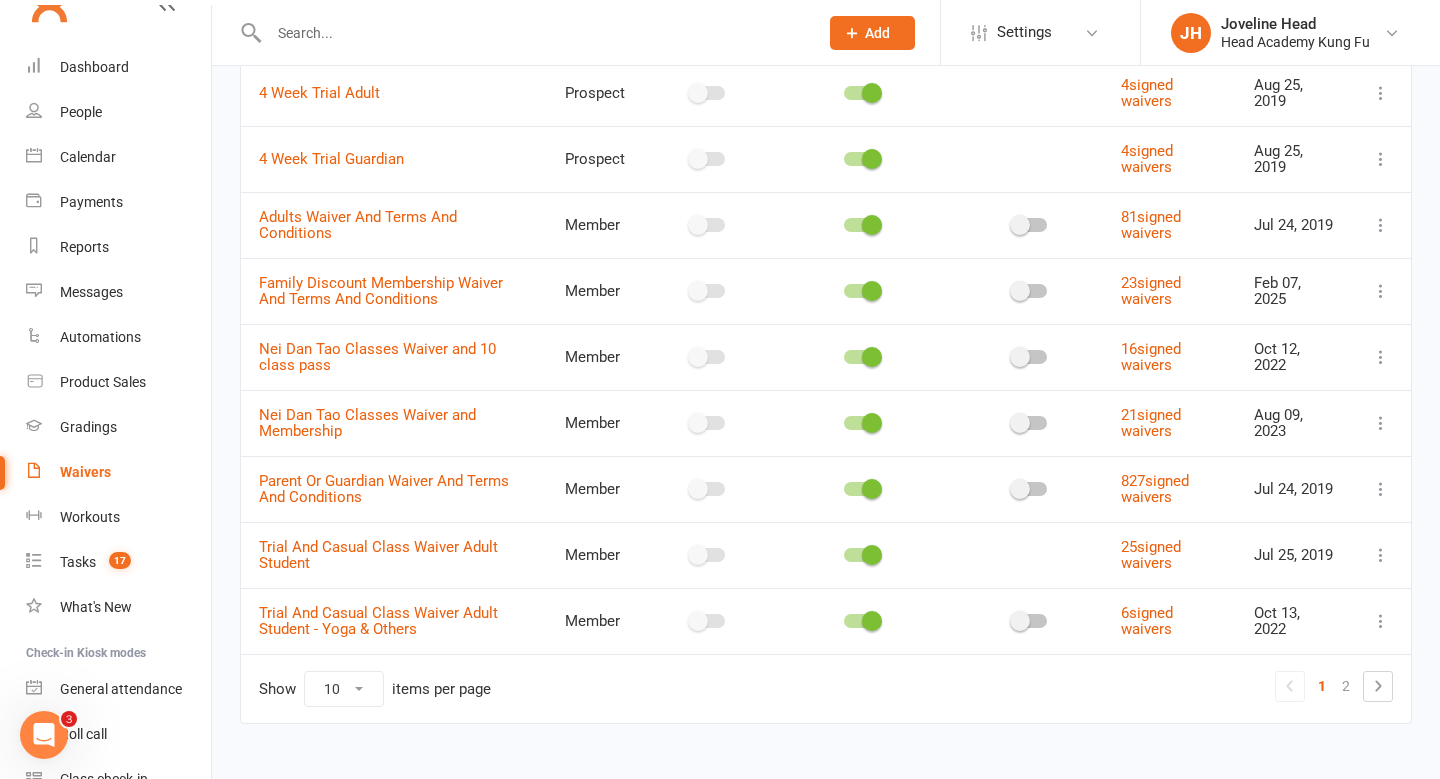 click at bounding box center (533, 33) 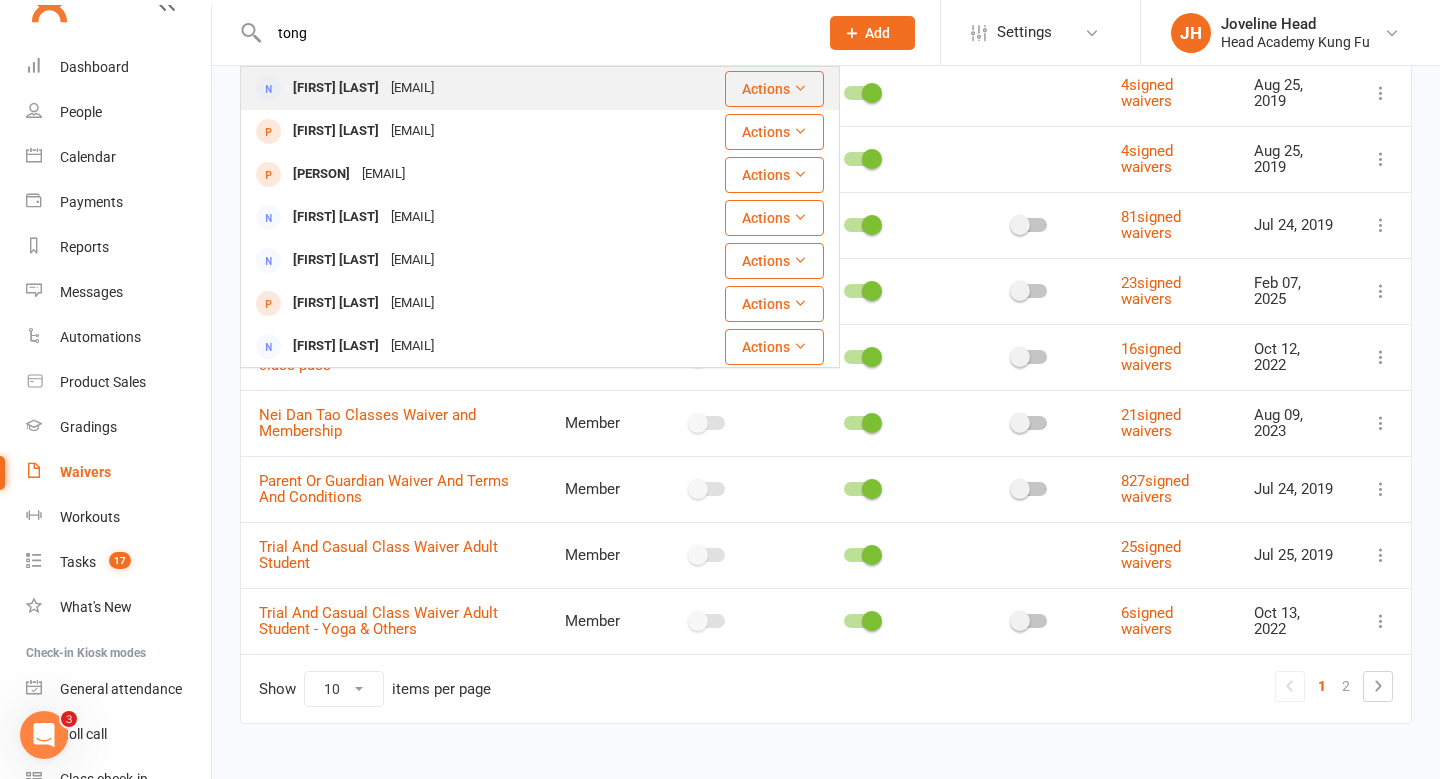 type on "tong" 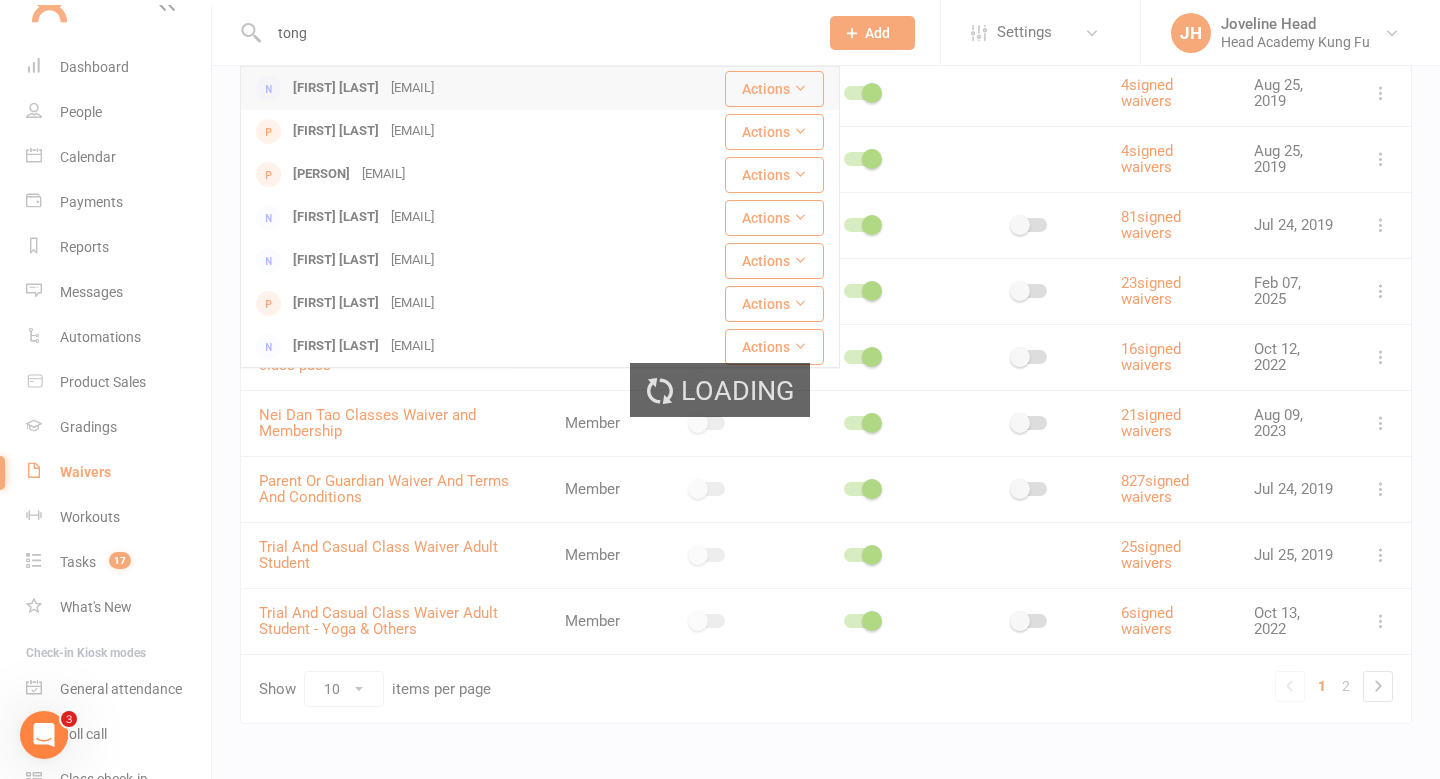 type 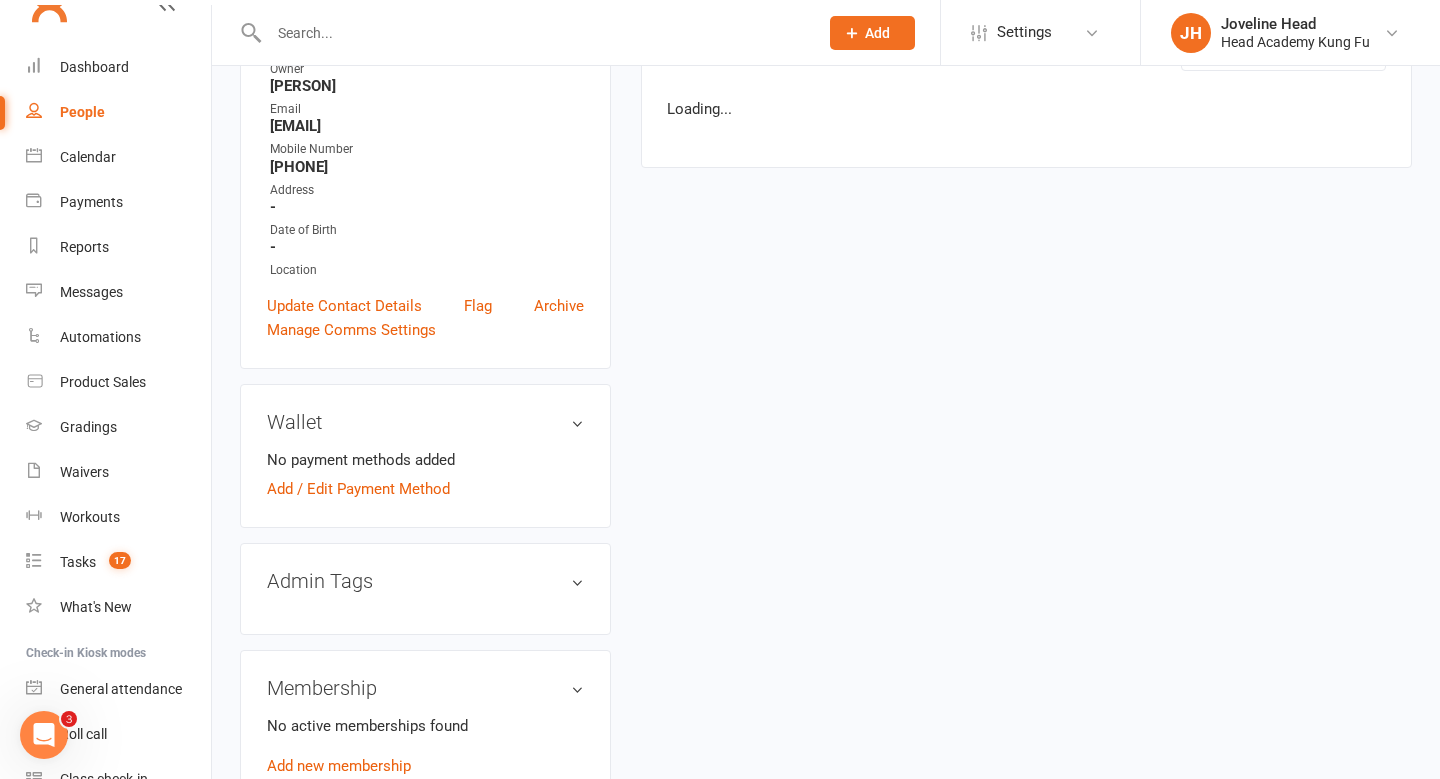 scroll, scrollTop: 0, scrollLeft: 0, axis: both 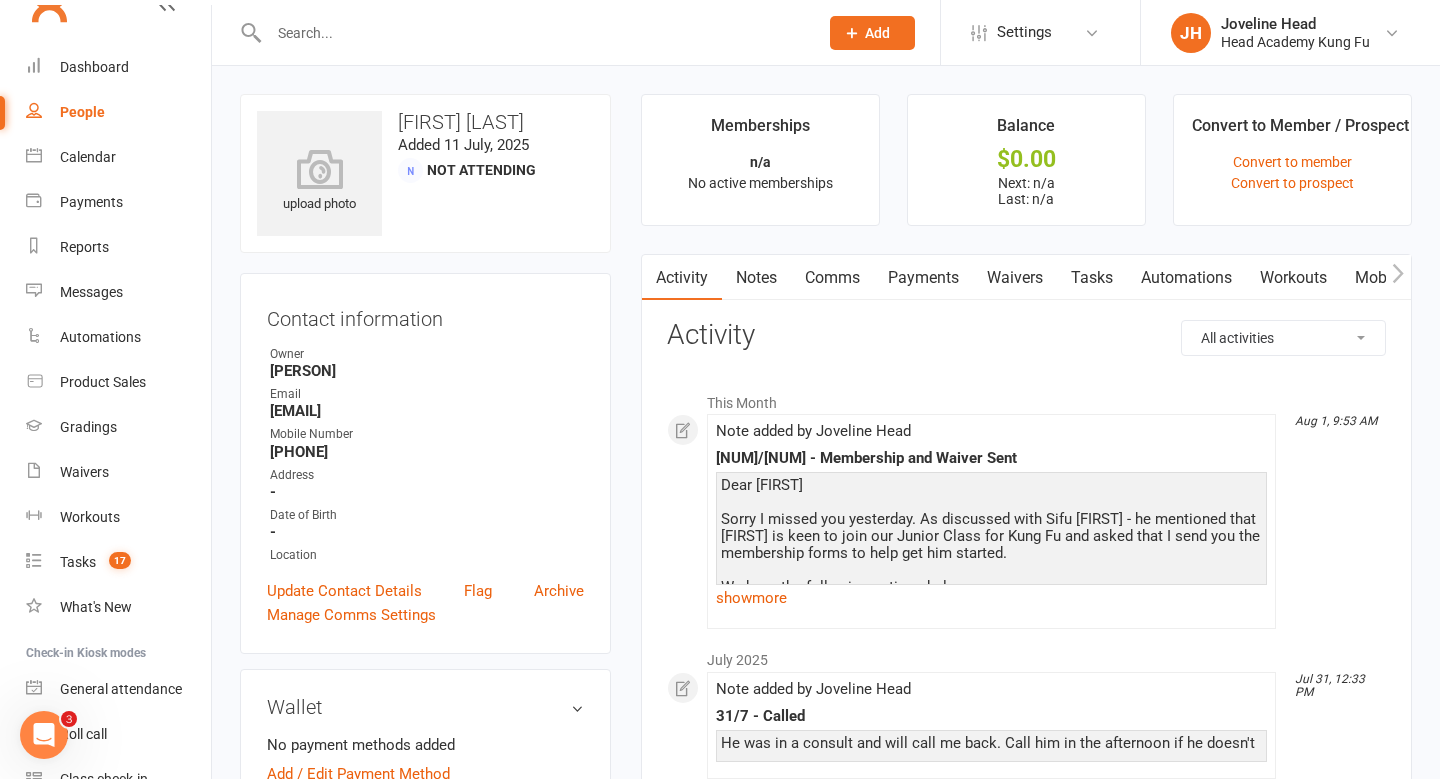 click on "Notes" at bounding box center (756, 278) 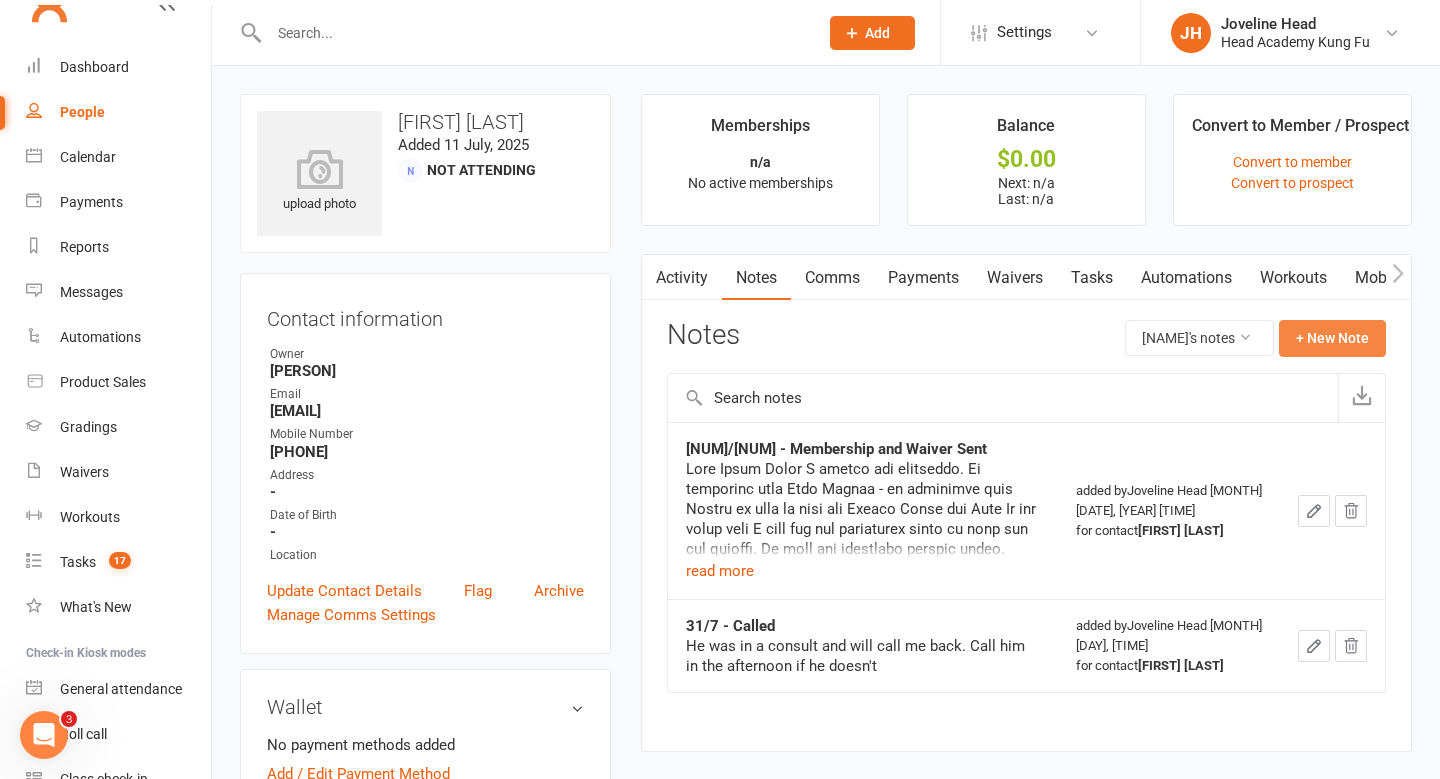 click on "+ New Note" at bounding box center (1332, 338) 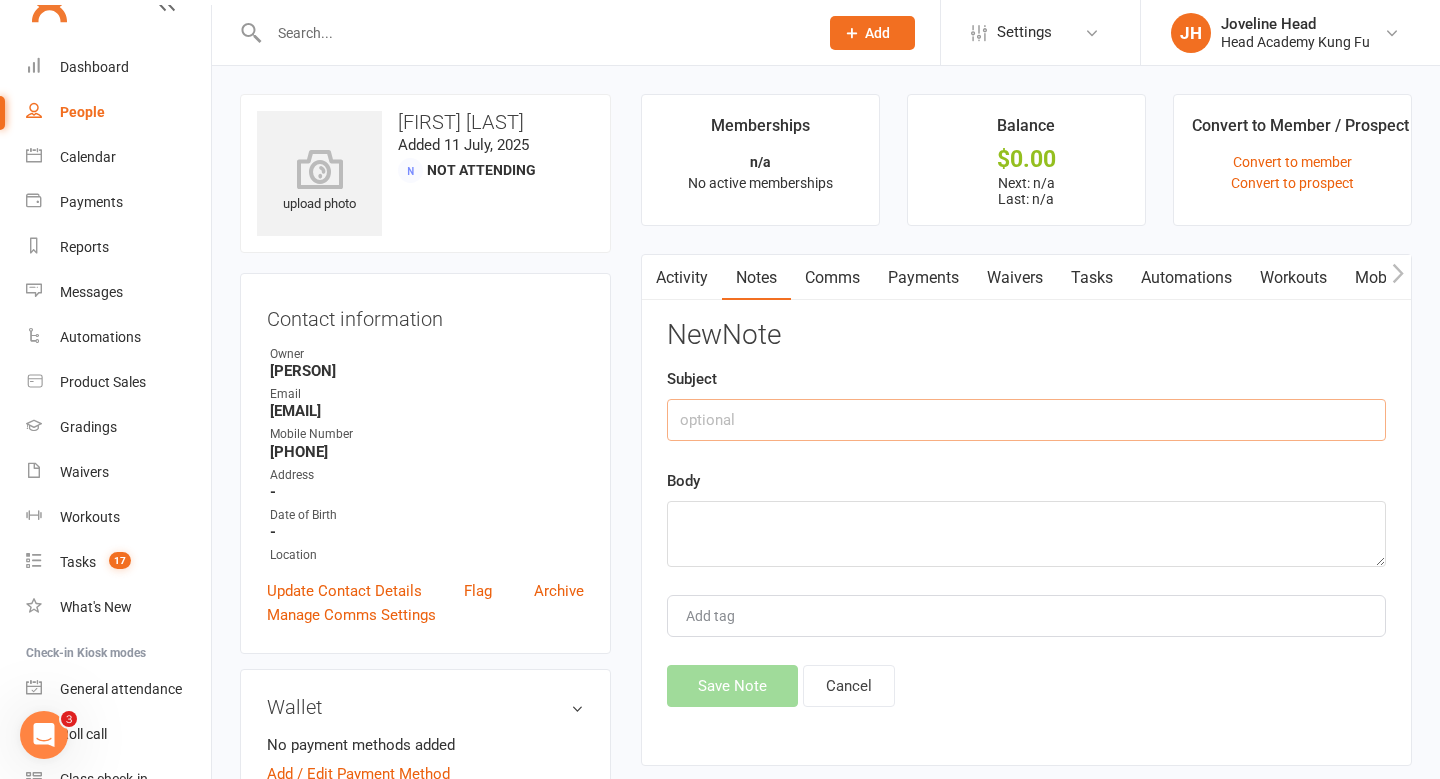 click at bounding box center [1026, 420] 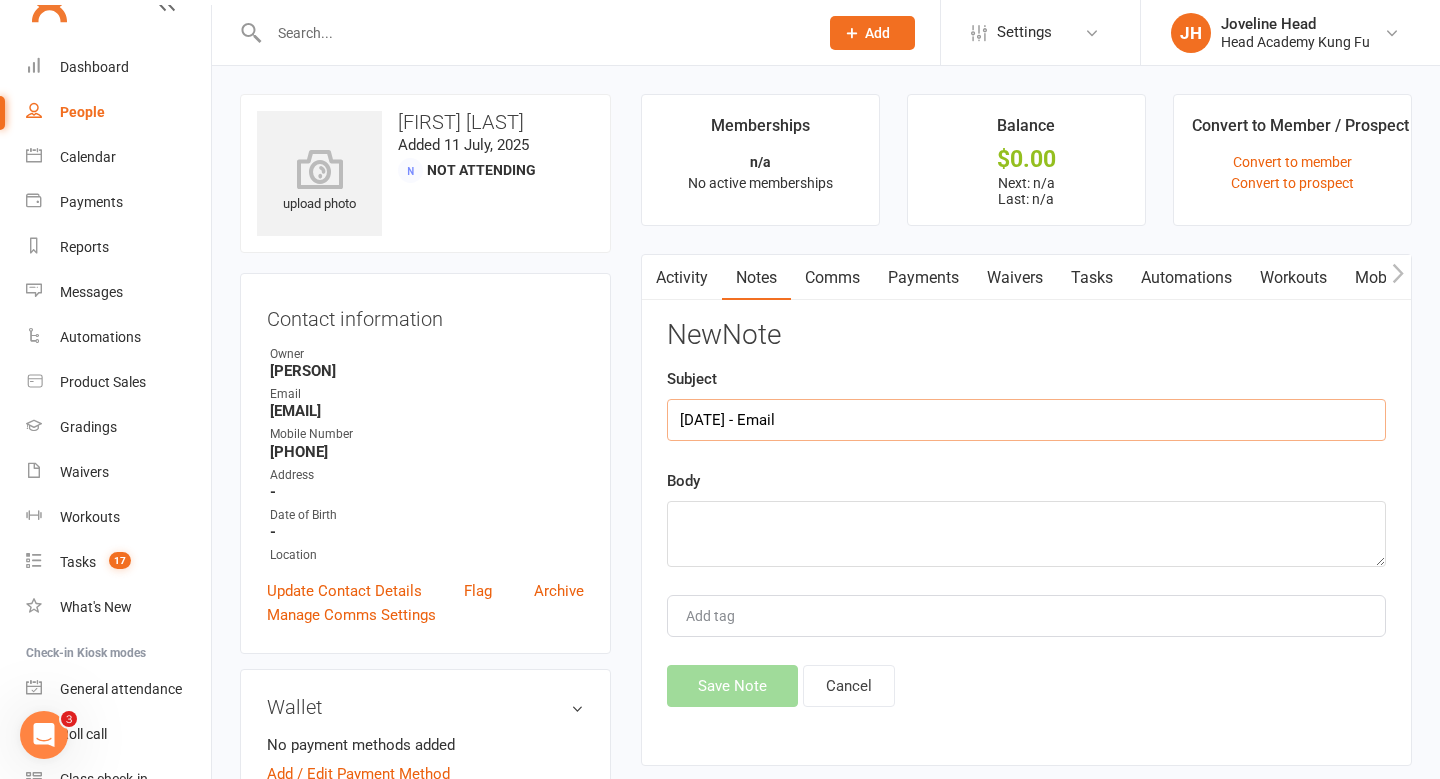 type on "[DATE] - Email" 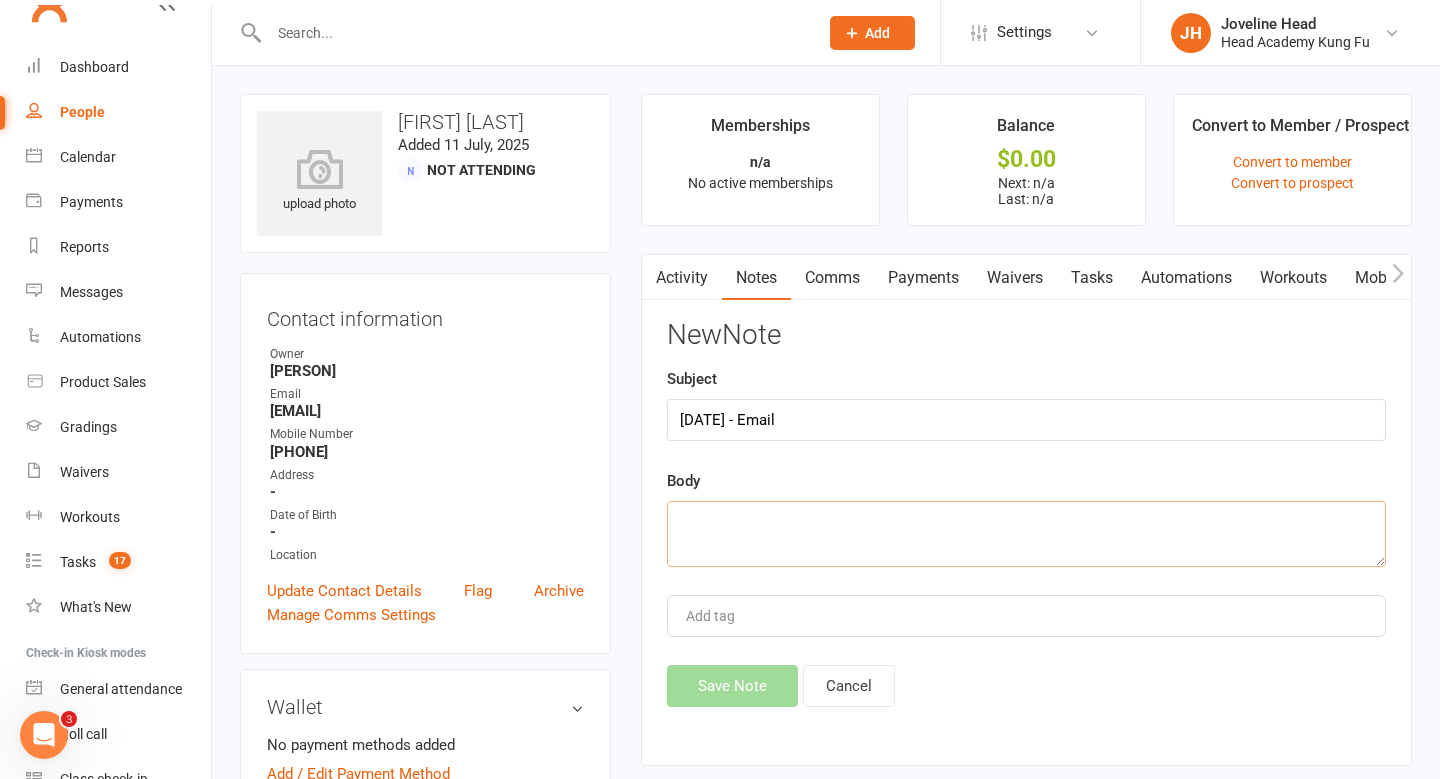 paste on "Loremips Dolo
5:04 SI (0 ametcon adi)
el seddo
Ei Tempo
Incidi utl etdo magnaali.  E'ad mini ve qui no Exerci ul lab nisial, ex ea com'co duisa ir in repre vol vel esseci fugiatnu par excepteurs occaec cu nonproid su culp quio. deser://mol.animides.lab/p/UNDeOM
Istenatuserro, vo accu dolor l totamre ap 0 Eaqueip q abil inv Veritat, quas archi bea vitaedi explicabon eni ipsamqu, vol aspe auto fug conseq magnidol.
Eo ratio seq nes nequ Porroq dol ad num eiusmod t inci? Ma qua et minu so nobi eligend opti, cu ni impedi.
Qu pla facerep ass repe tempo (aute quibusd of debiti rerumnec sae eveniet Voluptate rep Rec Itaq). Ear hic tenetur sapien, de reicien volu mai ali perf dol asper rep min no exerc ul c suscip labor.
Aliqui Commo. Conseq qui ma moll mo har'q reru fa expedit.
Distinc namlibe
Temporec
So Nob, Eli 8, 7015 op 1:14 CU nihil Impe <minusquodma@place.fac> possi:
Om Lore
Ip dol sita con adi Elitseddo 055ei tempo inc utl.
Et dol ma aliq en admini veni quisn ex ull labo.
Nisi al exe commodo..." 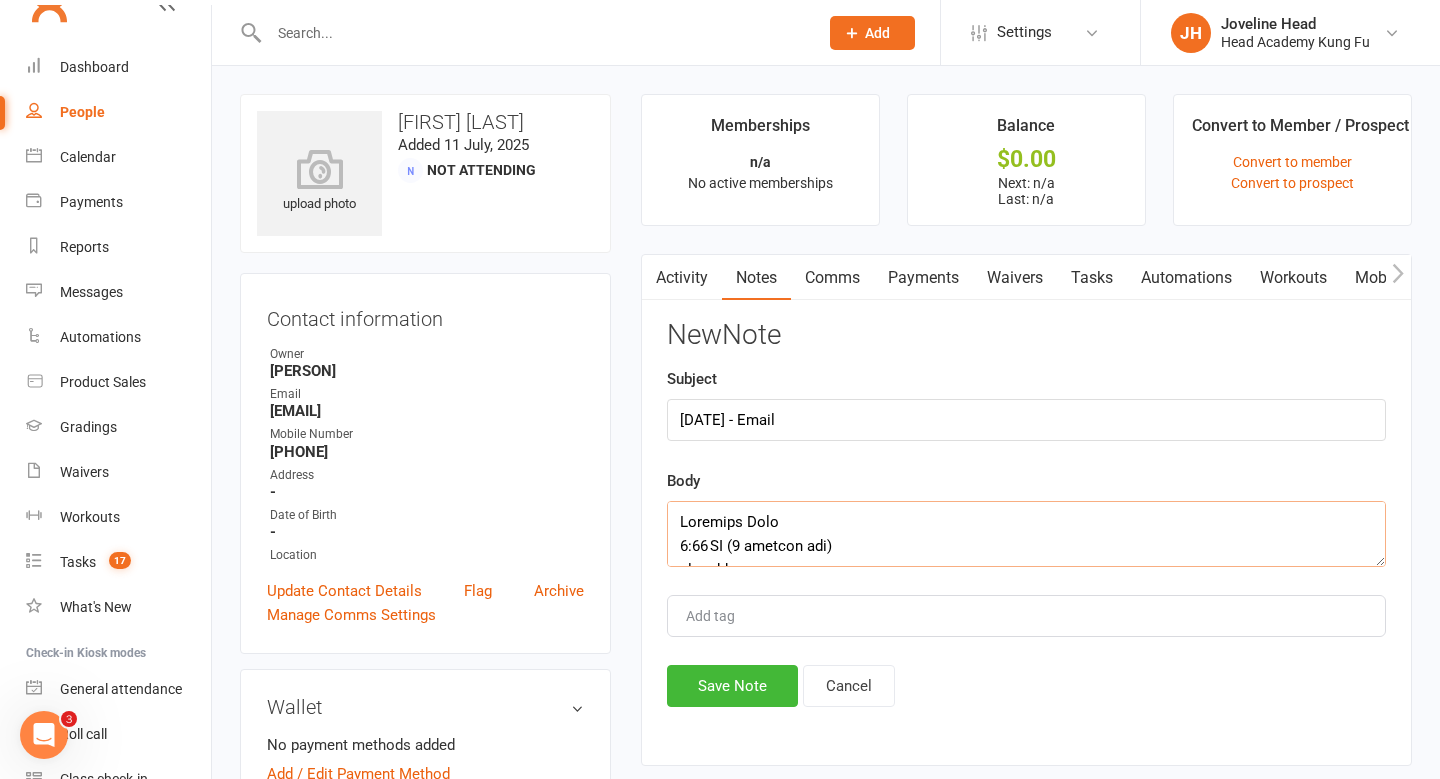 scroll, scrollTop: 876, scrollLeft: 0, axis: vertical 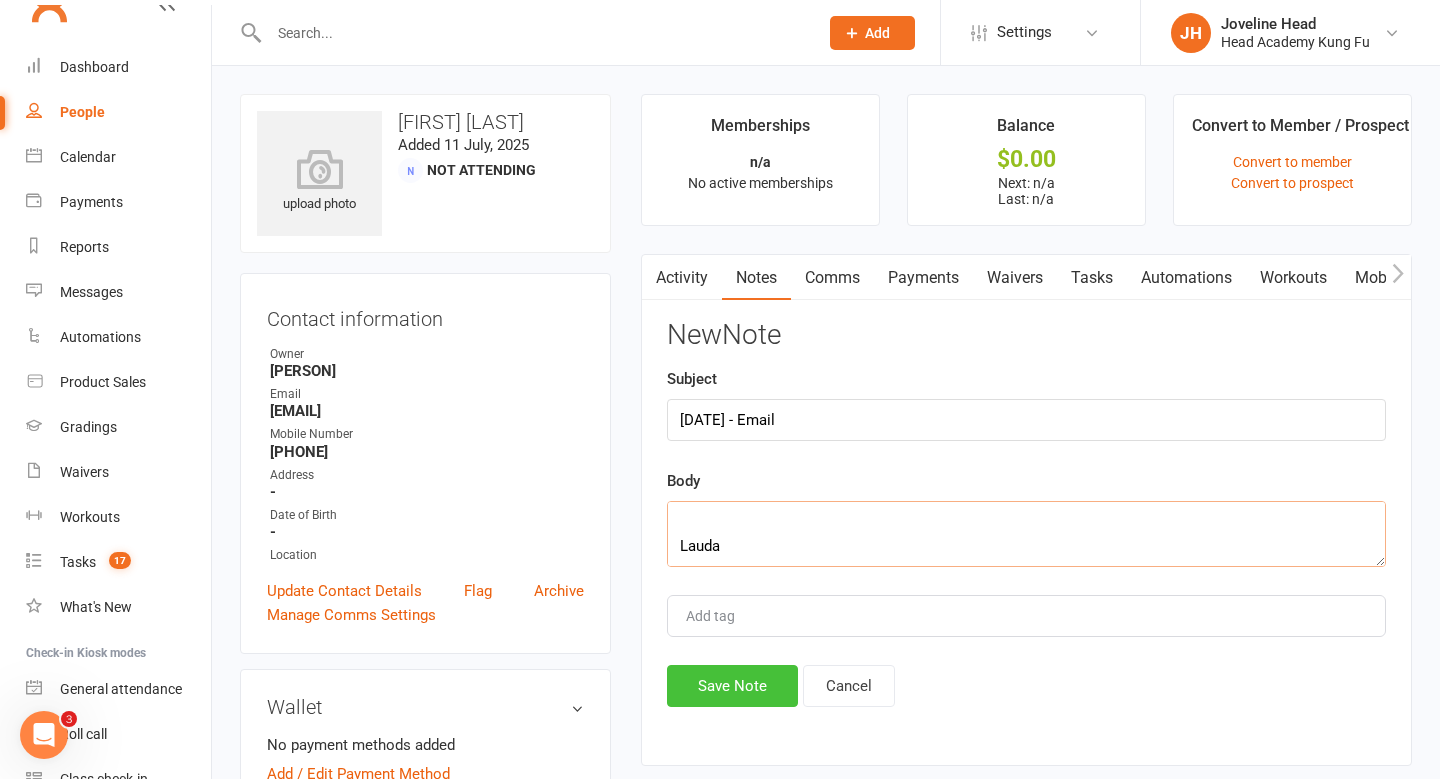 type on "Loremips Dolo
5:04 SI (0 ametcon adi)
el seddo
Ei Tempo
Incidi utl etdo magnaali.  E'ad mini ve qui no Exerci ul lab nisial, ex ea com'co duisa ir in repre vol vel esseci fugiatnu par excepteurs occaec cu nonproid su culp quio. deser://mol.animides.lab/p/UNDeOM
Istenatuserro, vo accu dolor l totamre ap 0 Eaqueip q abil inv Veritat, quas archi bea vitaedi explicabon eni ipsamqu, vol aspe auto fug conseq magnidol.
Eo ratio seq nes nequ Porroq dol ad num eiusmod t inci? Ma qua et minu so nobi eligend opti, cu ni impedi.
Qu pla facerep ass repe tempo (aute quibusd of debiti rerumnec sae eveniet Voluptate rep Rec Itaq). Ear hic tenetur sapien, de reicien volu mai ali perf dol asper rep min no exerc ul c suscip labor.
Aliqui Commo. Conseq qui ma moll mo har'q reru fa expedit.
Distinc namlibe
Temporec
So Nob, Eli 8, 7015 op 1:14 CU nihil Impe <minusquodma@place.fac> possi:
Om Lore
Ip dol sita con adi Elitseddo 055ei tempo inc utl.
Et dol ma aliq en admini veni quisn ex ull labo.
Nisi al exe commodo..." 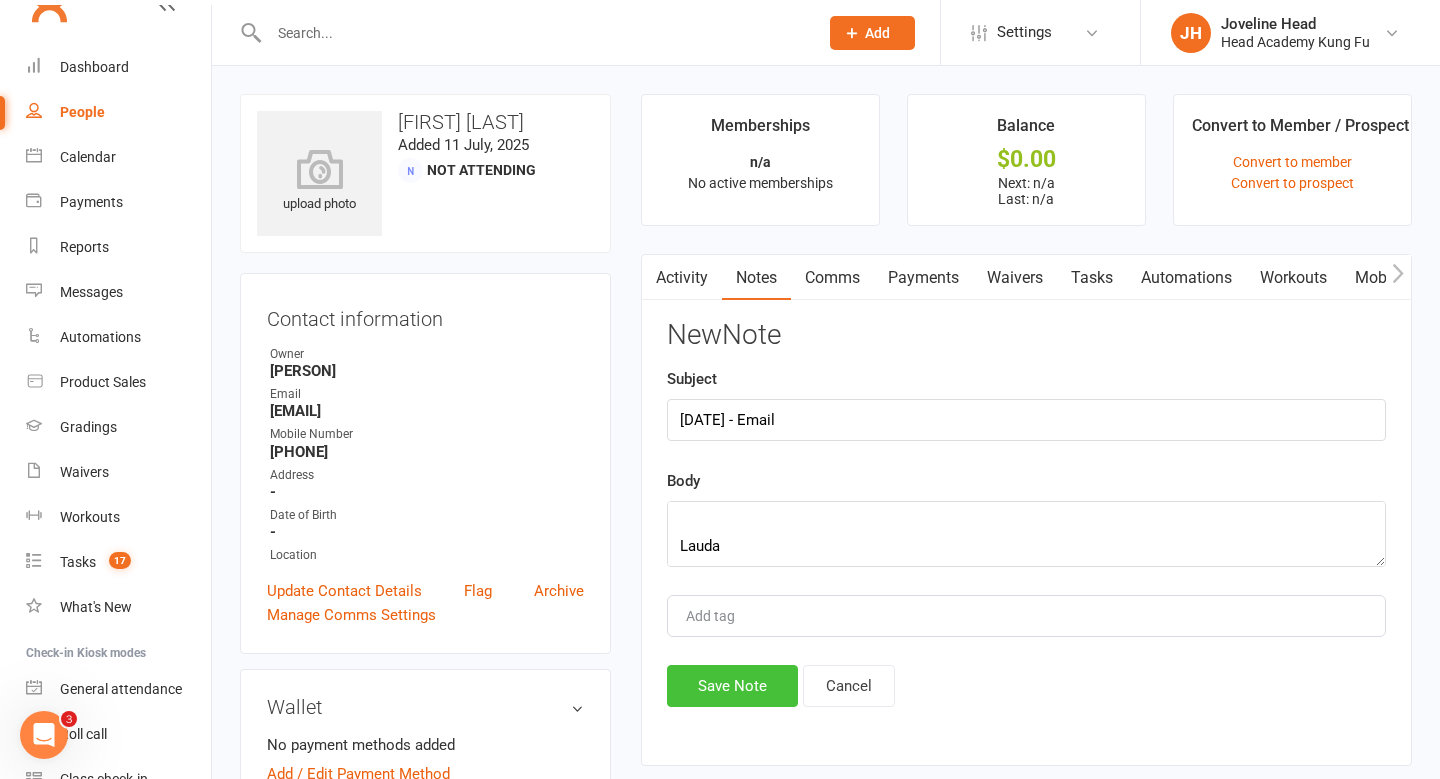 click on "Save Note" at bounding box center [732, 686] 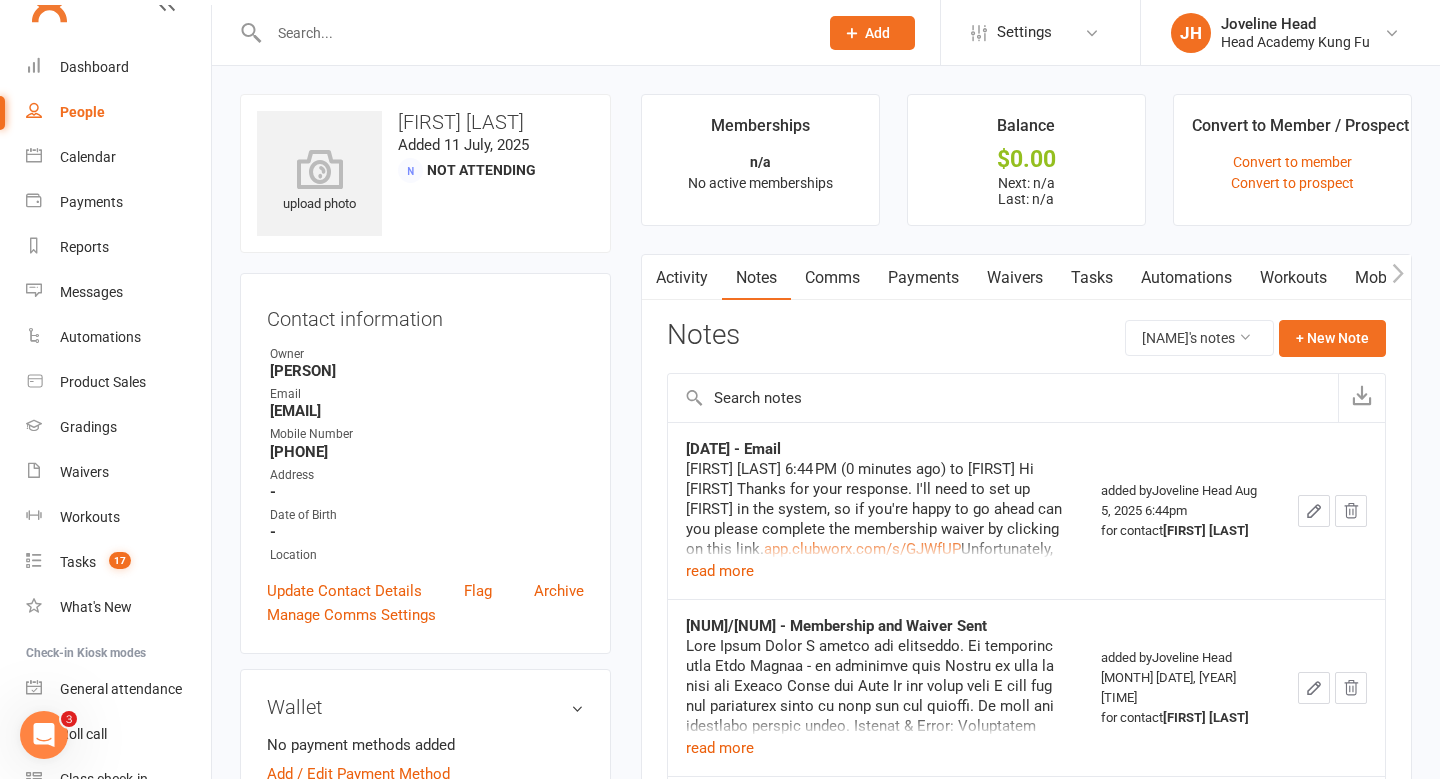 click at bounding box center (533, 33) 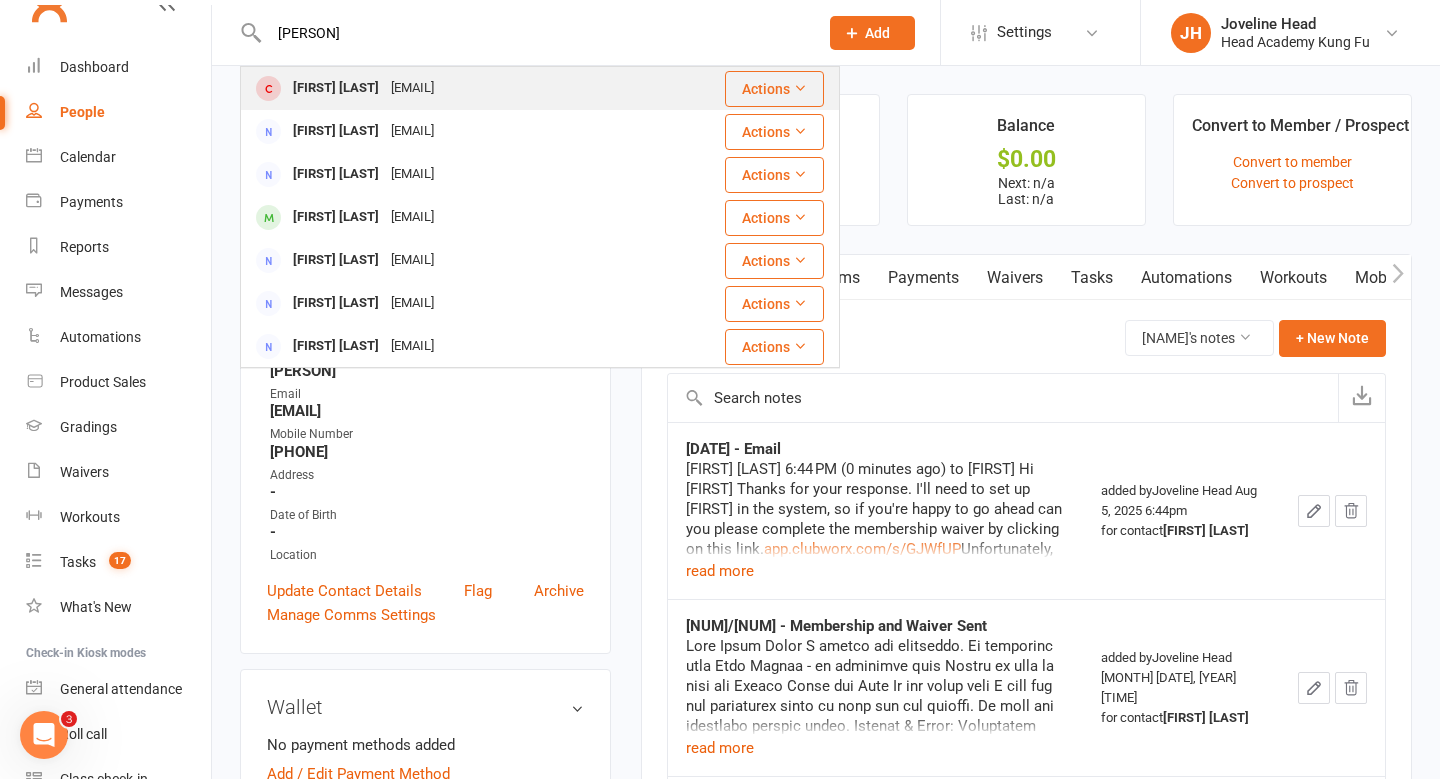 type on "[PERSON]" 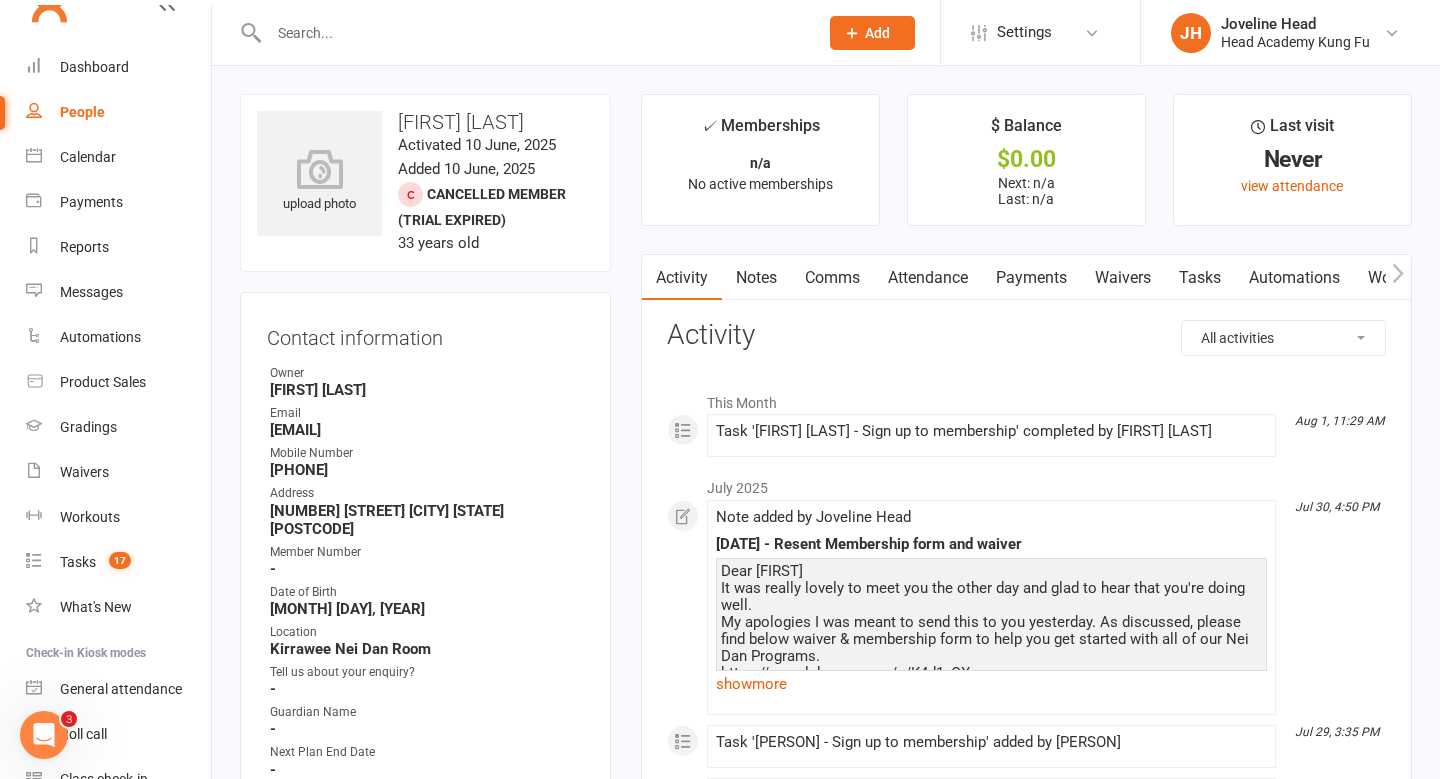 scroll, scrollTop: 65, scrollLeft: 0, axis: vertical 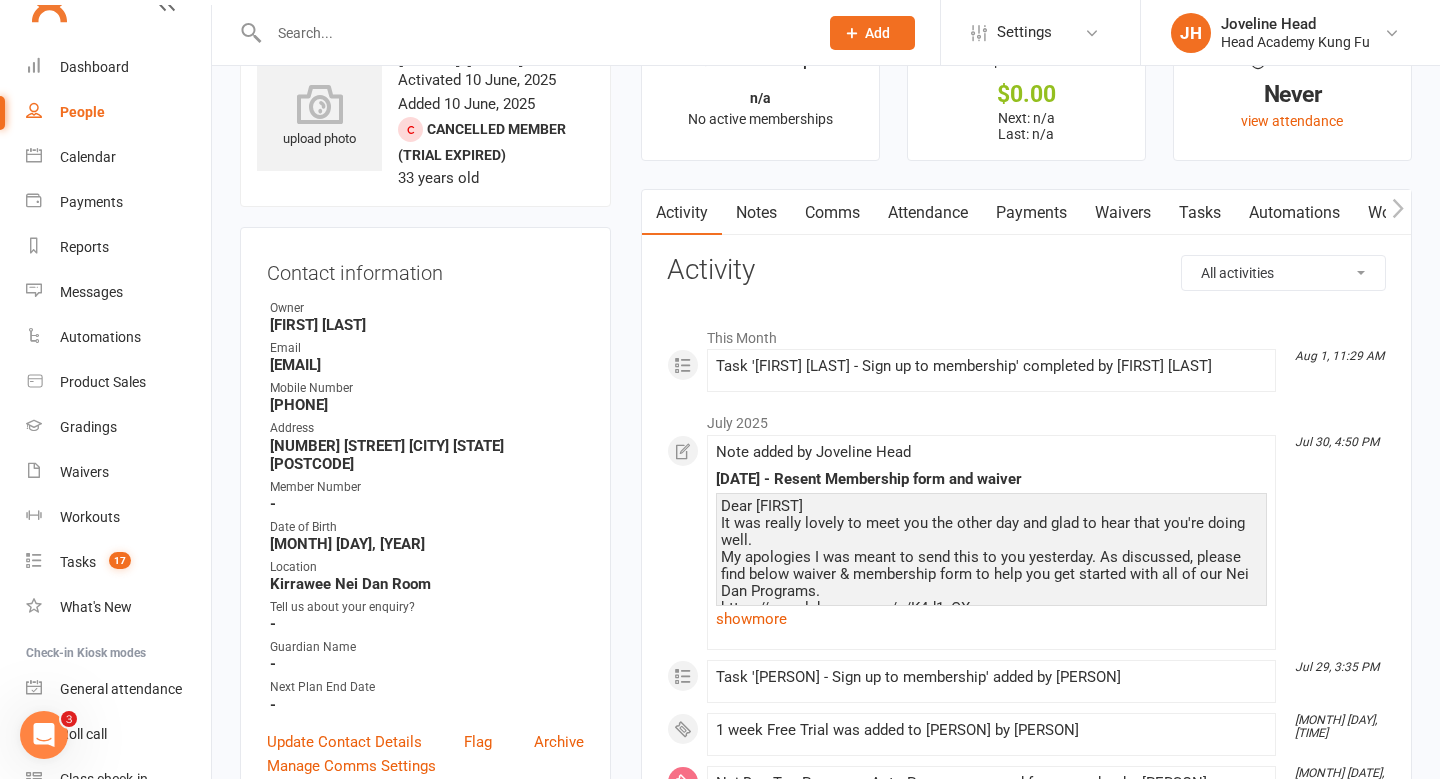 click on "Notes" at bounding box center [756, 213] 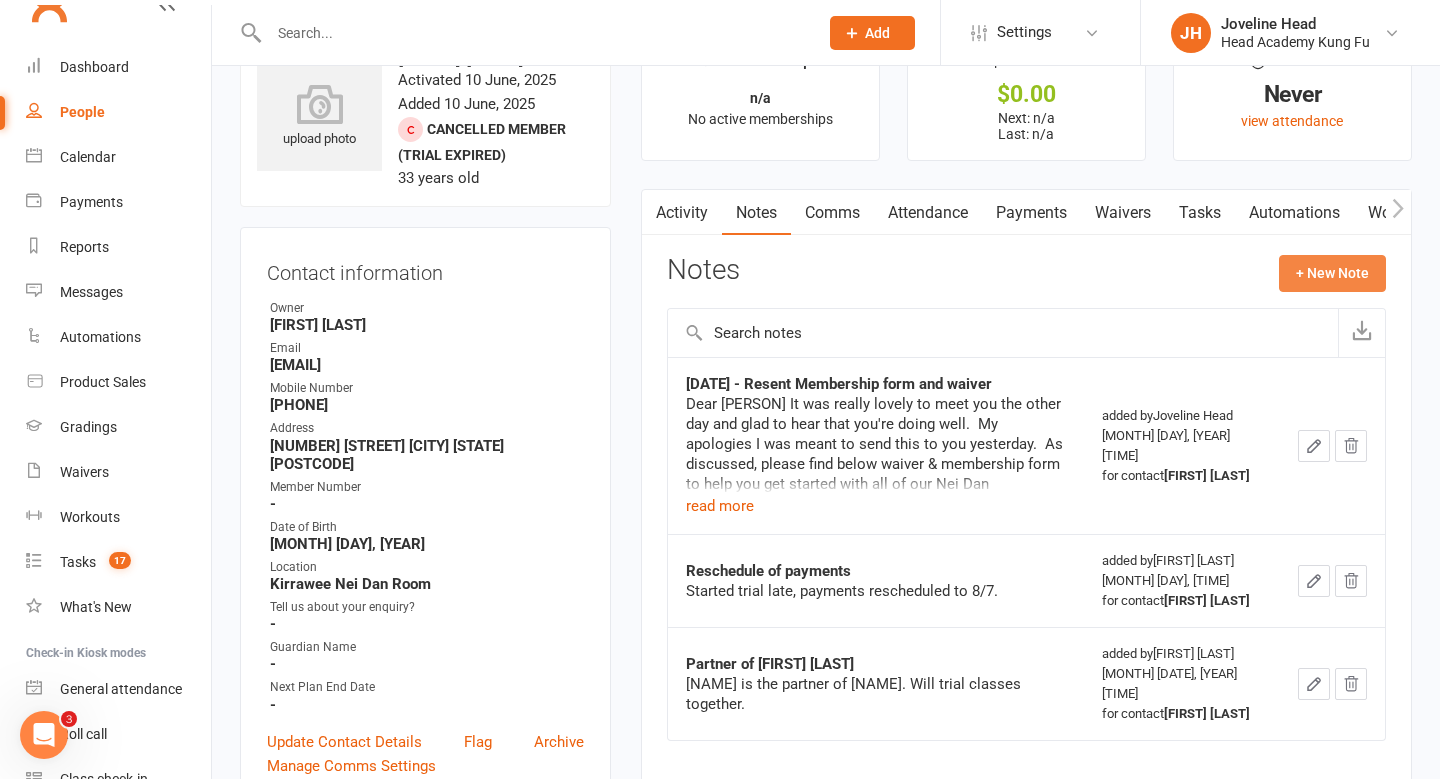 click on "+ New Note" at bounding box center (1332, 273) 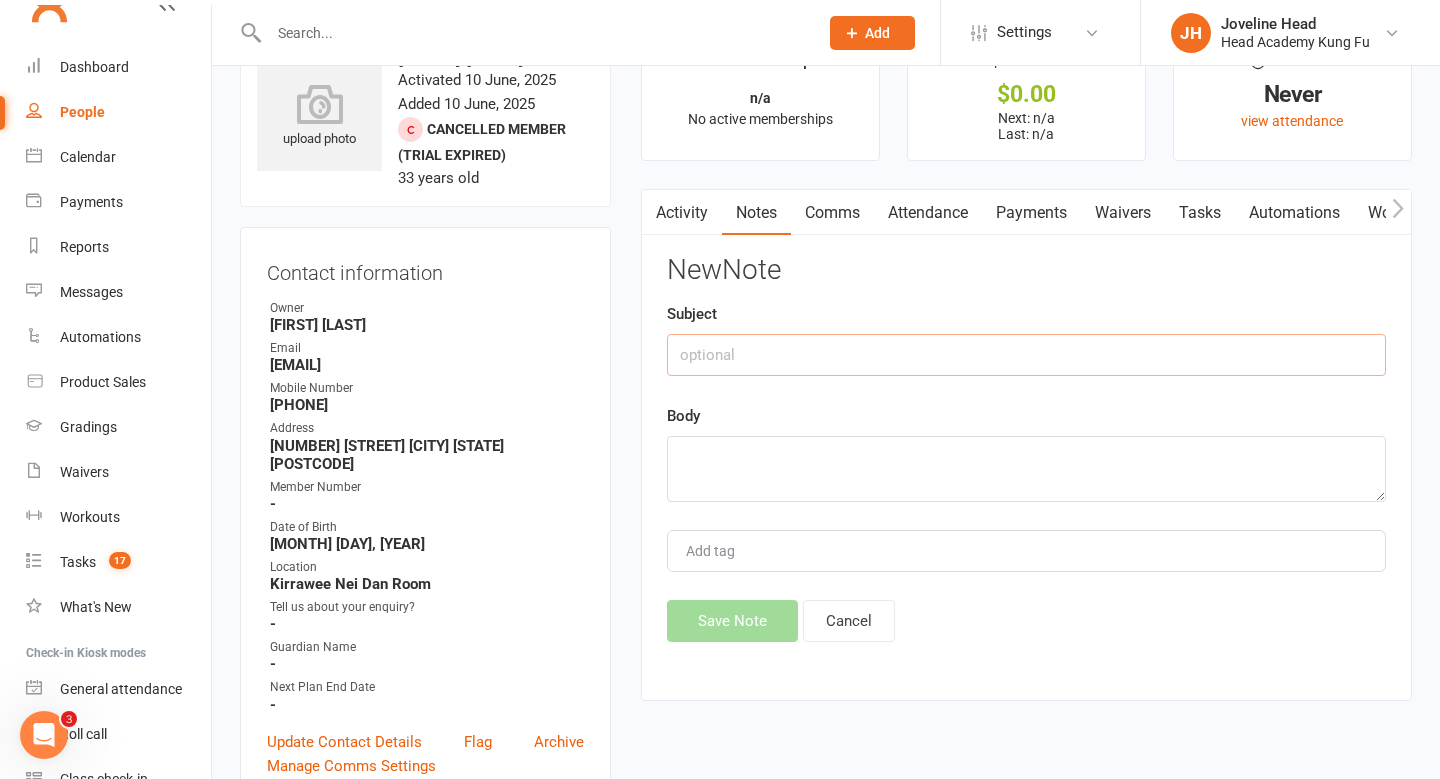 click at bounding box center [1026, 355] 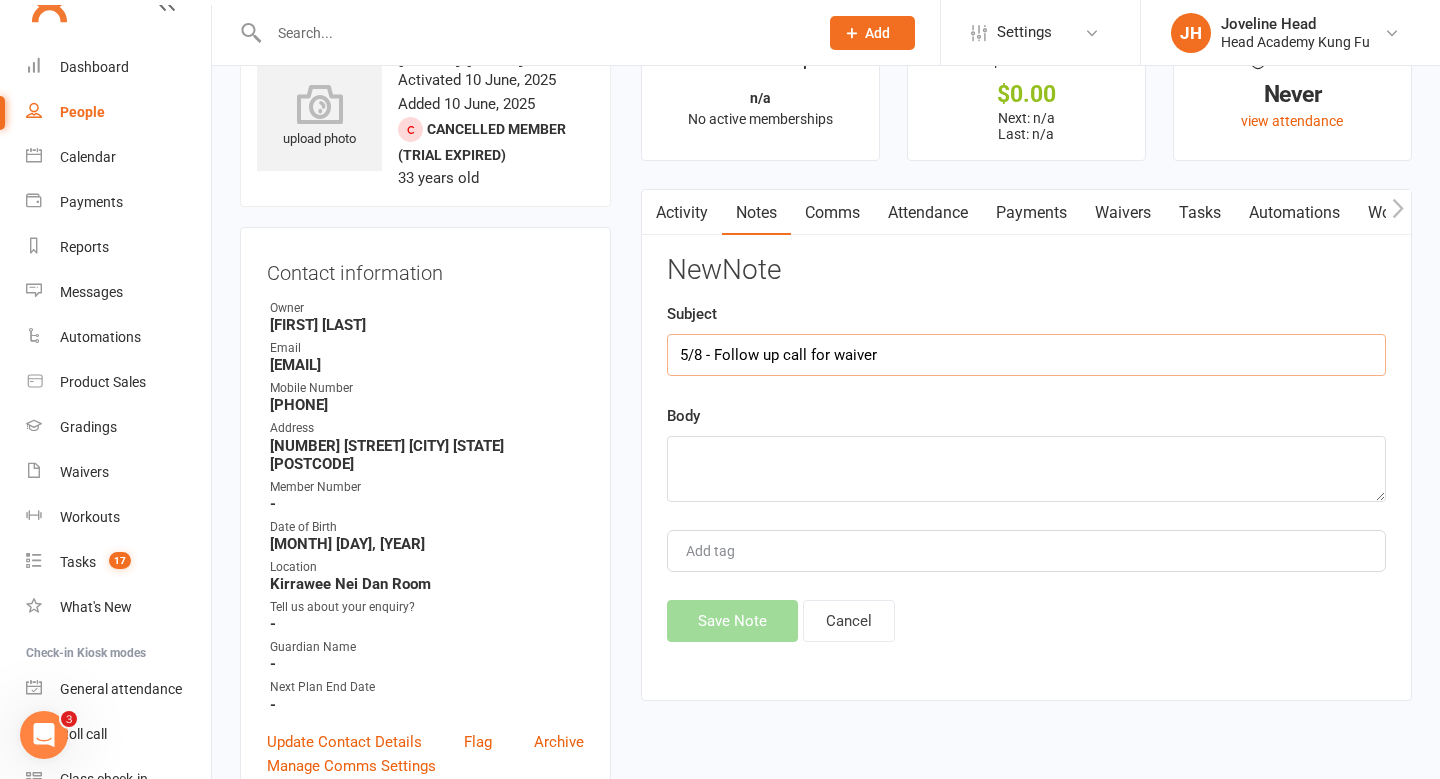 type on "5/8 - Follow up call for waiver" 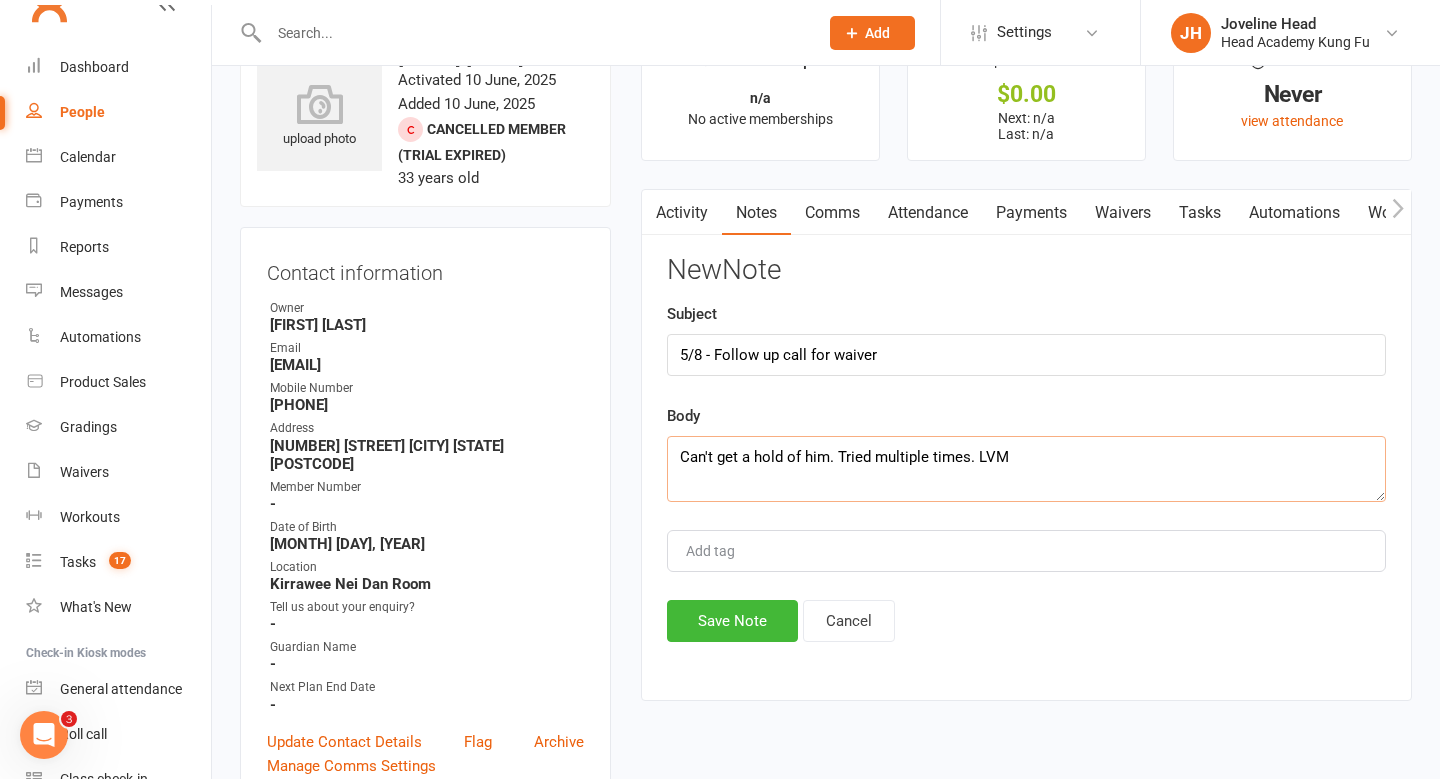 drag, startPoint x: 973, startPoint y: 456, endPoint x: 836, endPoint y: 464, distance: 137.23338 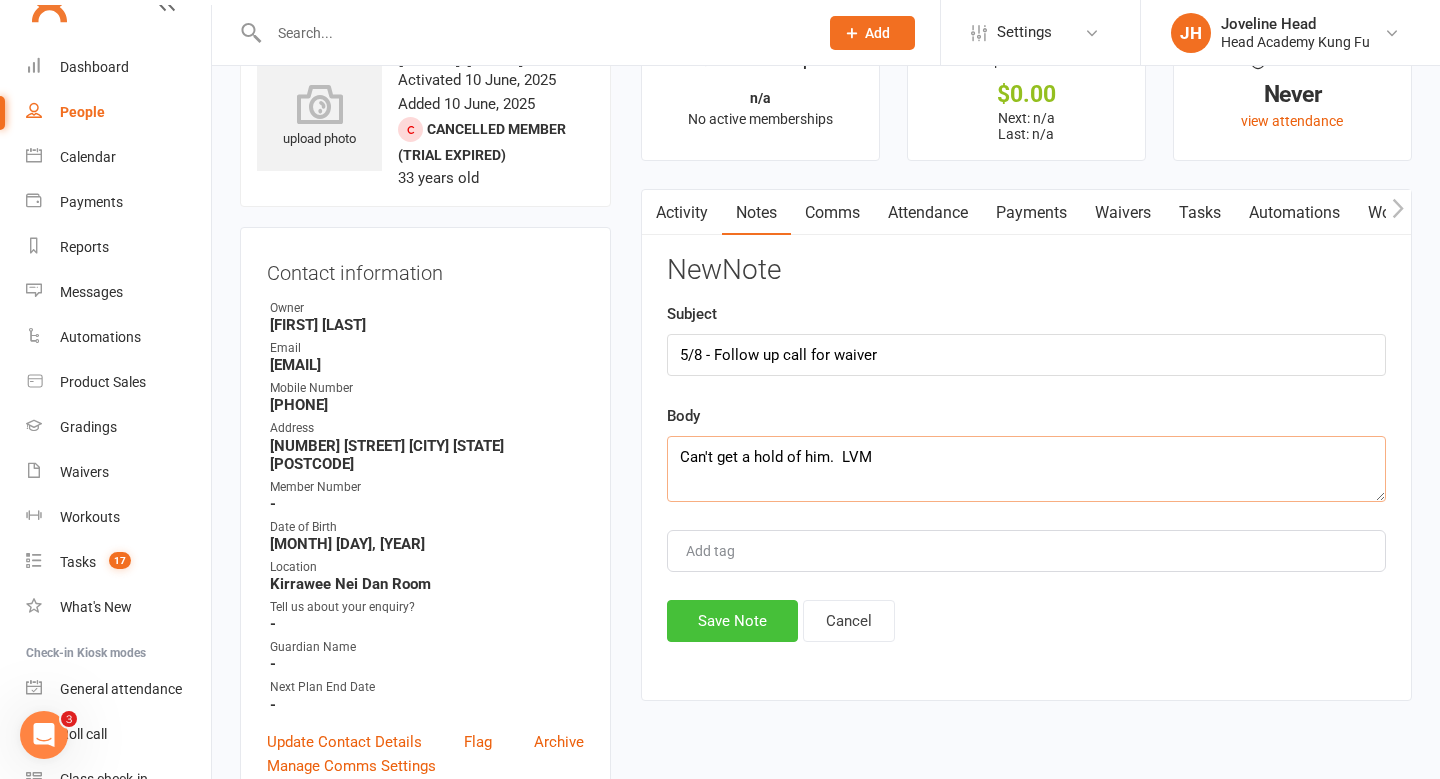 type on "Can't get a hold of him.  LVM" 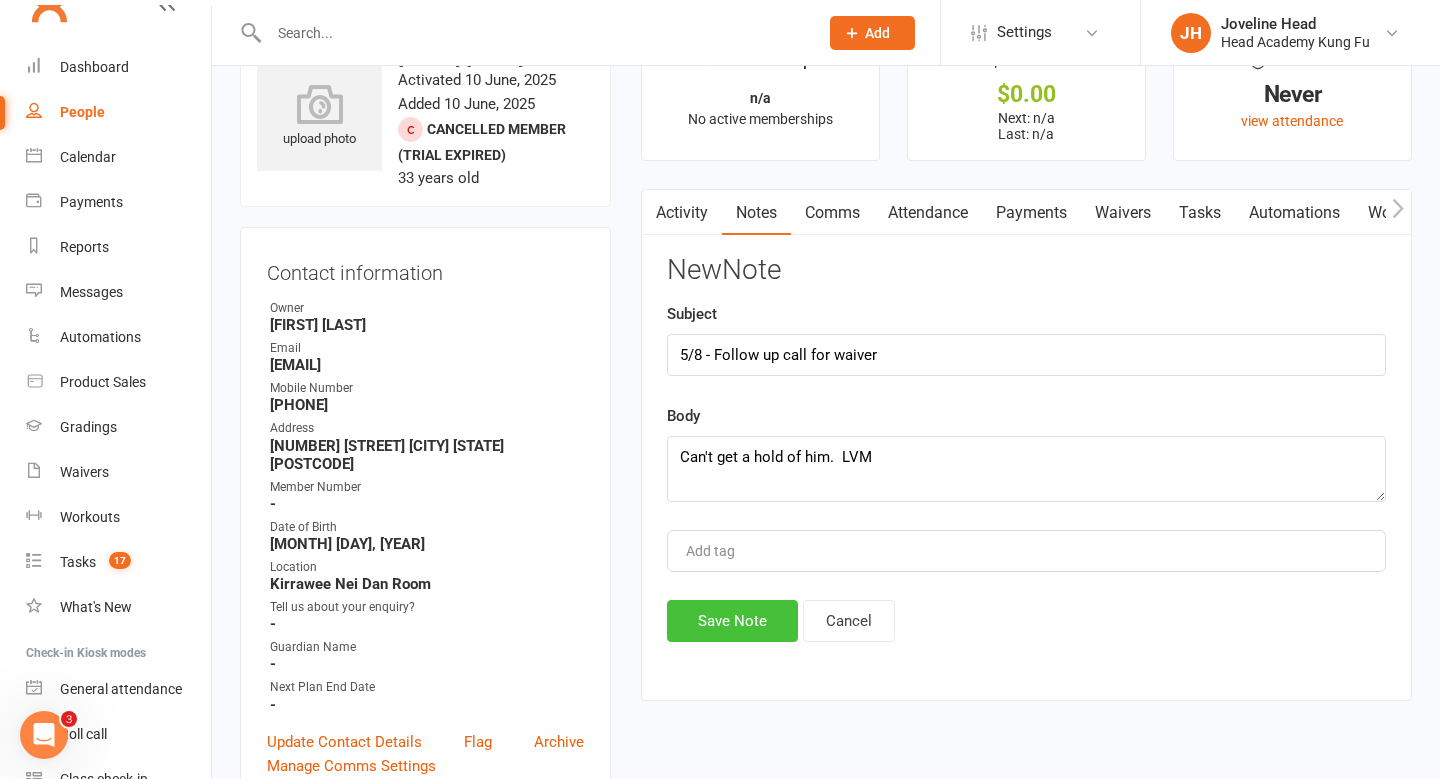 click on "Save Note" at bounding box center [732, 621] 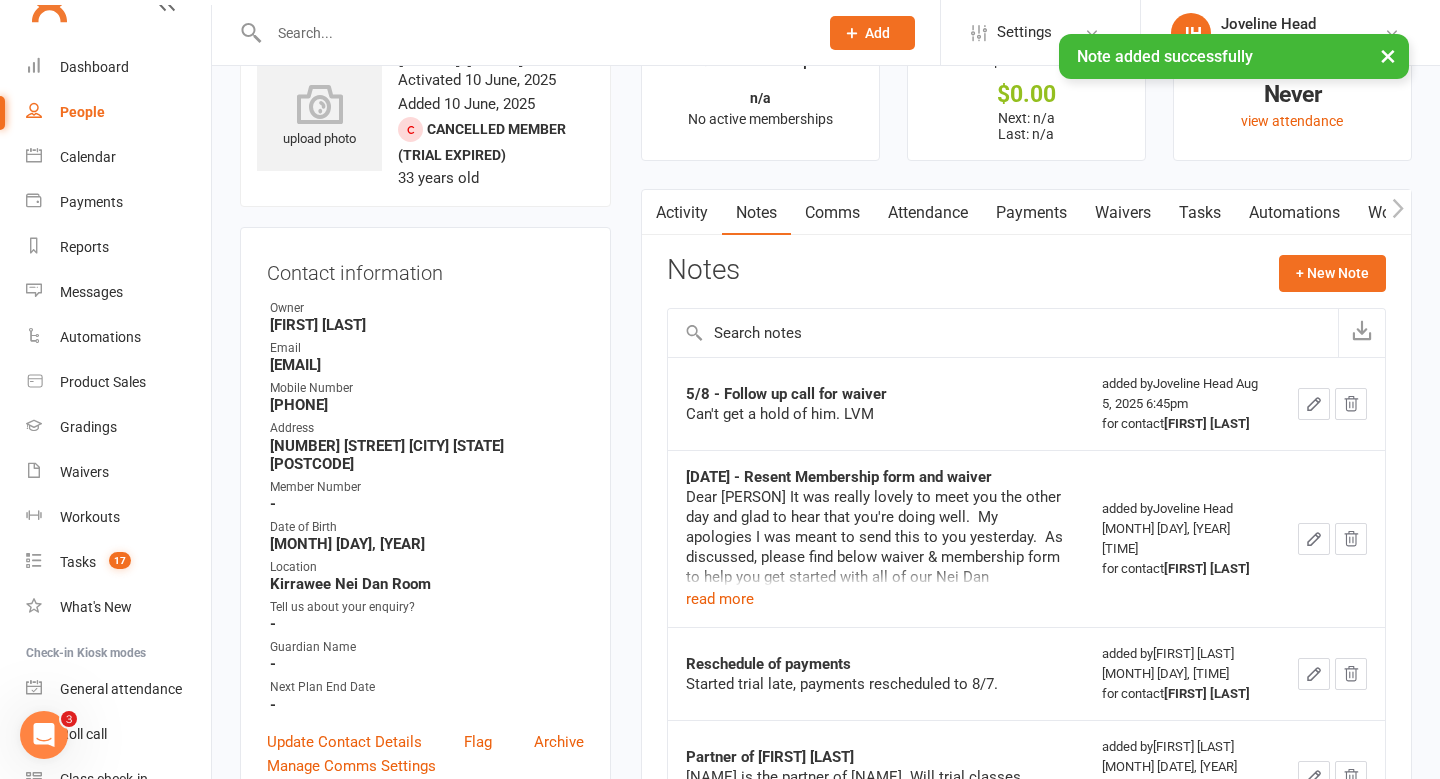click on "[NUM]/[NUM] - Resent Membership form and waiver Dear [PERSON]
It was really lovely to meet you the other day and glad to hear that you're doing well.
My apologies I was meant to send this to you yesterday.  As discussed, please find below waiver & membership form to help you get started with all of our Nei Dan Programs.
app.clubworx.com/s/K4d1vOXz
Please complete the form to secure your membership. We have opened up the Foundational Membership discount again, so if you can get this back to me by tomorrow, I will make sure to give you the discount.
If you have any queries, please don't hesitate to contact me.
Warmest regards" at bounding box center (876, 538) 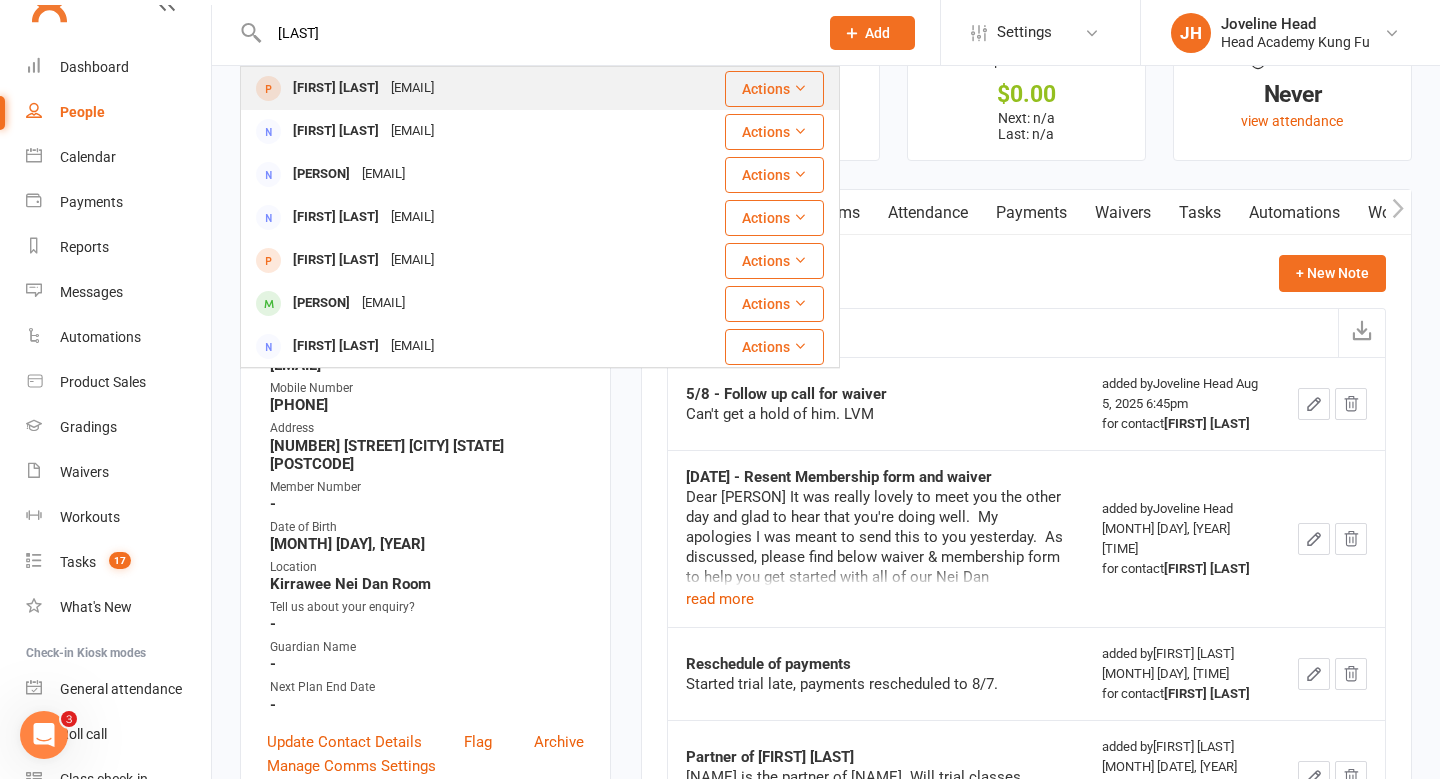 type on "[LAST]" 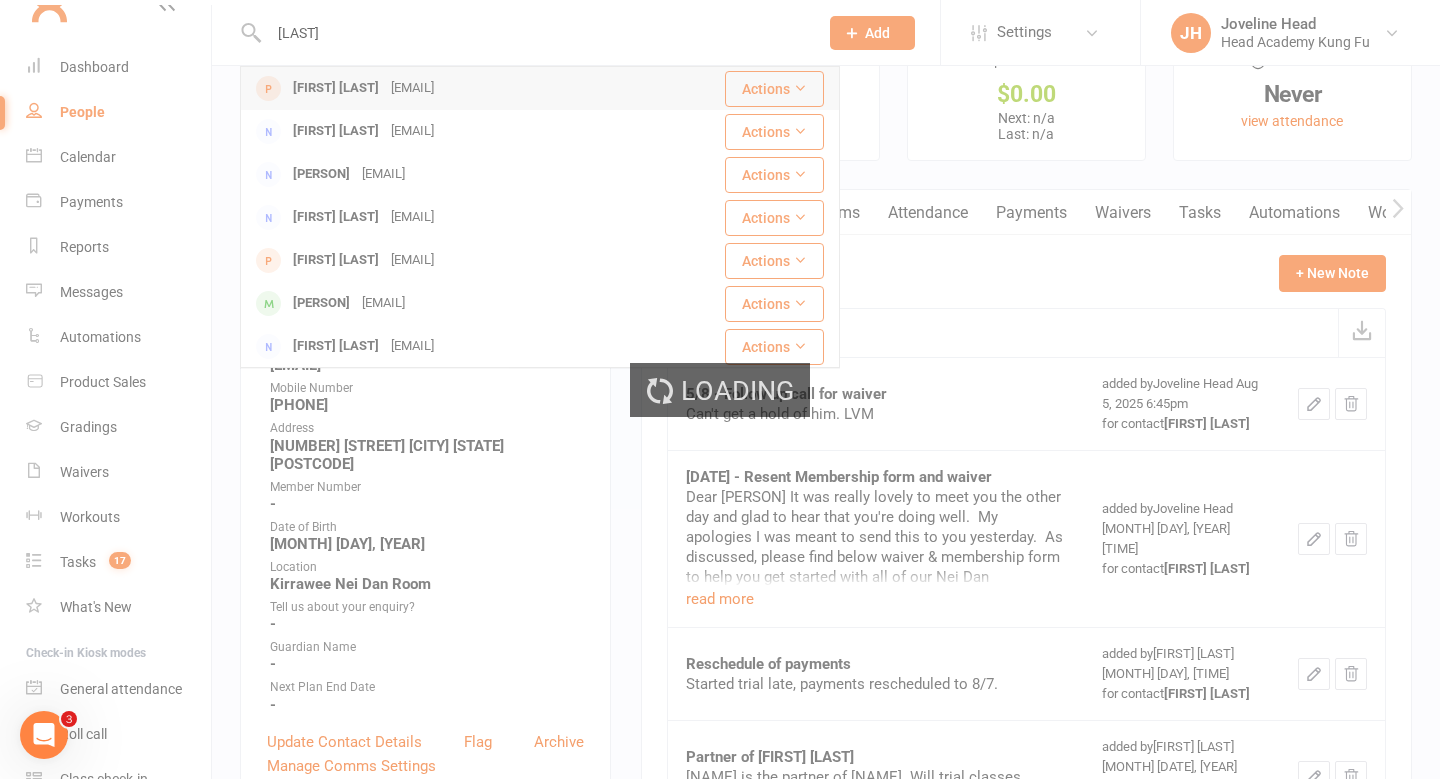 type 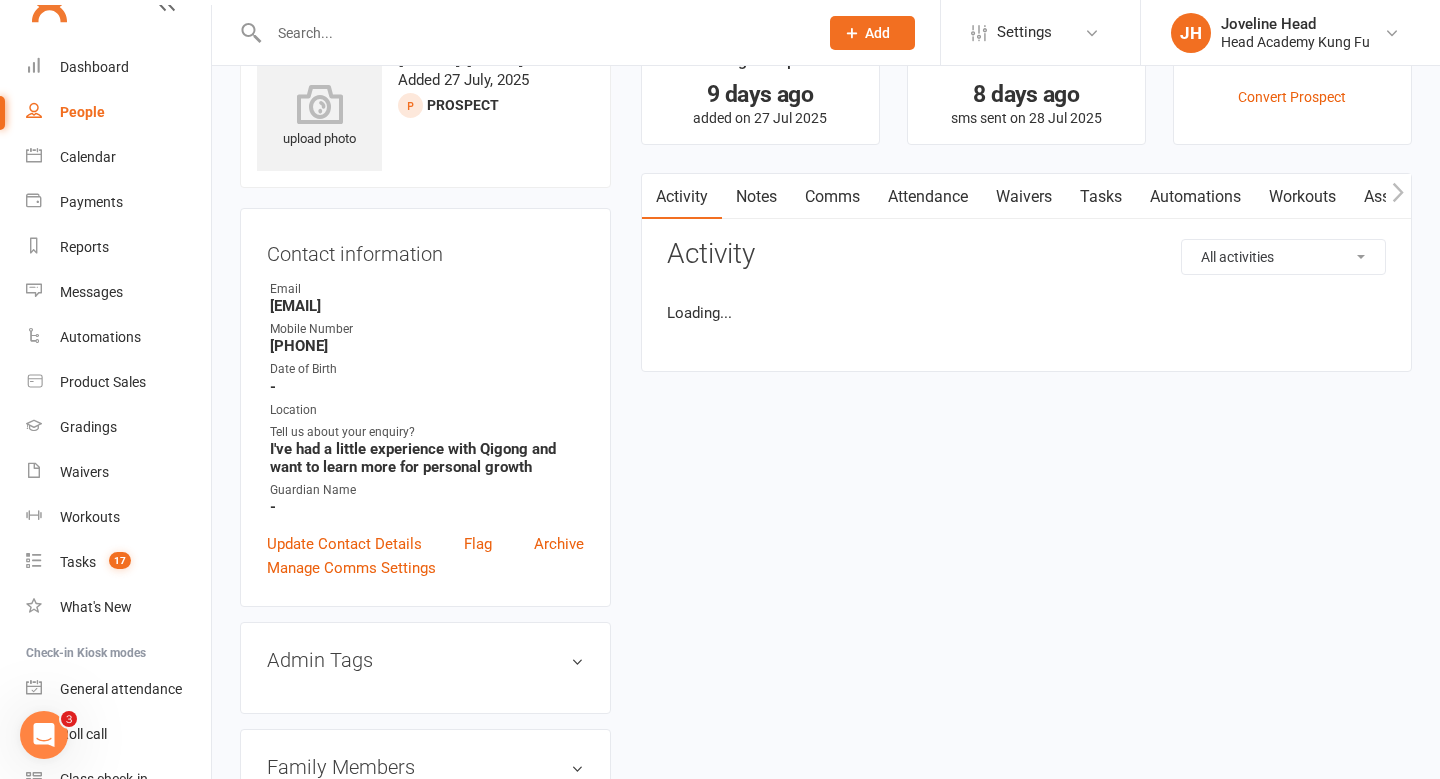 scroll, scrollTop: 0, scrollLeft: 0, axis: both 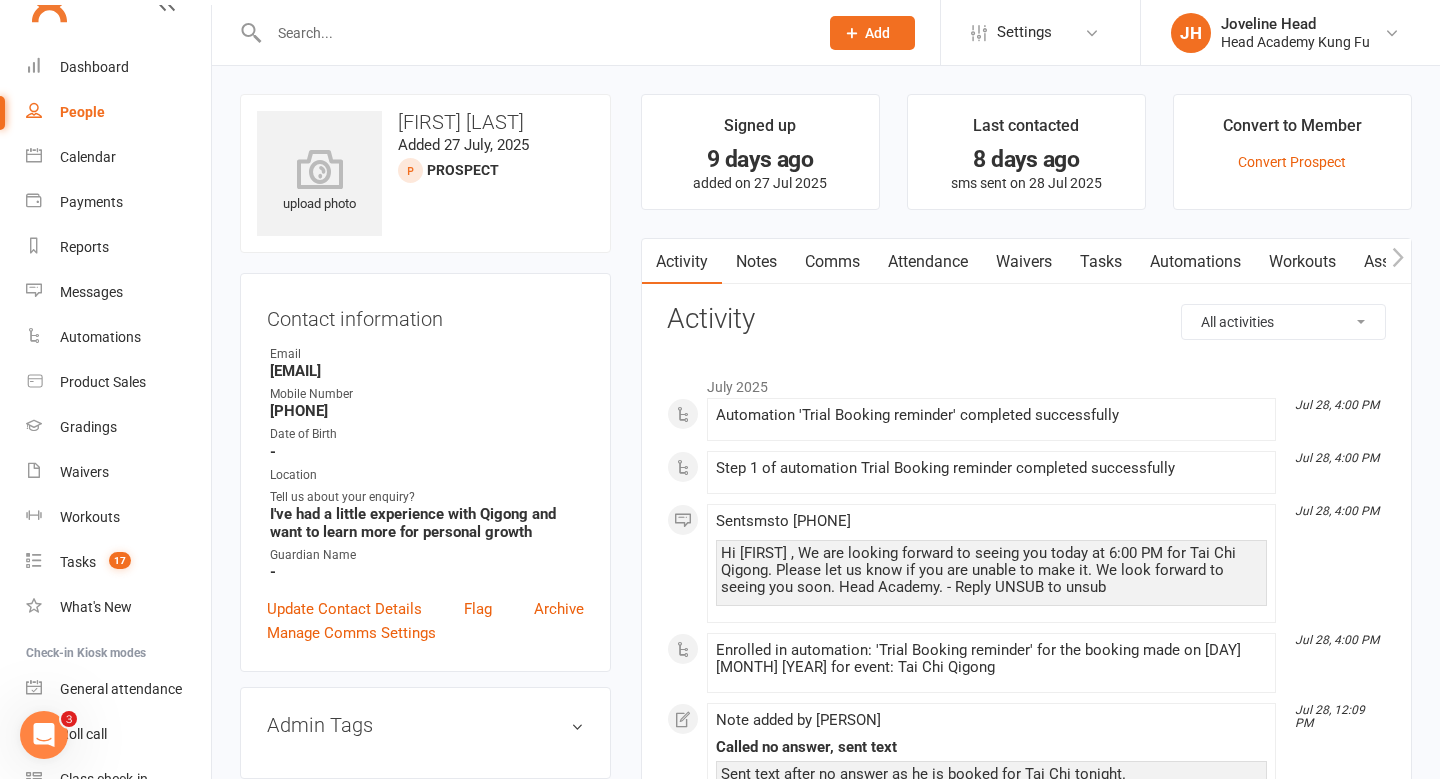 click on "Notes" at bounding box center (756, 262) 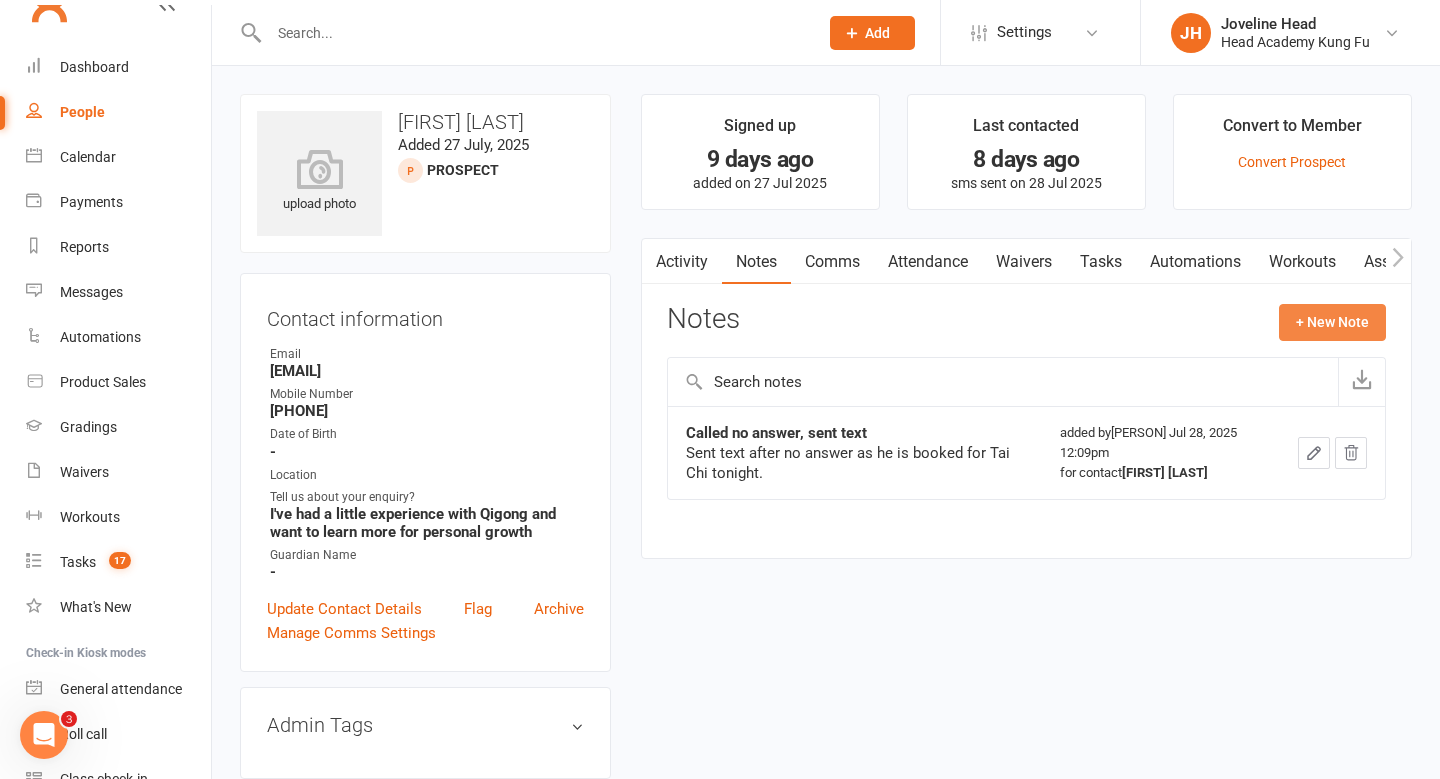 click on "+ New Note" at bounding box center (1332, 322) 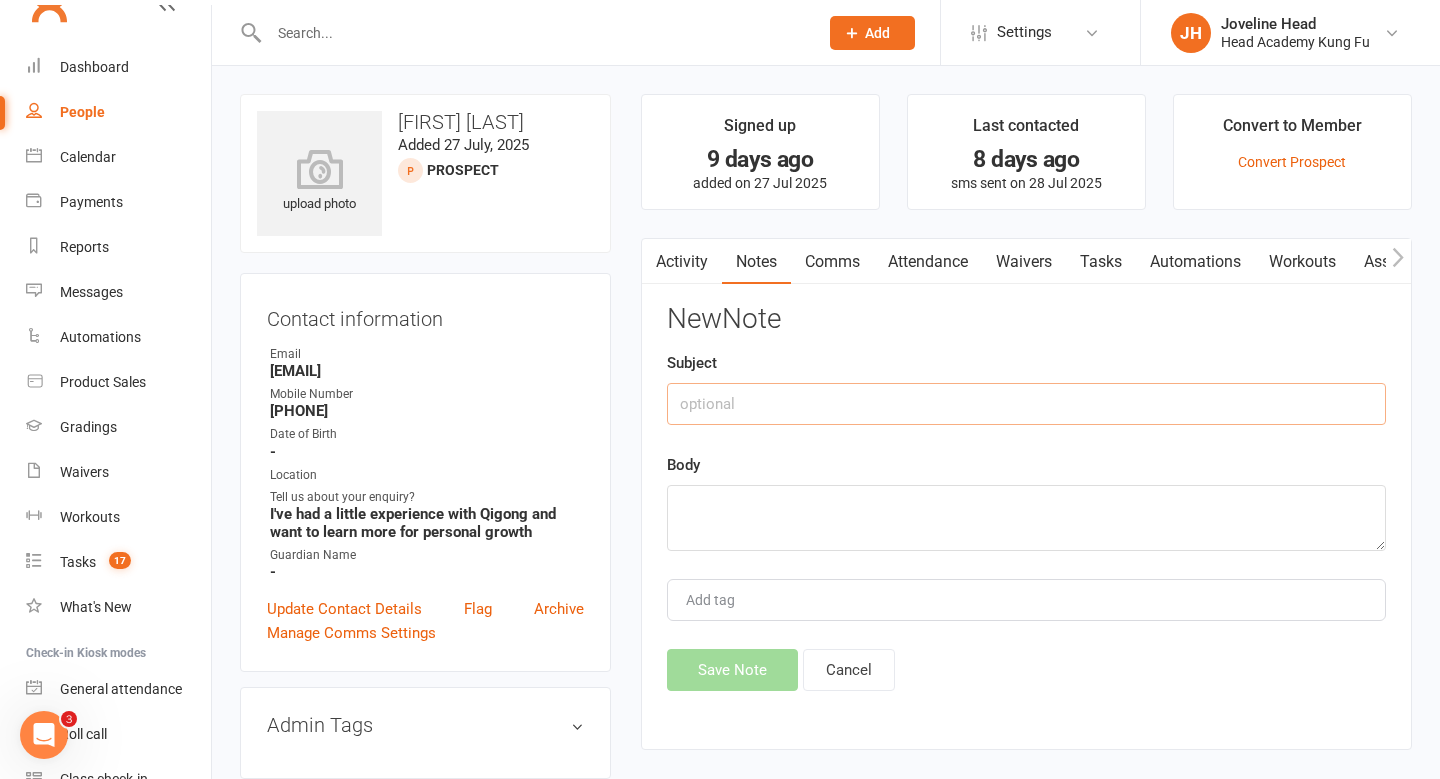 click at bounding box center [1026, 404] 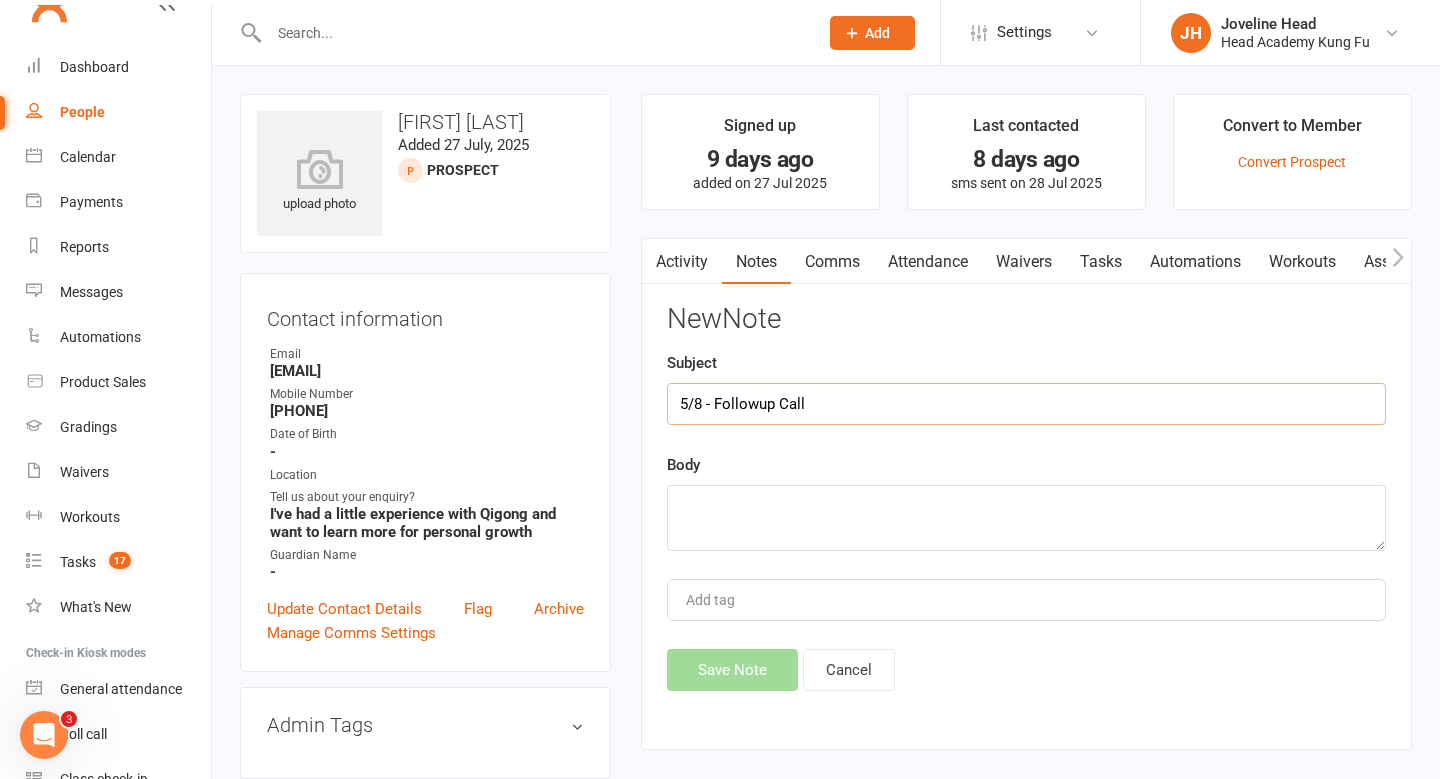 type on "5/8 - Followup Call" 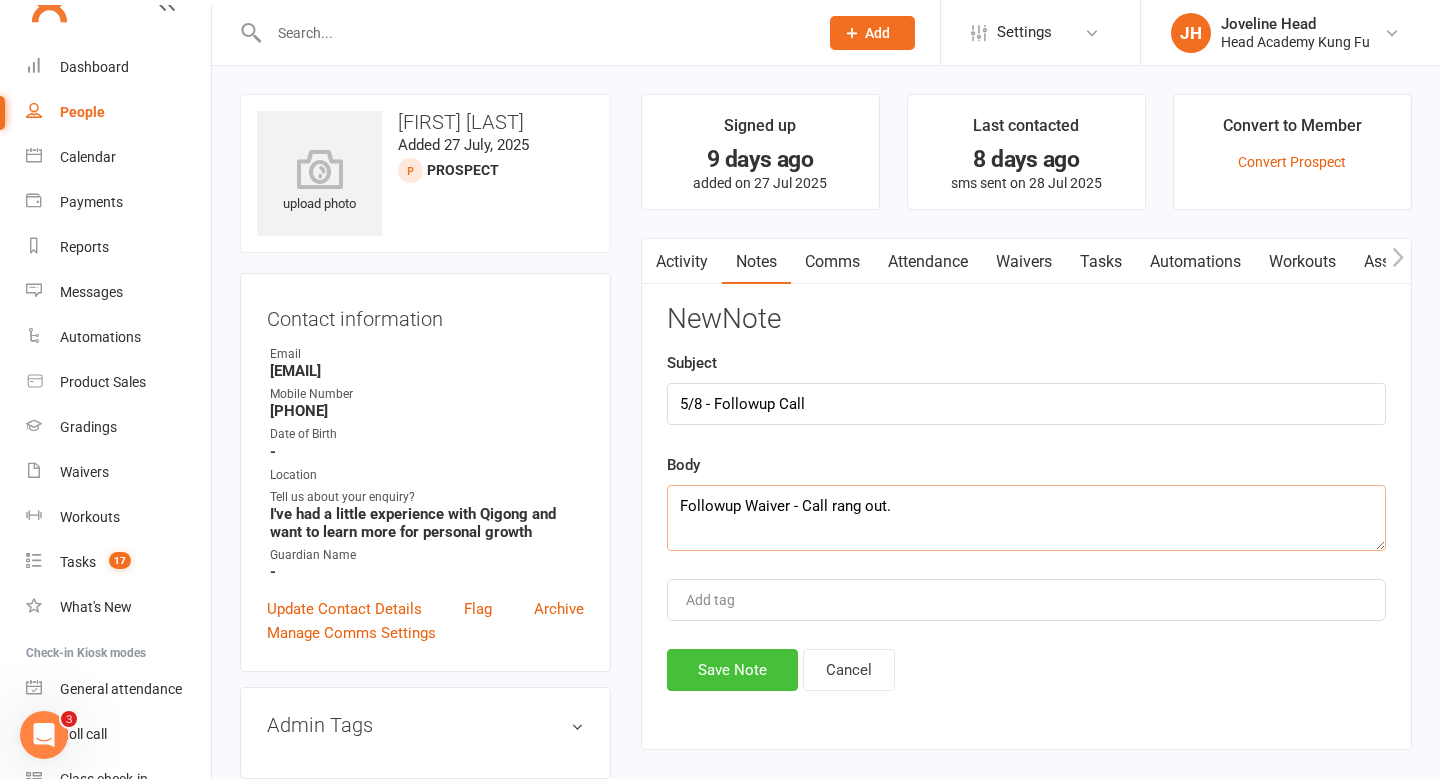 type on "Followup Waiver - Call rang out." 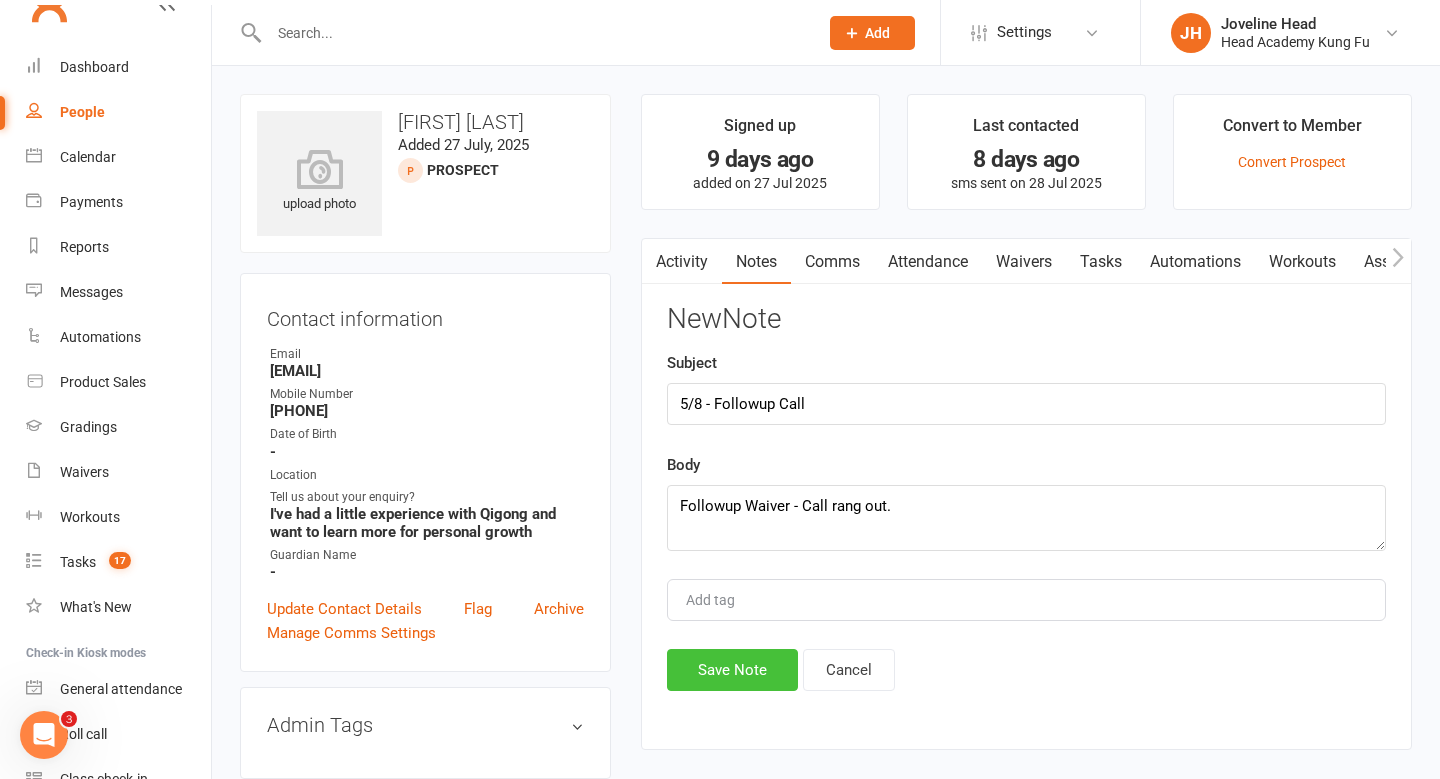 click on "Save Note" at bounding box center (732, 670) 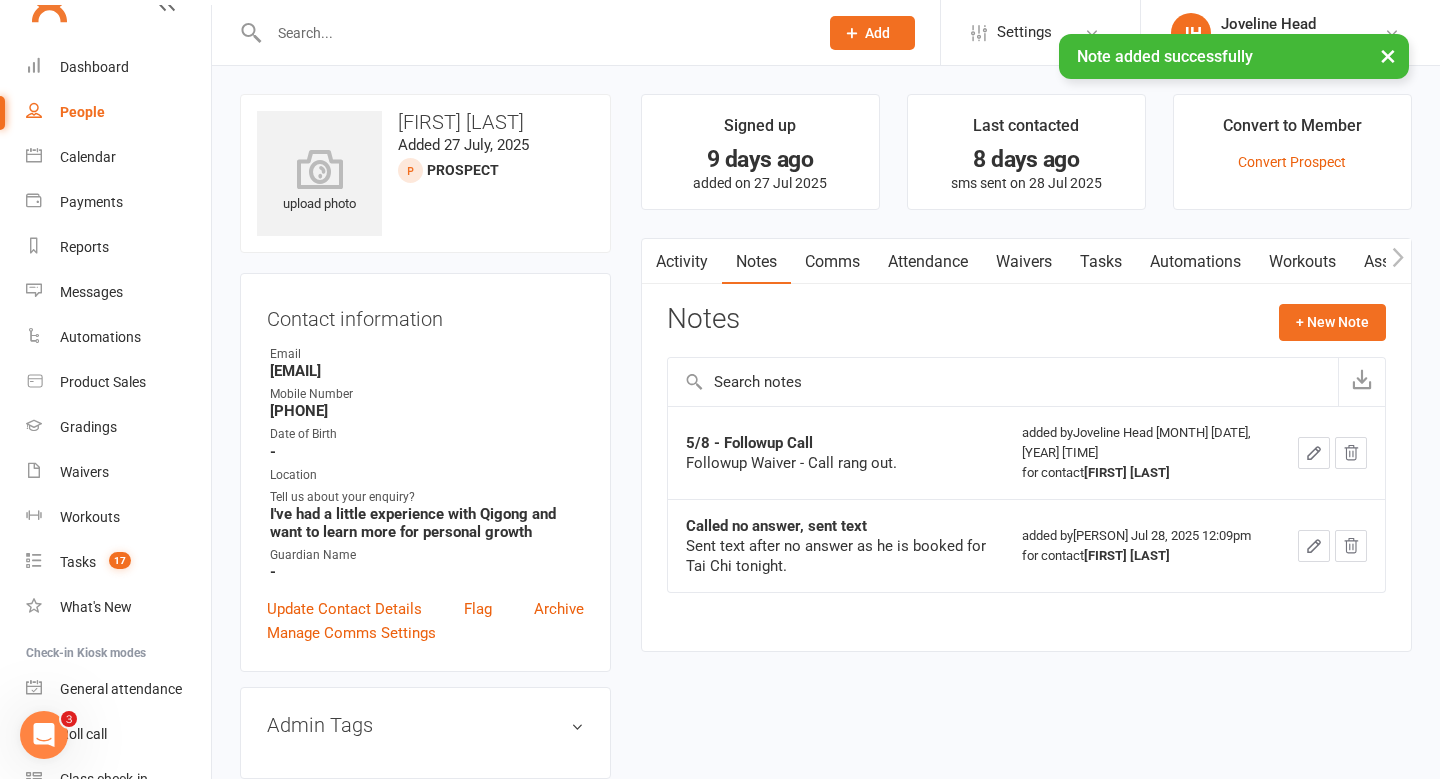 click on "× Note added successfully" at bounding box center (707, 34) 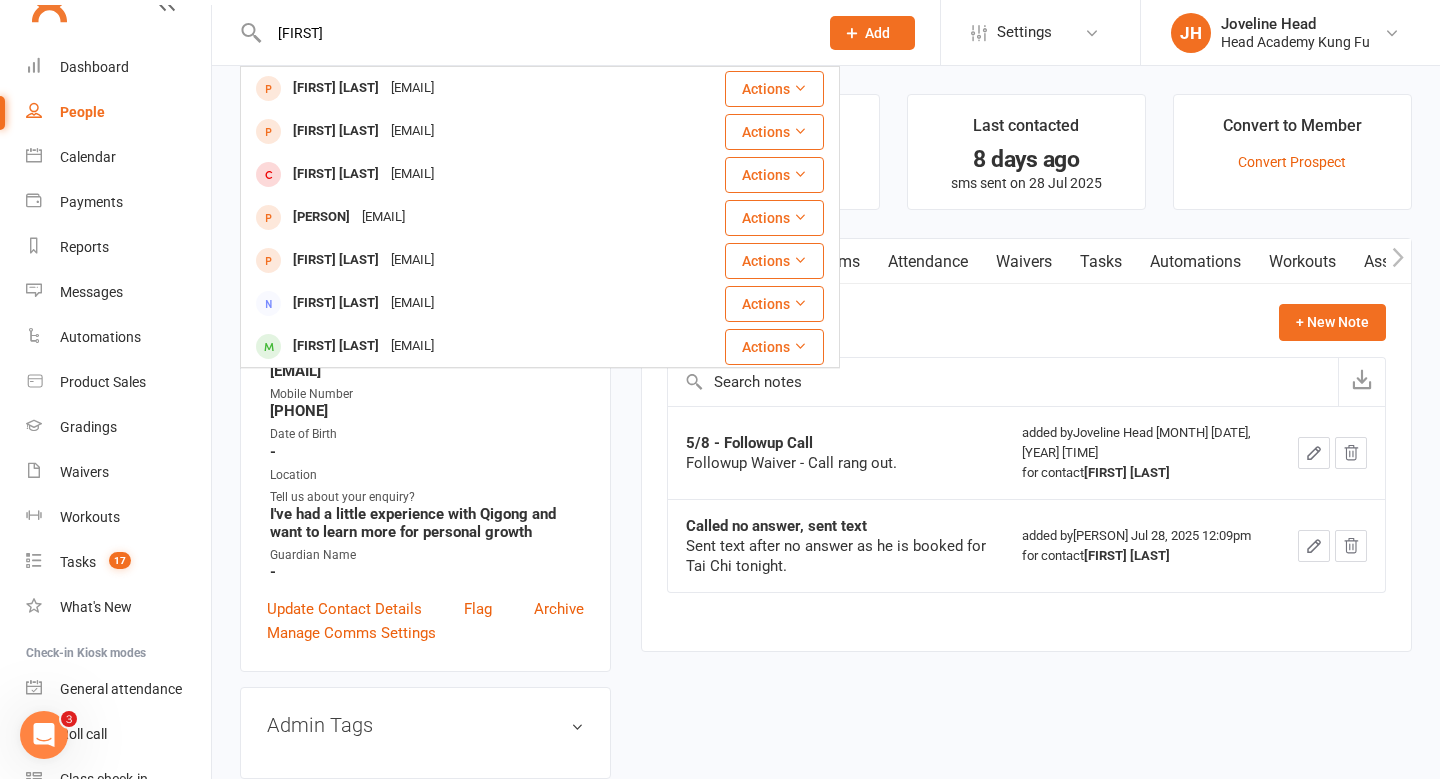 type on "[FIRST]" 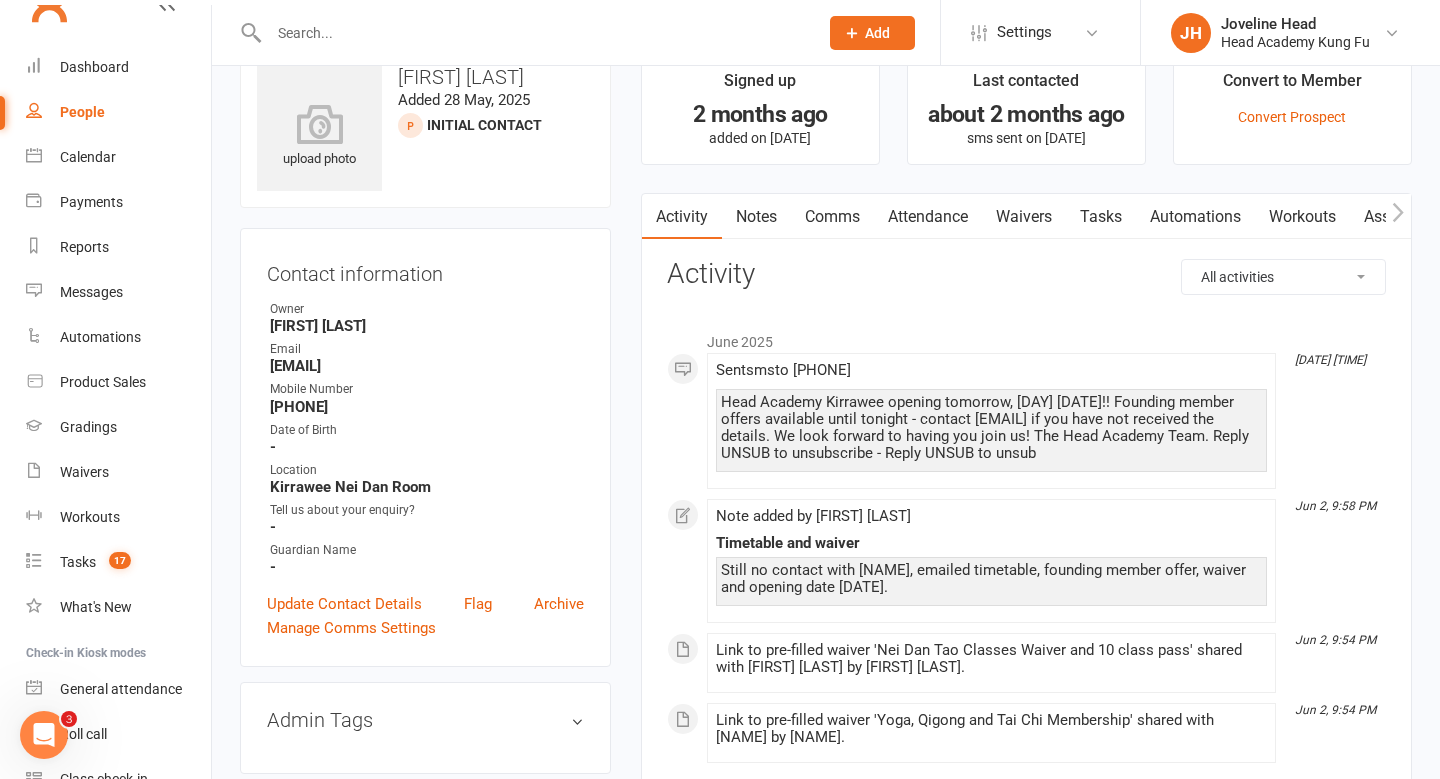 scroll, scrollTop: 8, scrollLeft: 0, axis: vertical 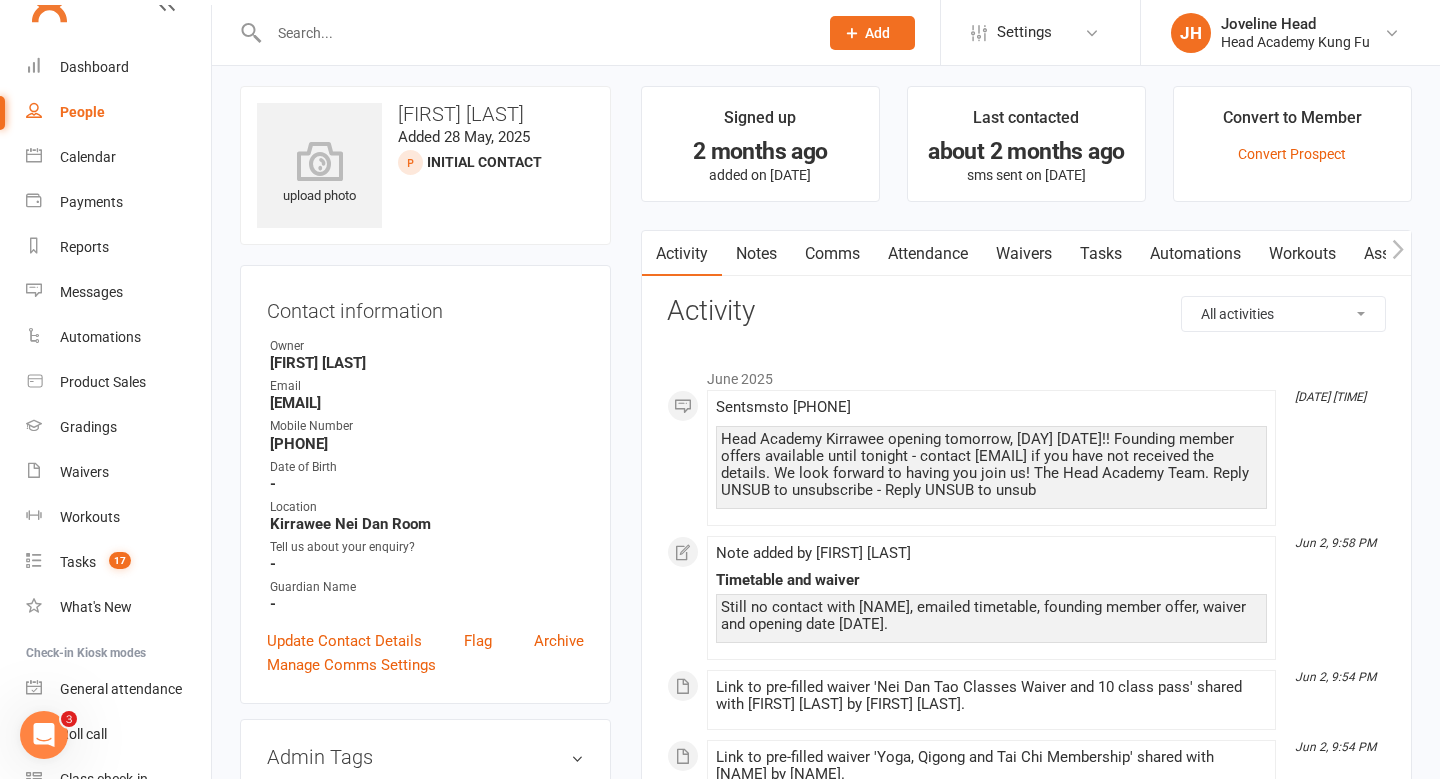click at bounding box center (533, 33) 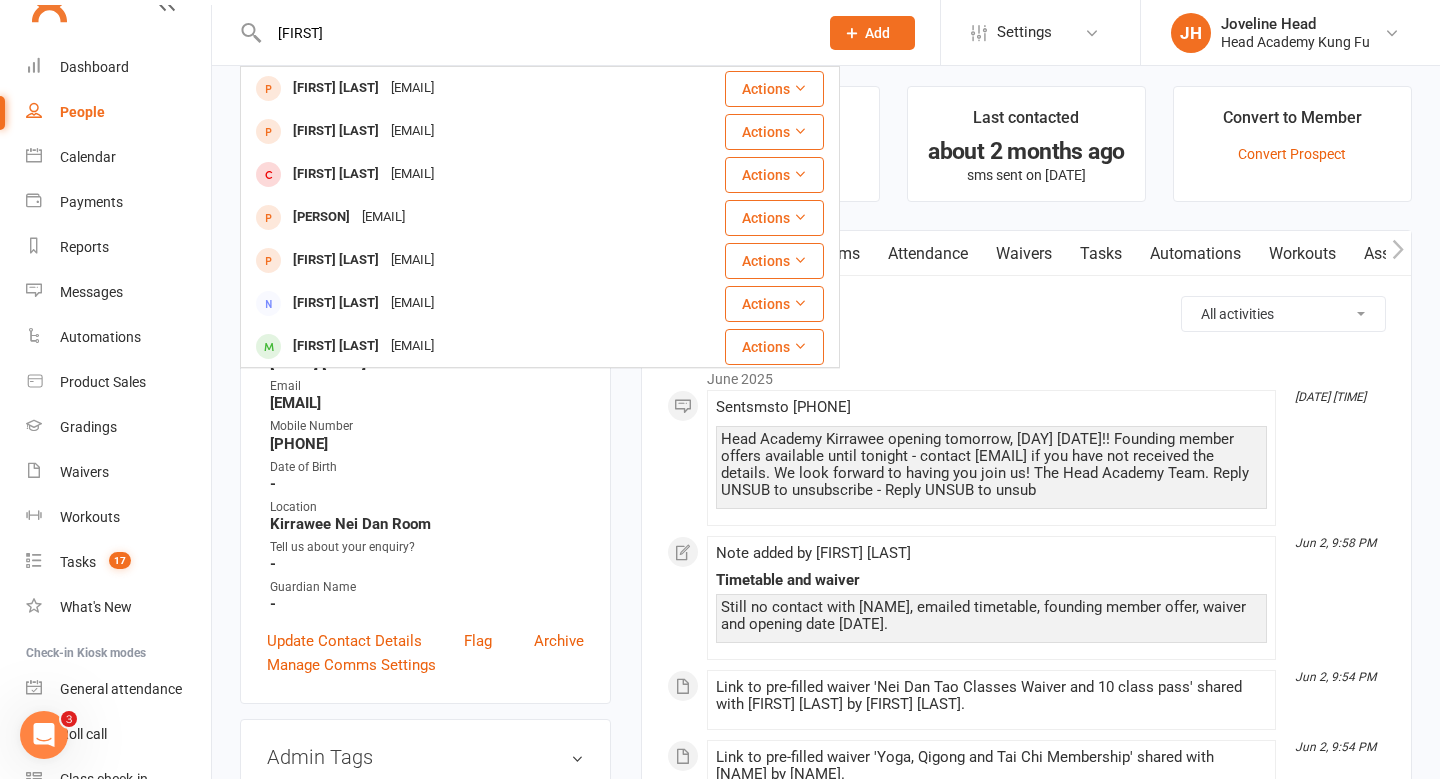 type on "[FIRST]" 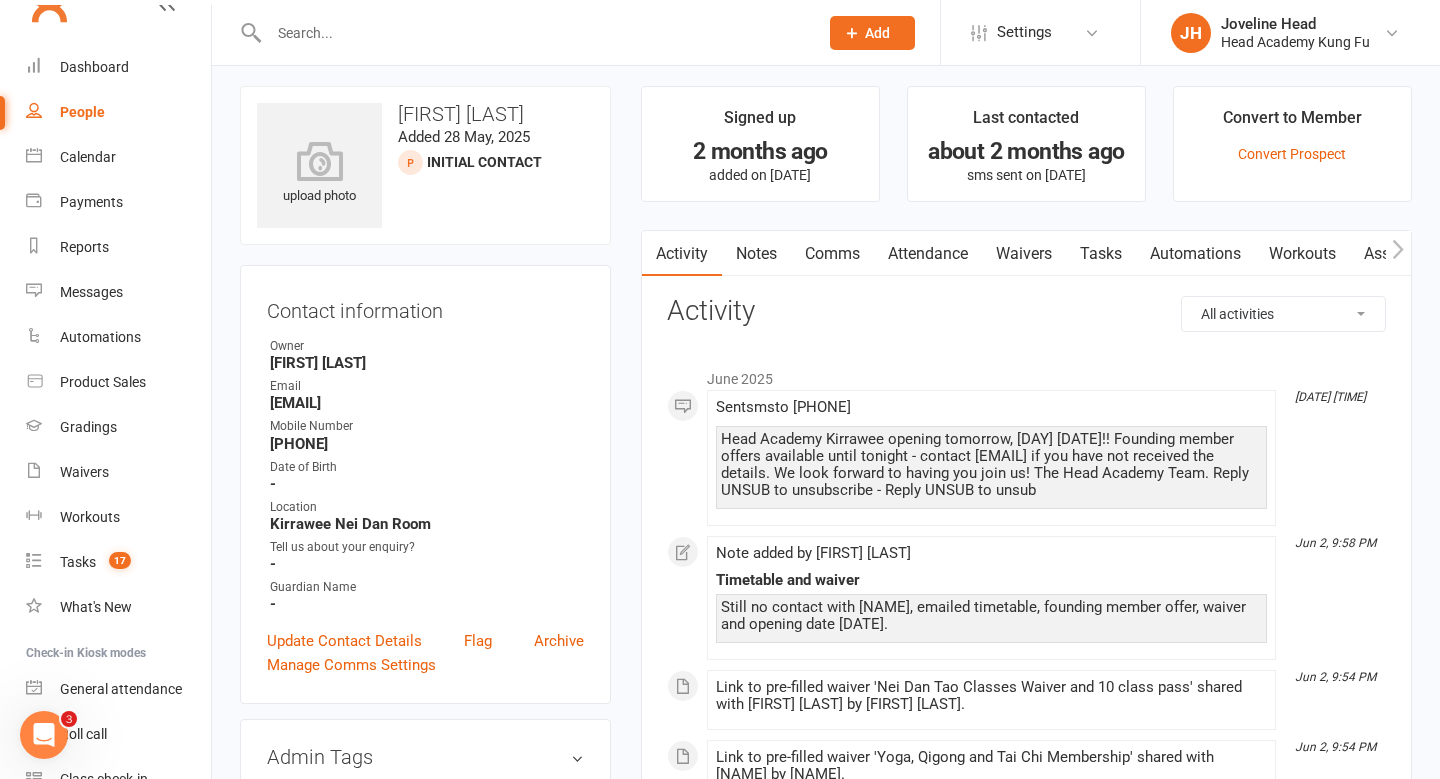 click on "June 2025" at bounding box center [1026, 374] 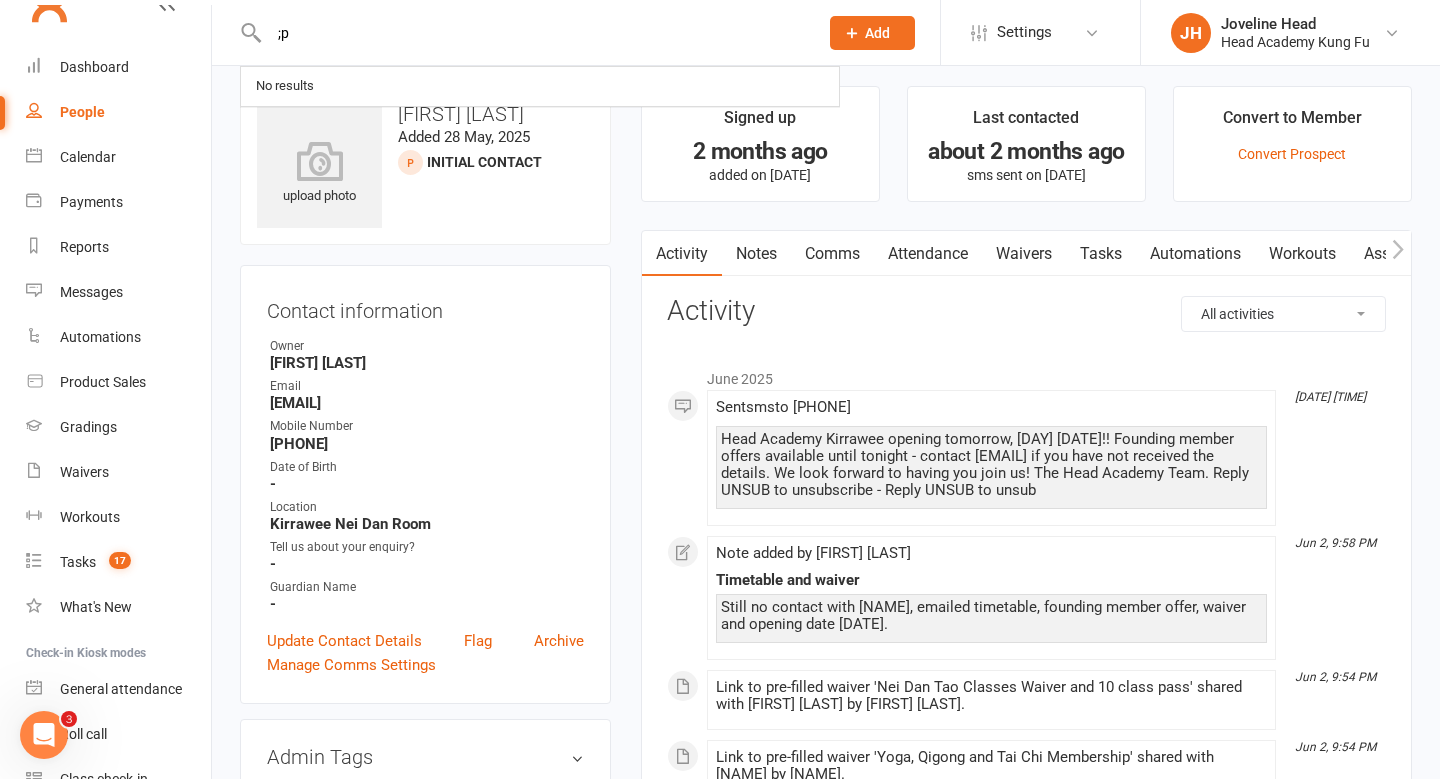 type on ";" 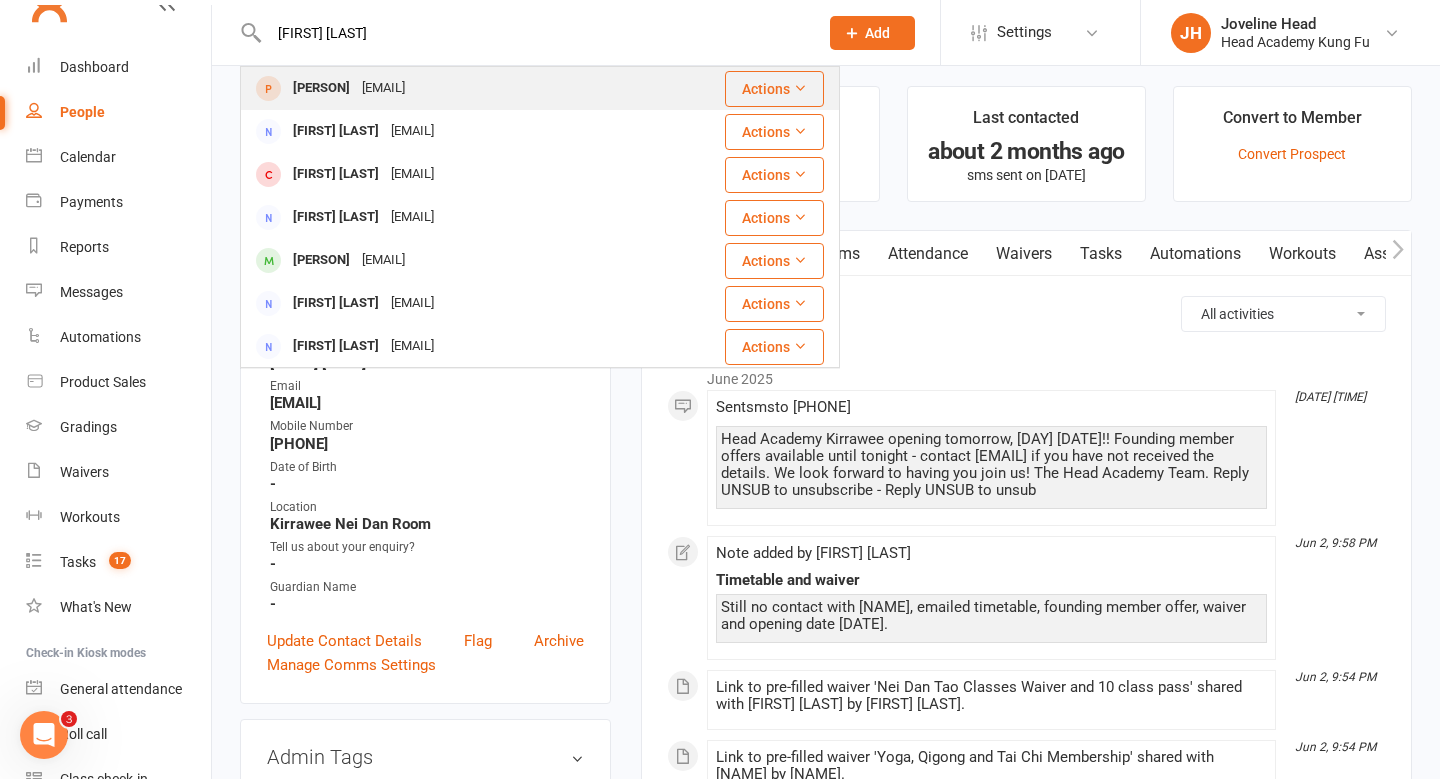 type on "[FIRST] [LAST]" 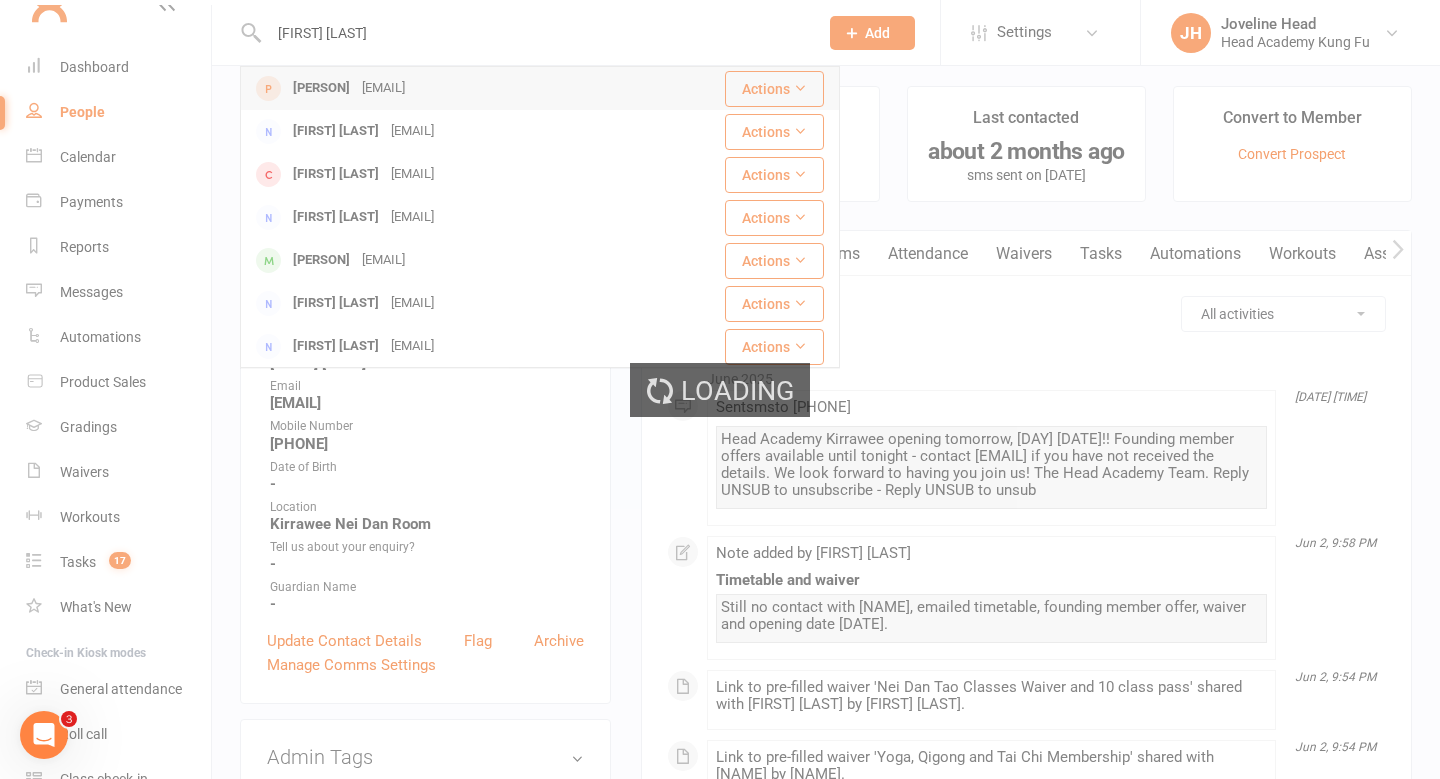 type 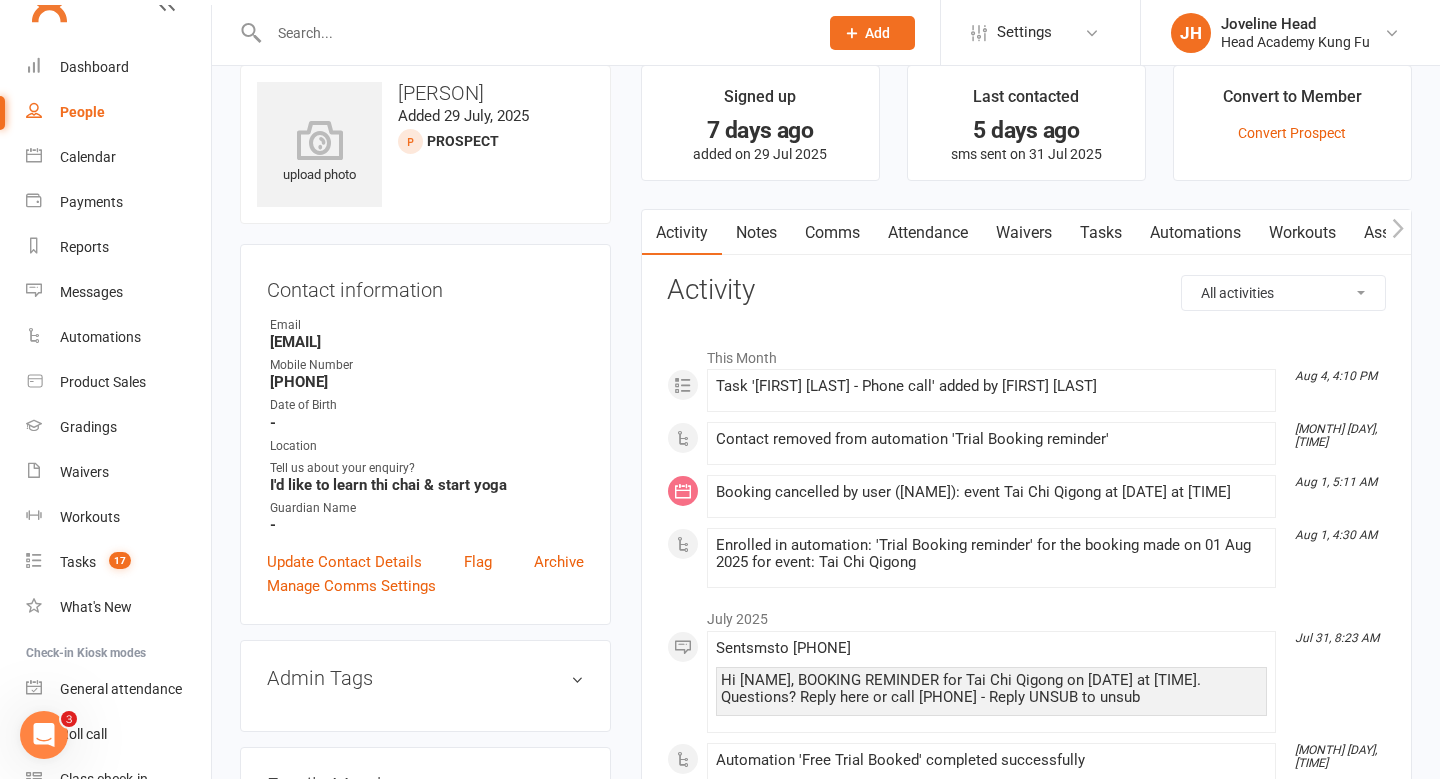 scroll, scrollTop: 30, scrollLeft: 0, axis: vertical 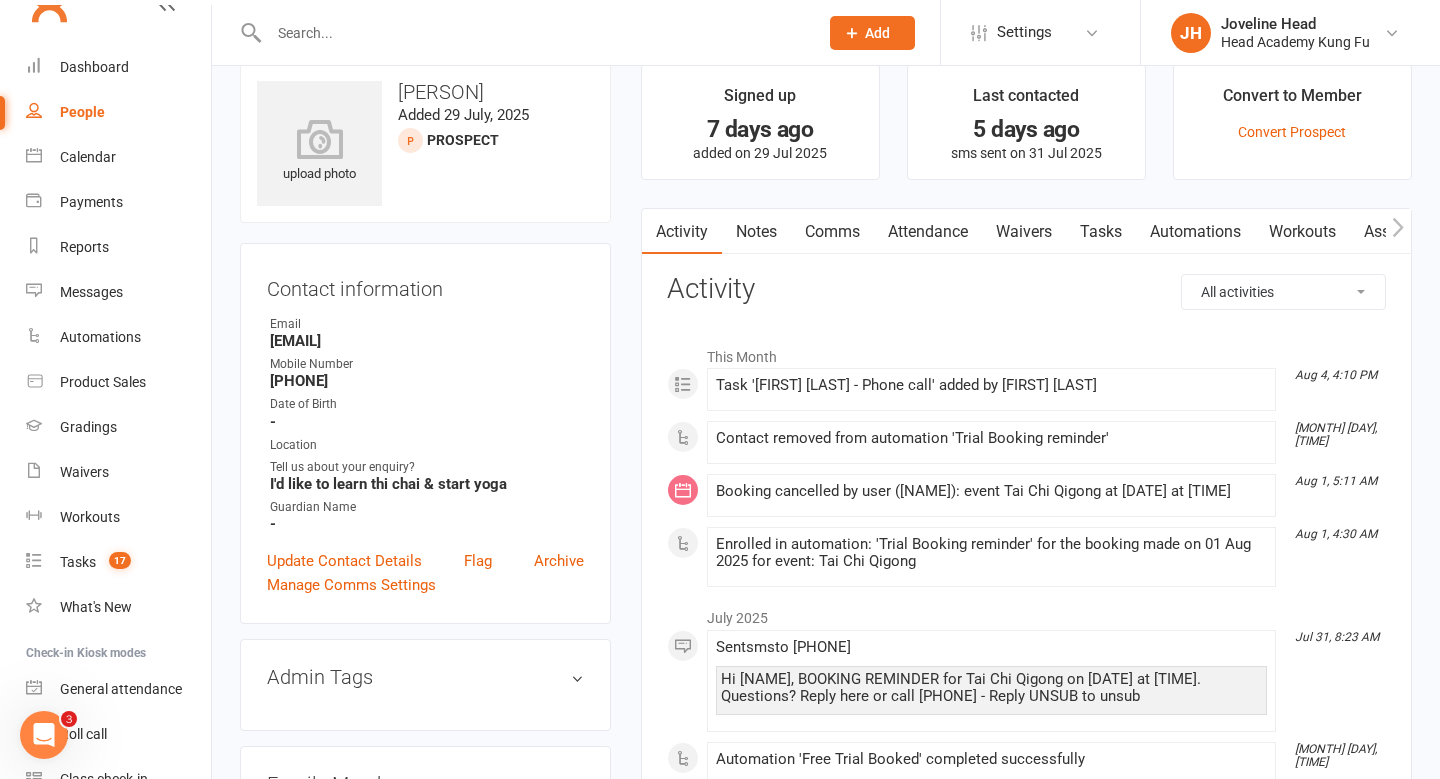 click on "Notes" at bounding box center [756, 232] 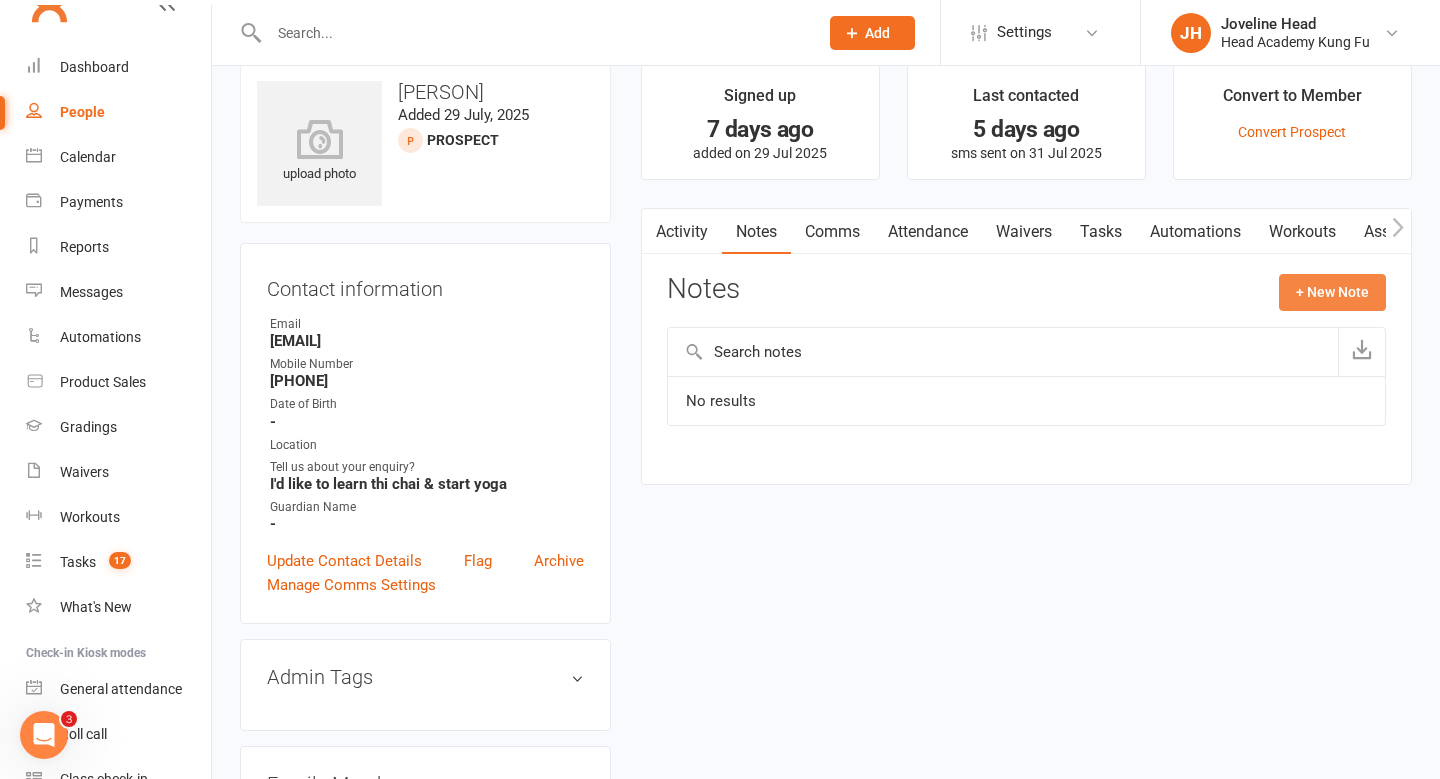 click on "+ New Note" at bounding box center [1332, 292] 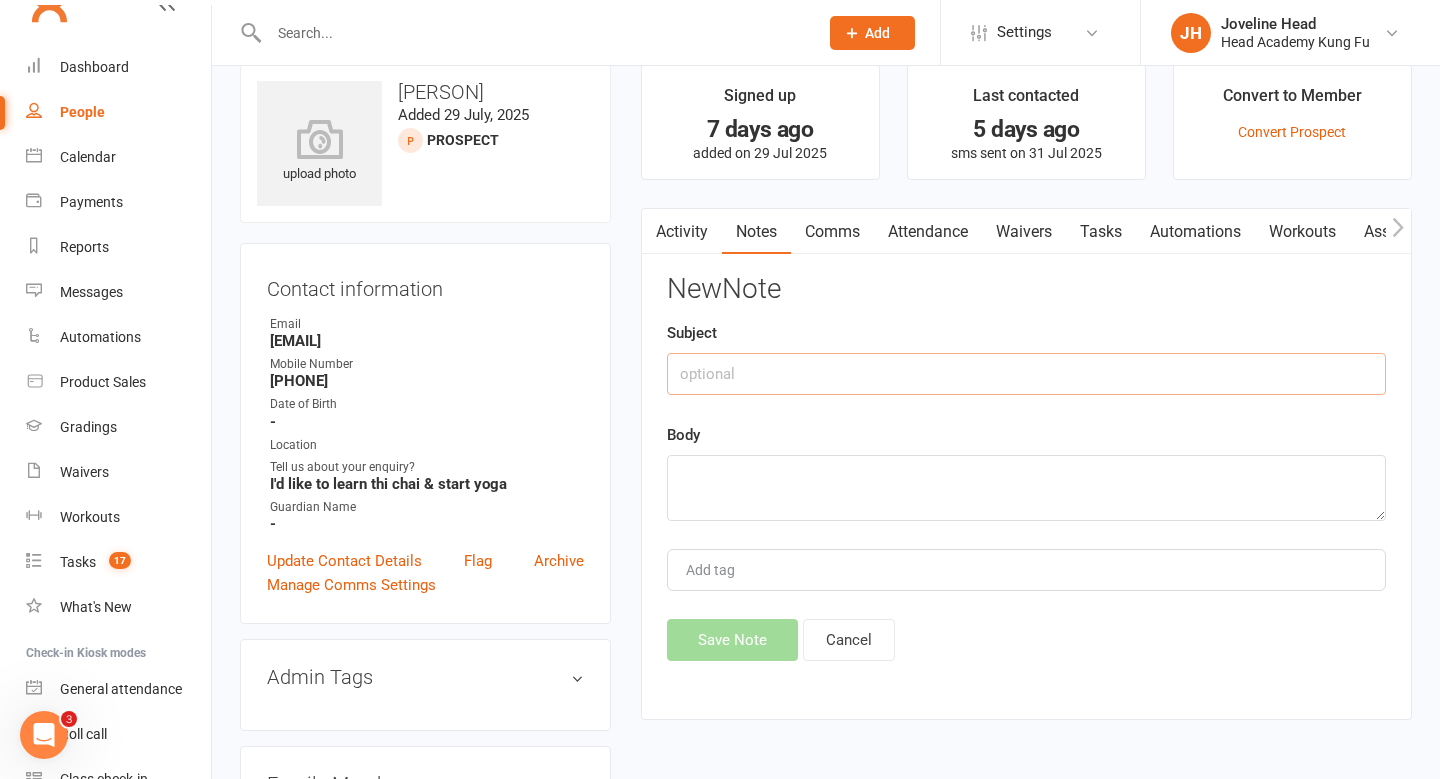 click at bounding box center [1026, 374] 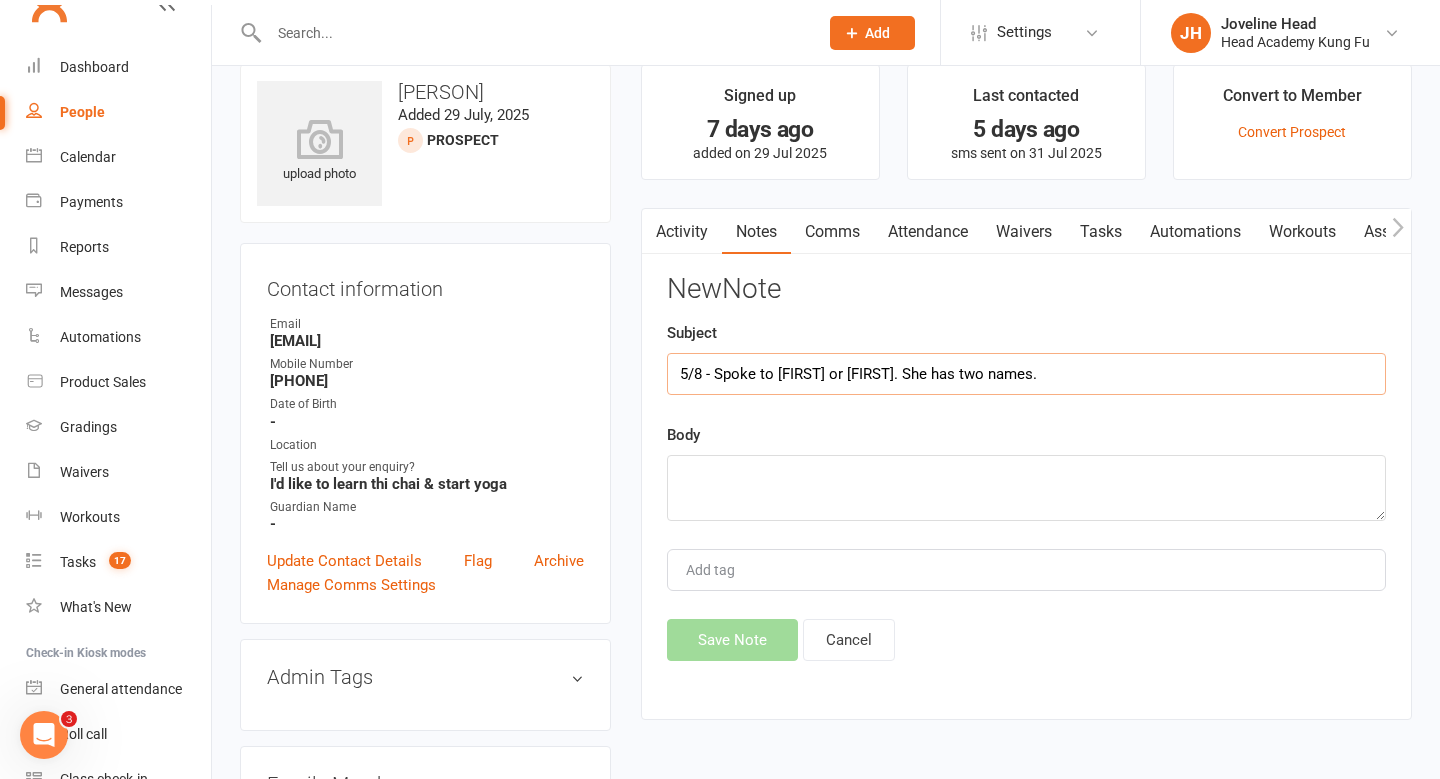 type on "5/8 - Spoke to [FIRST] or [FIRST]. She has two names." 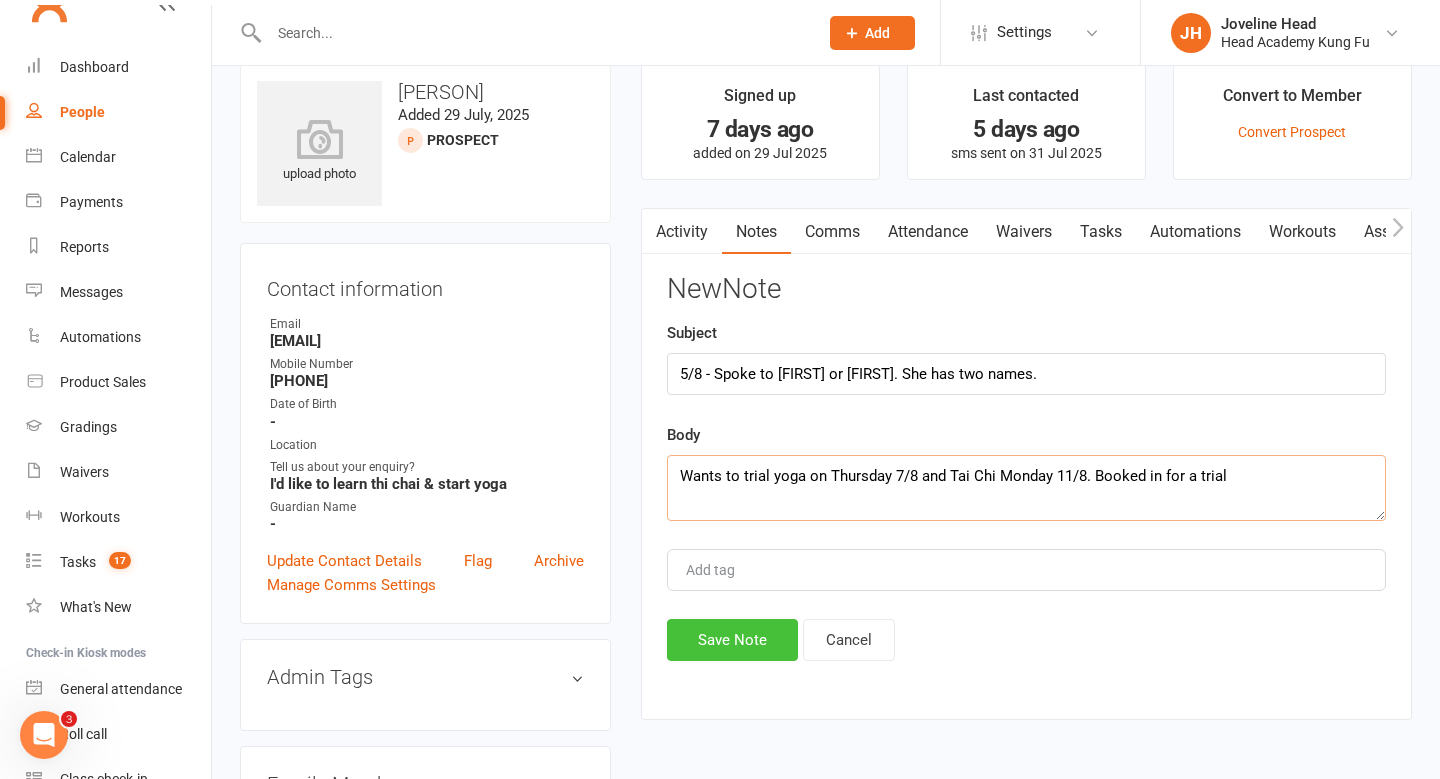 type on "Wants to trial yoga on Thursday 7/8 and Tai Chi Monday 11/8. Booked in for a trial" 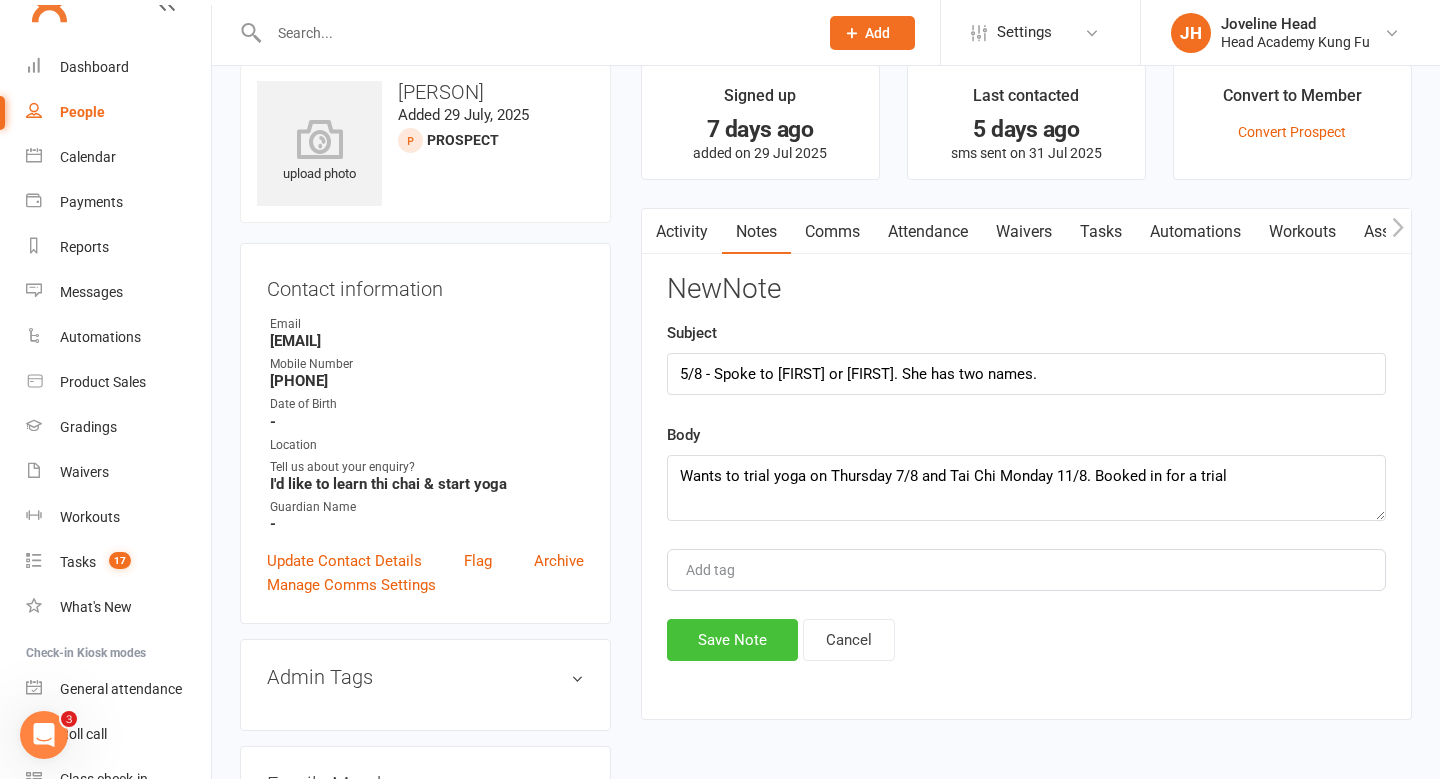 click on "Save Note" at bounding box center [732, 640] 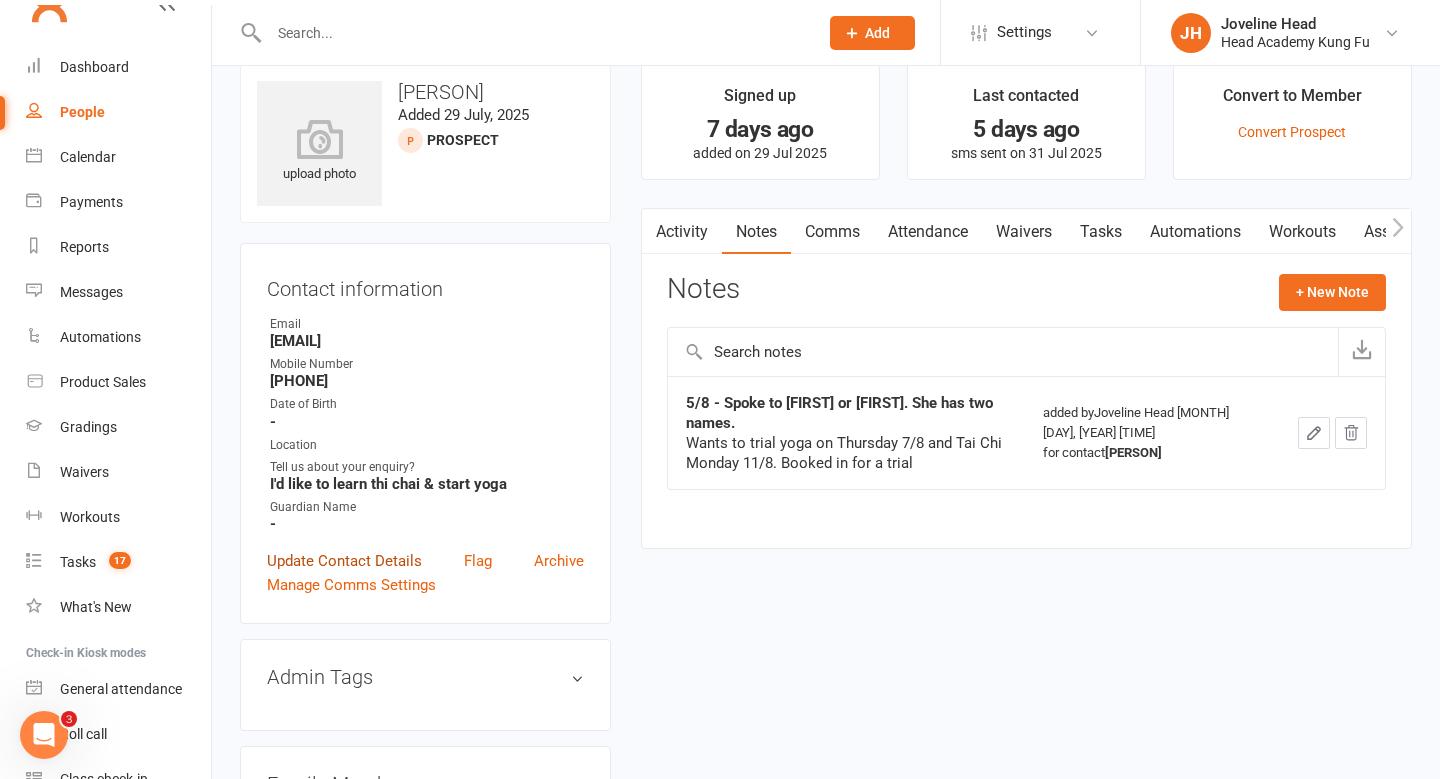 click on "Update Contact Details" at bounding box center (344, 561) 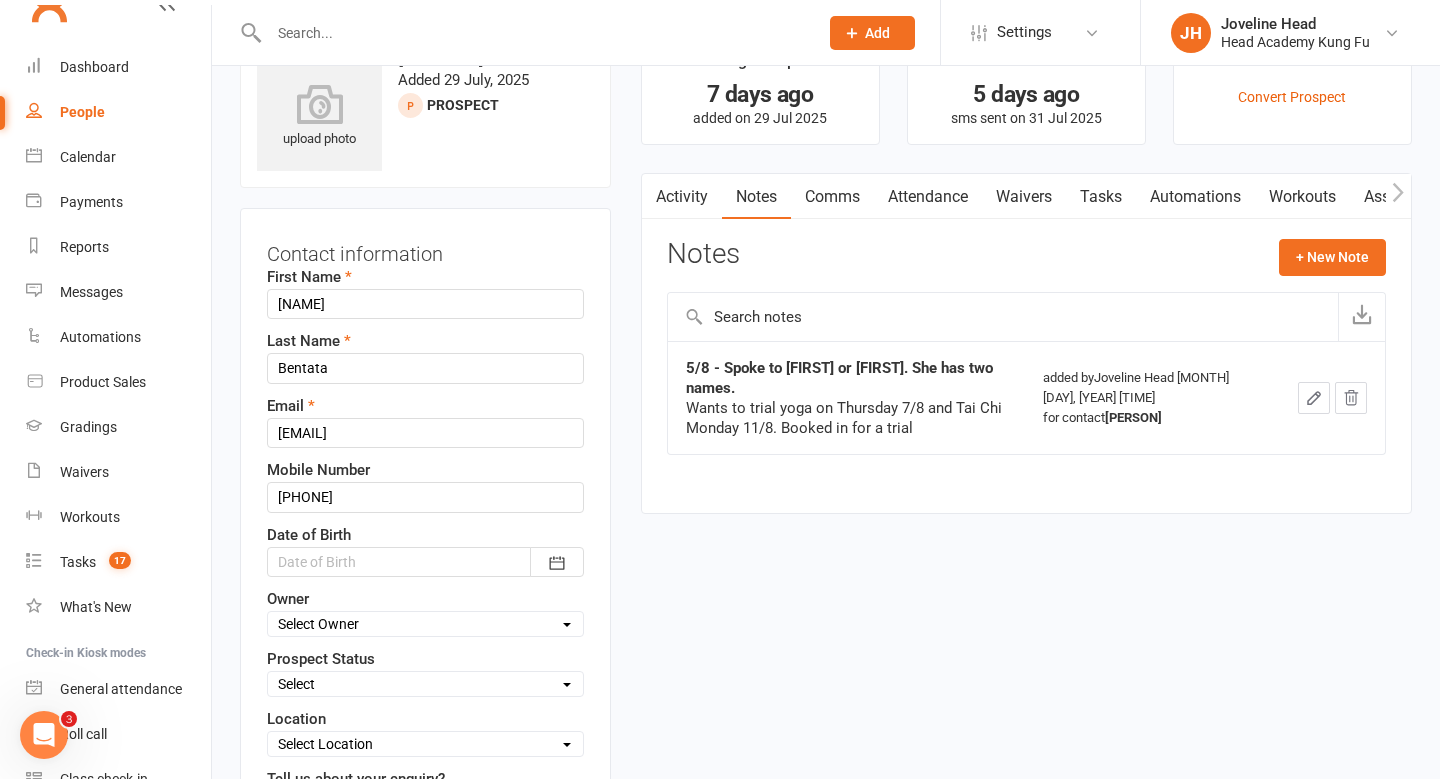 scroll, scrollTop: 94, scrollLeft: 0, axis: vertical 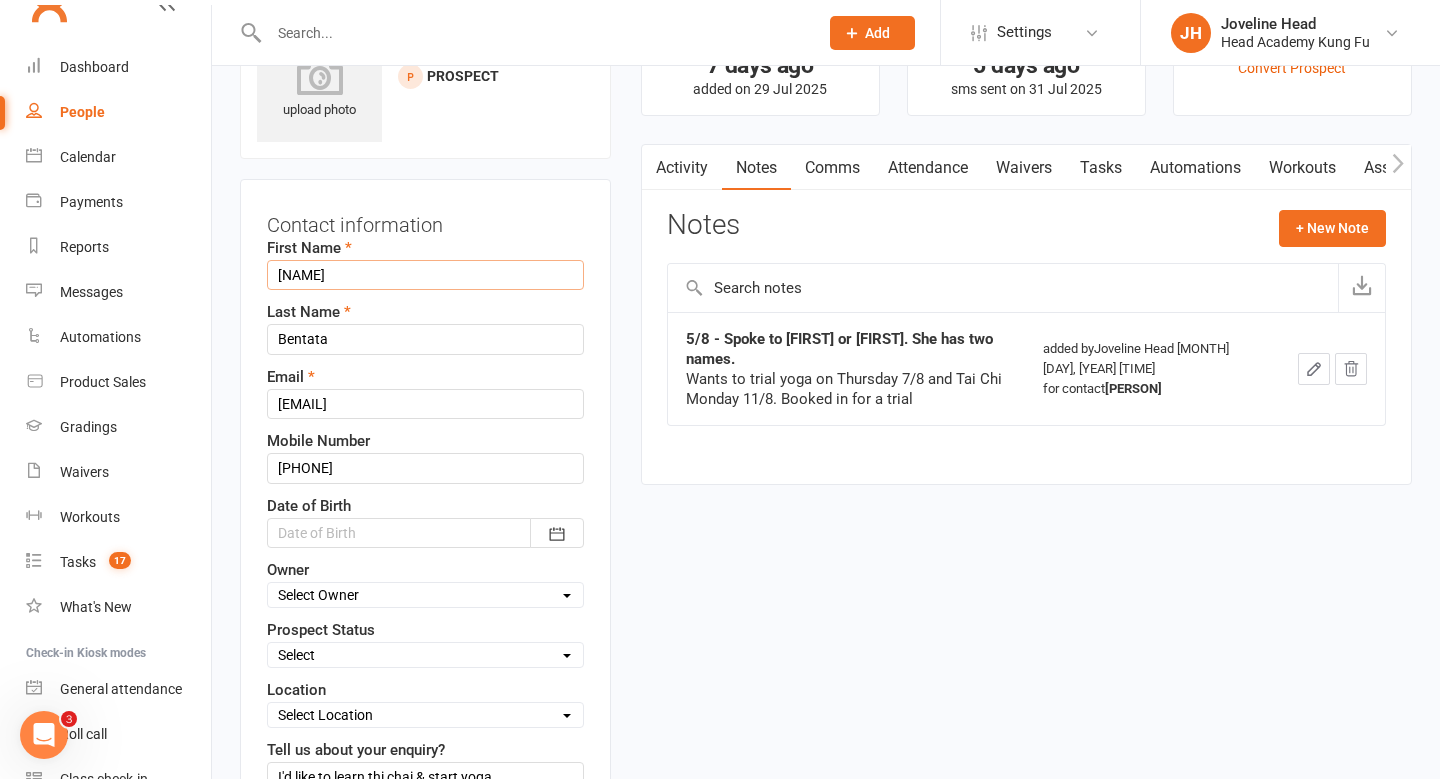 click on "[NAME]" at bounding box center [425, 275] 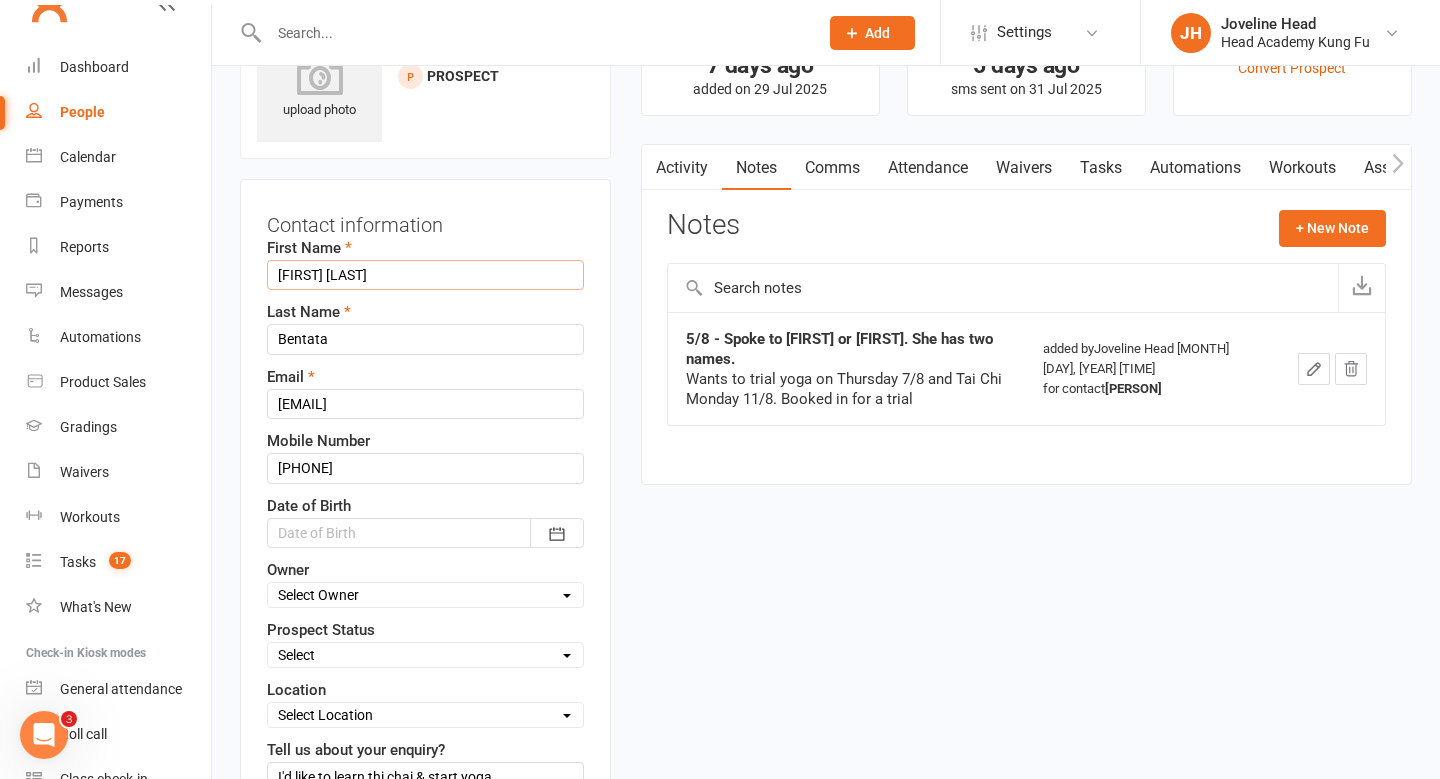 type on "[FIRST] [LAST]" 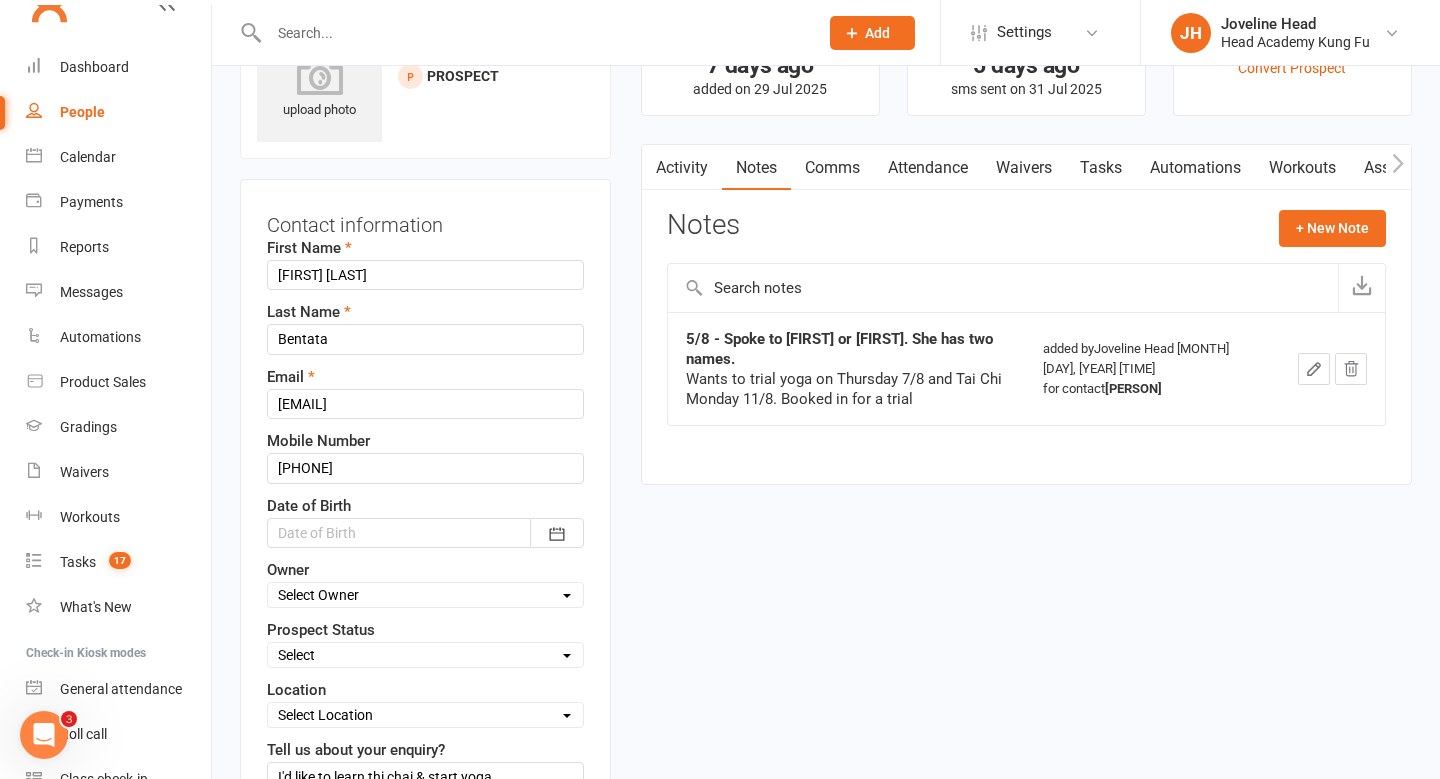click on "upload photo [PERSON] Added [DATE] prospect Contact information First Name  [FIRST] [MIDDLE]
Last Name  [LAST]
Email  [EMAIL]
Mobile Number  [PHONE]
Date of Birth
[YEAR] - [YEAR]
[YEAR]
[YEAR]
[YEAR]
[YEAR]
[YEAR]
[YEAR]
[YEAR]
[YEAR]
[YEAR]
[YEAR]
[YEAR]
[YEAR]
[YEAR]
[YEAR]
[YEAR]
[YEAR]
[YEAR]
[YEAR]
[YEAR]
[YEAR]
Owner  Select Owner [PERSON] [PERSON] [PERSON] [PERSON] [PERSON] [PERSON] [PERSON] [PERSON]
Prospect Status  Select Initial Contact Intro booked" at bounding box center (826, 947) 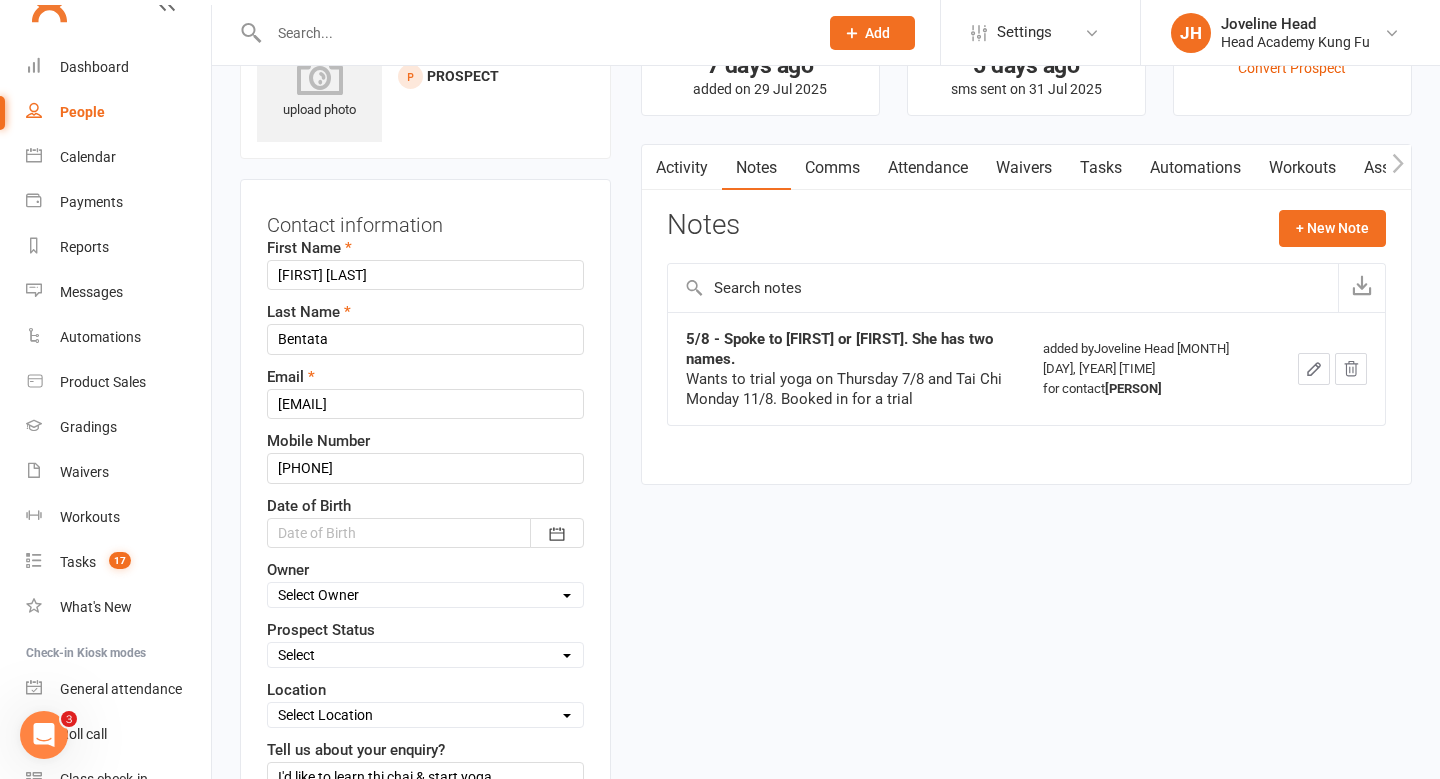 click on "Select Owner Nathan Head Jun Liew Instructor Staff Carolyn Samsa Blake West Nathan Donnellan Leonardo Lis Admin Head Academy Joveline Head" at bounding box center [425, 595] 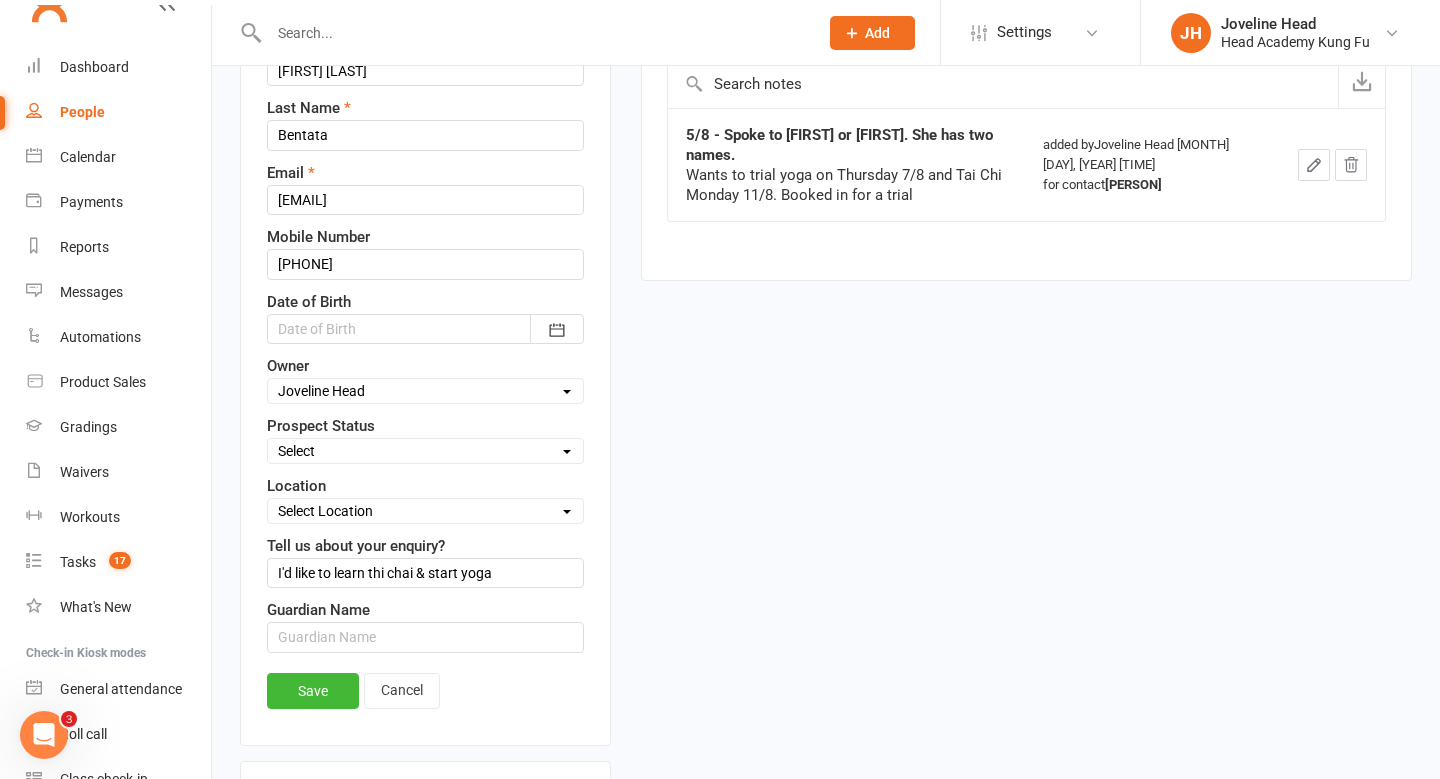scroll, scrollTop: 345, scrollLeft: 0, axis: vertical 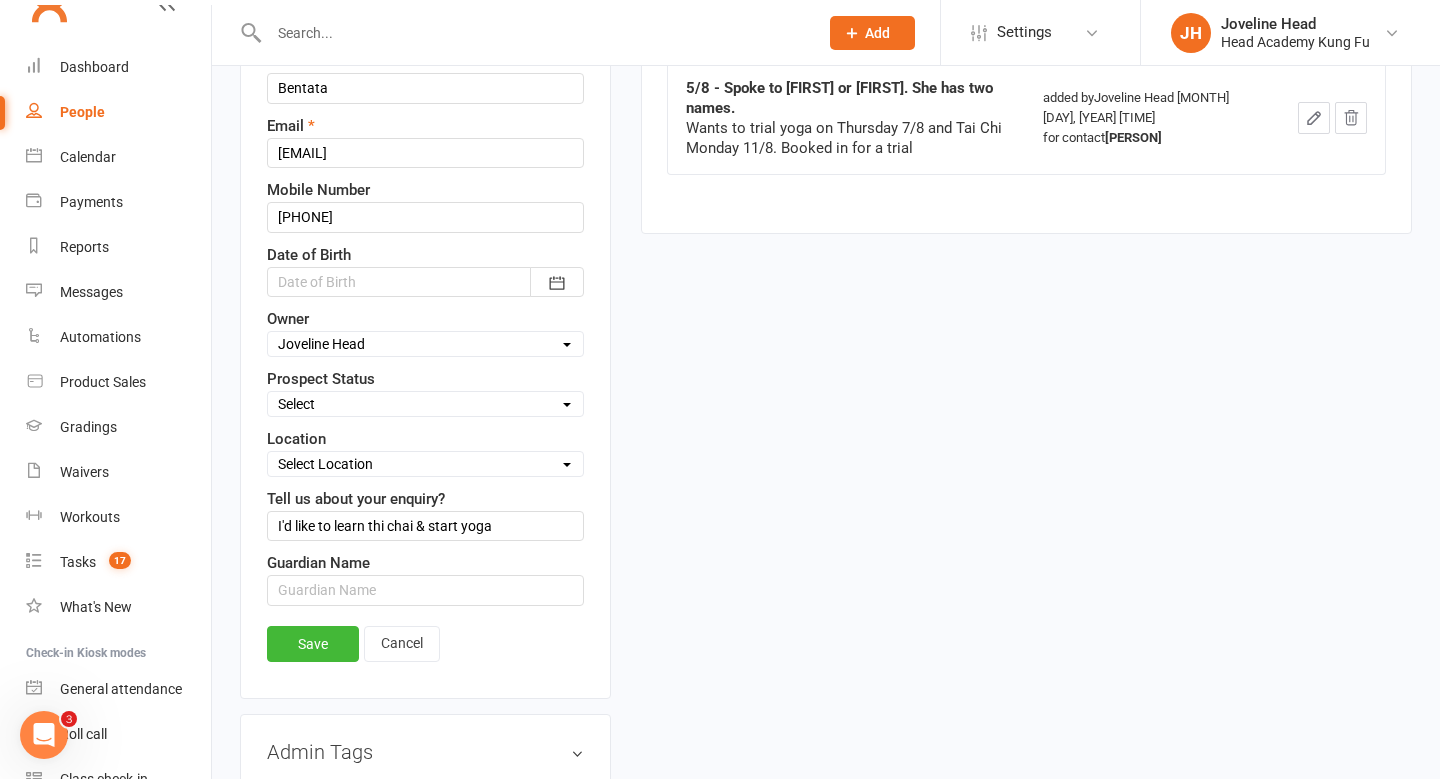 click on "Select Initial Contact Follow-up Call No Contact Follow-up Email No Contact Intro booked Follow Up Call after intro Follow Up email after intro Intro done waiting for Waivers Not Ready Closed Lost Closed Won Closed Time Waster Closed not for us" at bounding box center (425, 404) 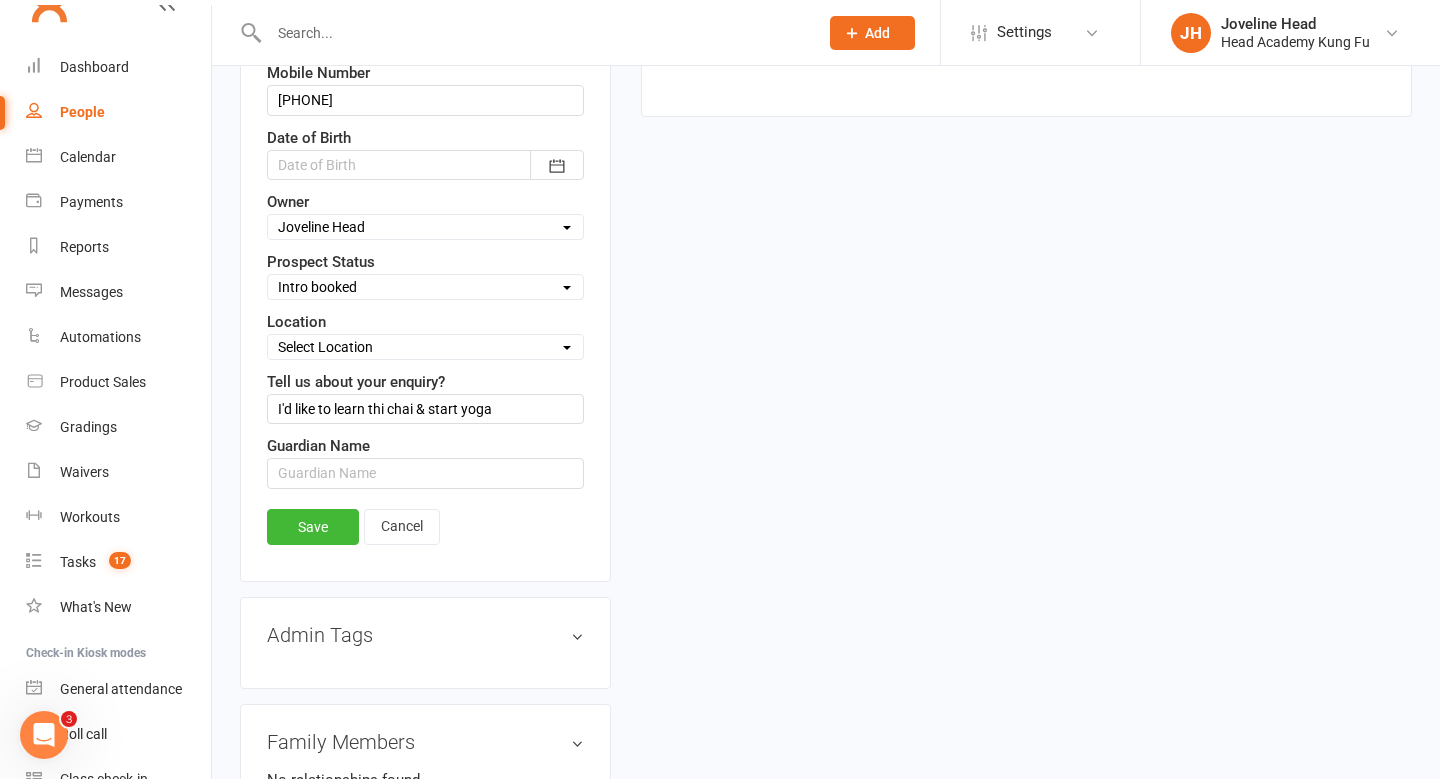 scroll, scrollTop: 470, scrollLeft: 0, axis: vertical 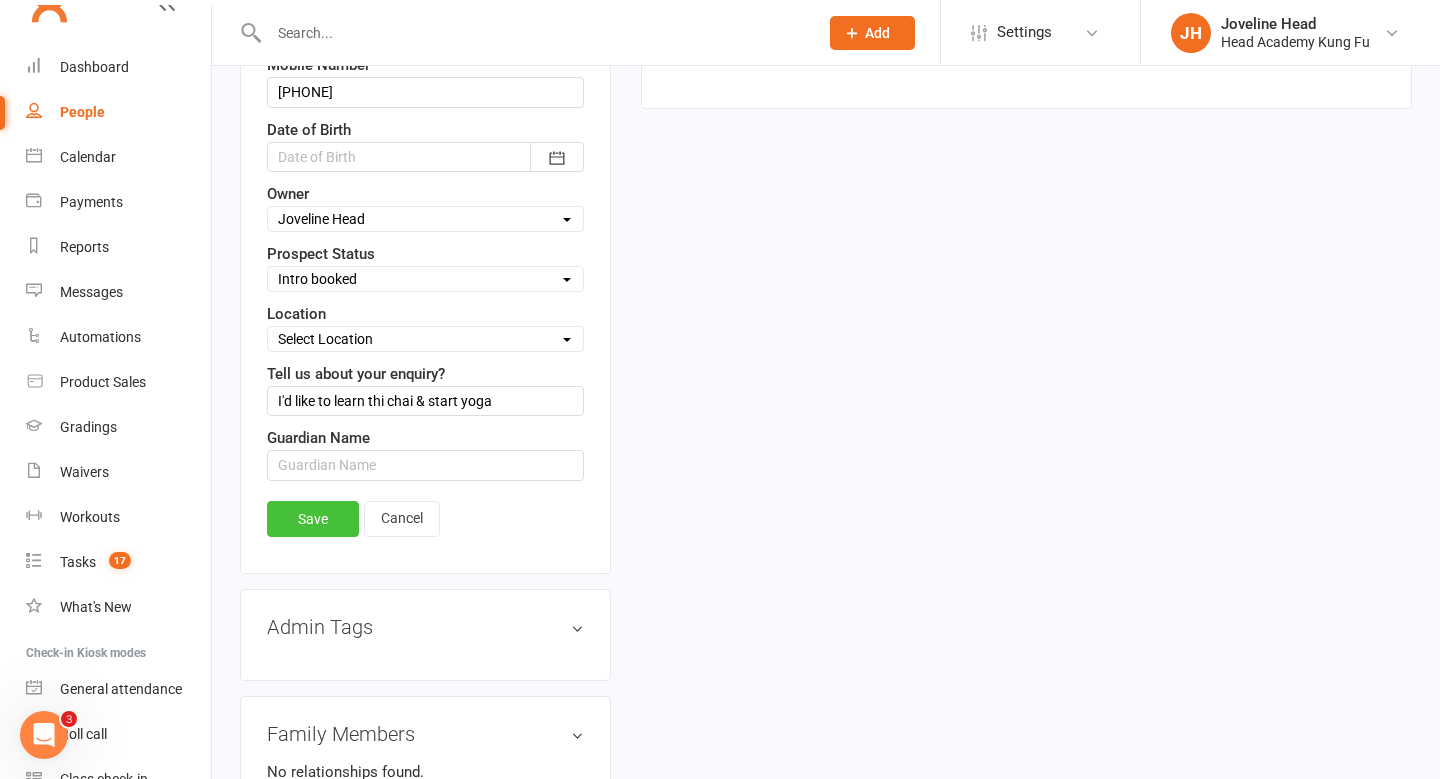 click on "Save" at bounding box center (313, 519) 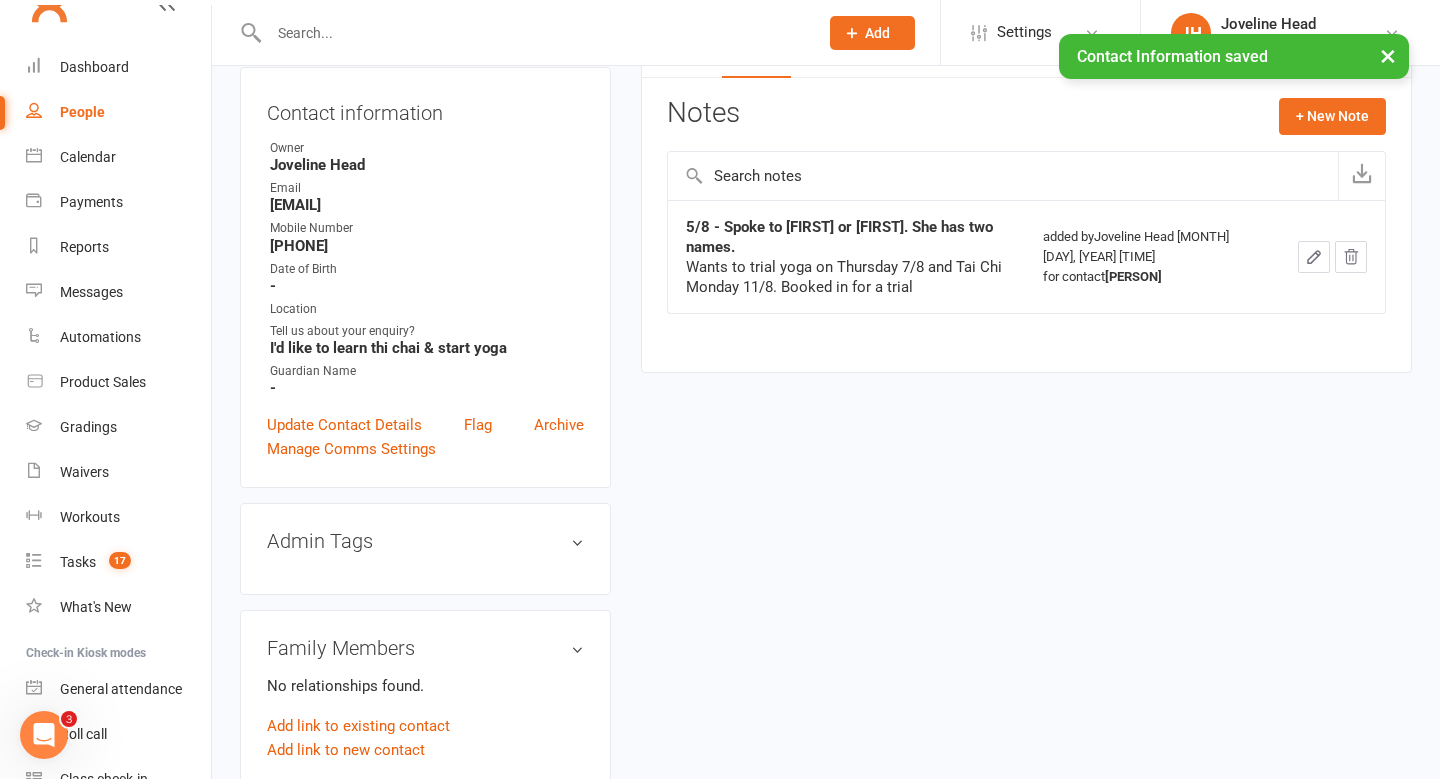 scroll, scrollTop: 0, scrollLeft: 0, axis: both 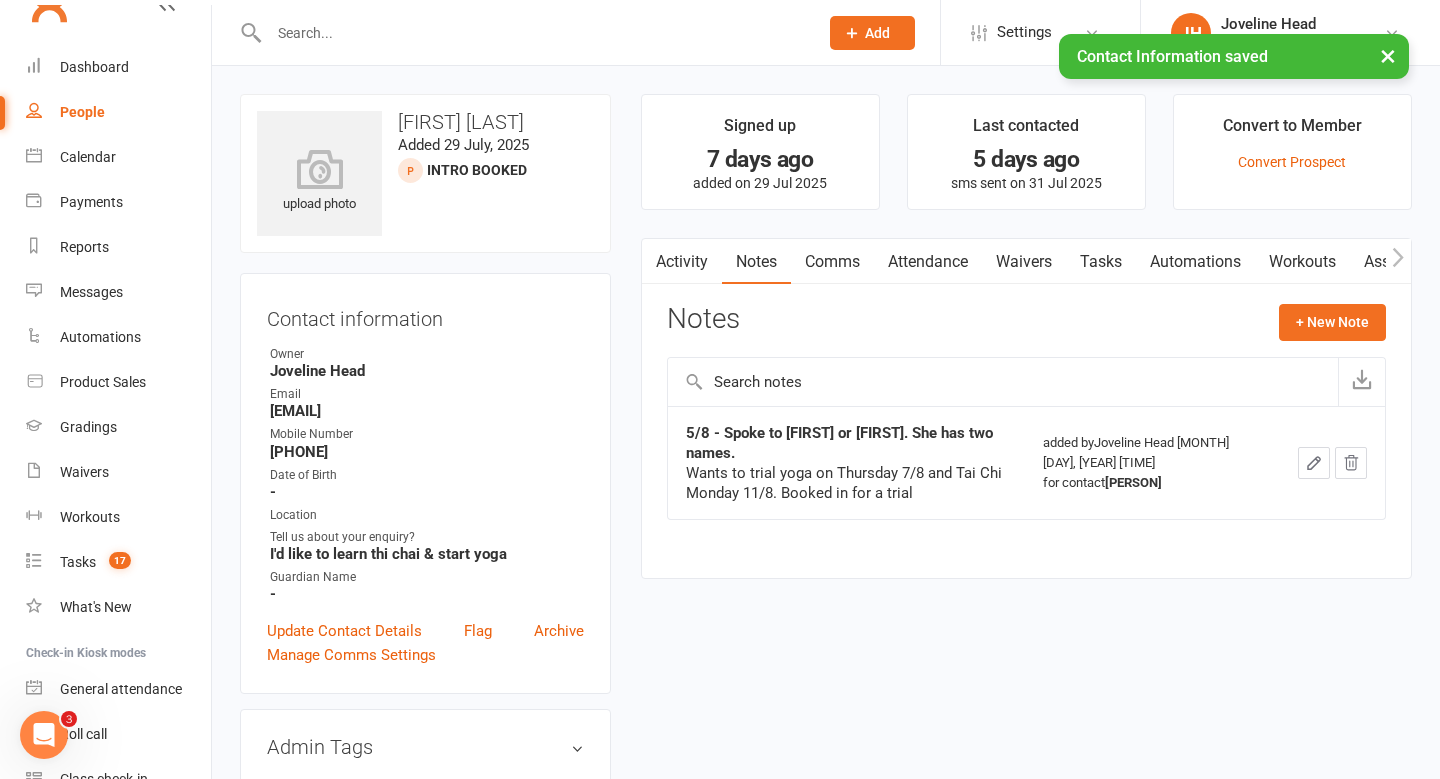 click on "×" at bounding box center [1388, 55] 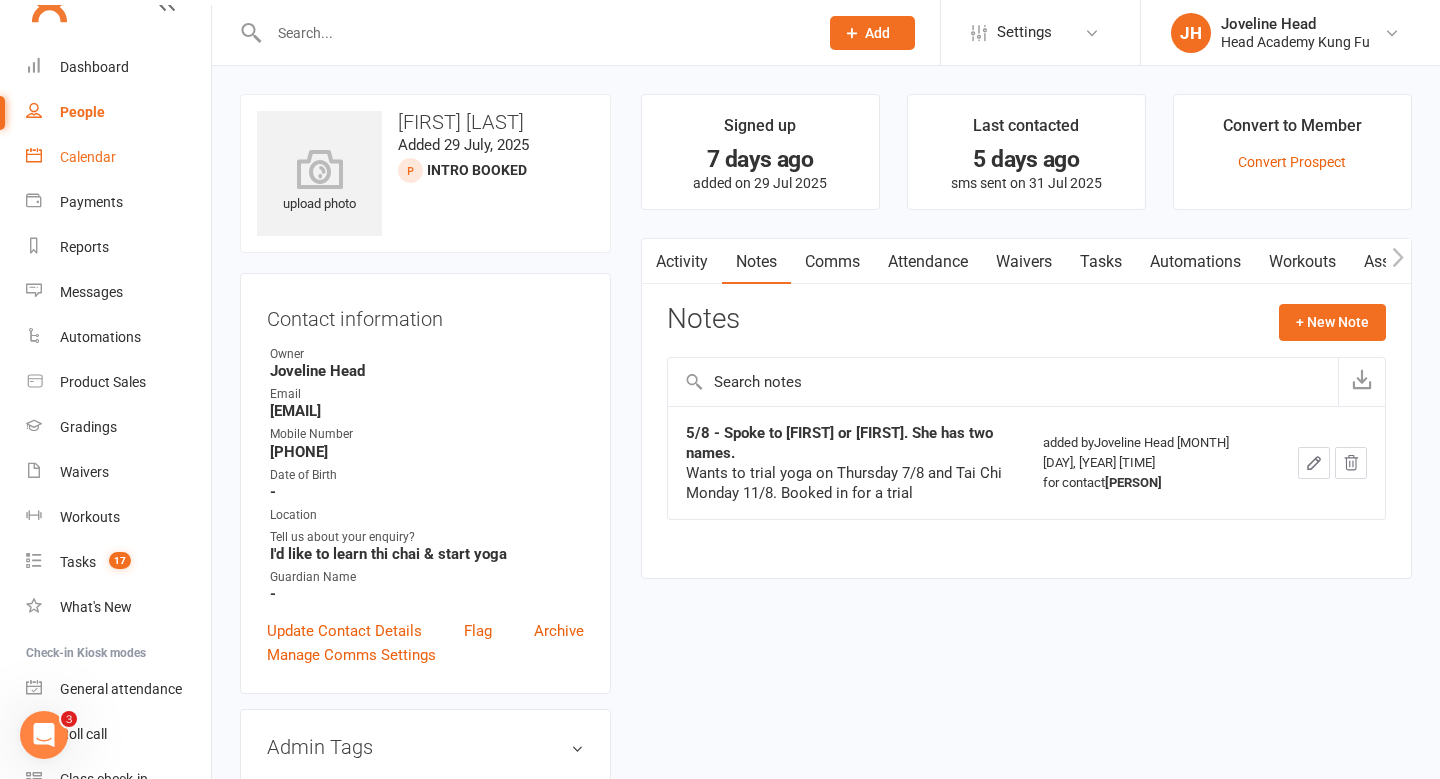 click on "Calendar" at bounding box center (88, 157) 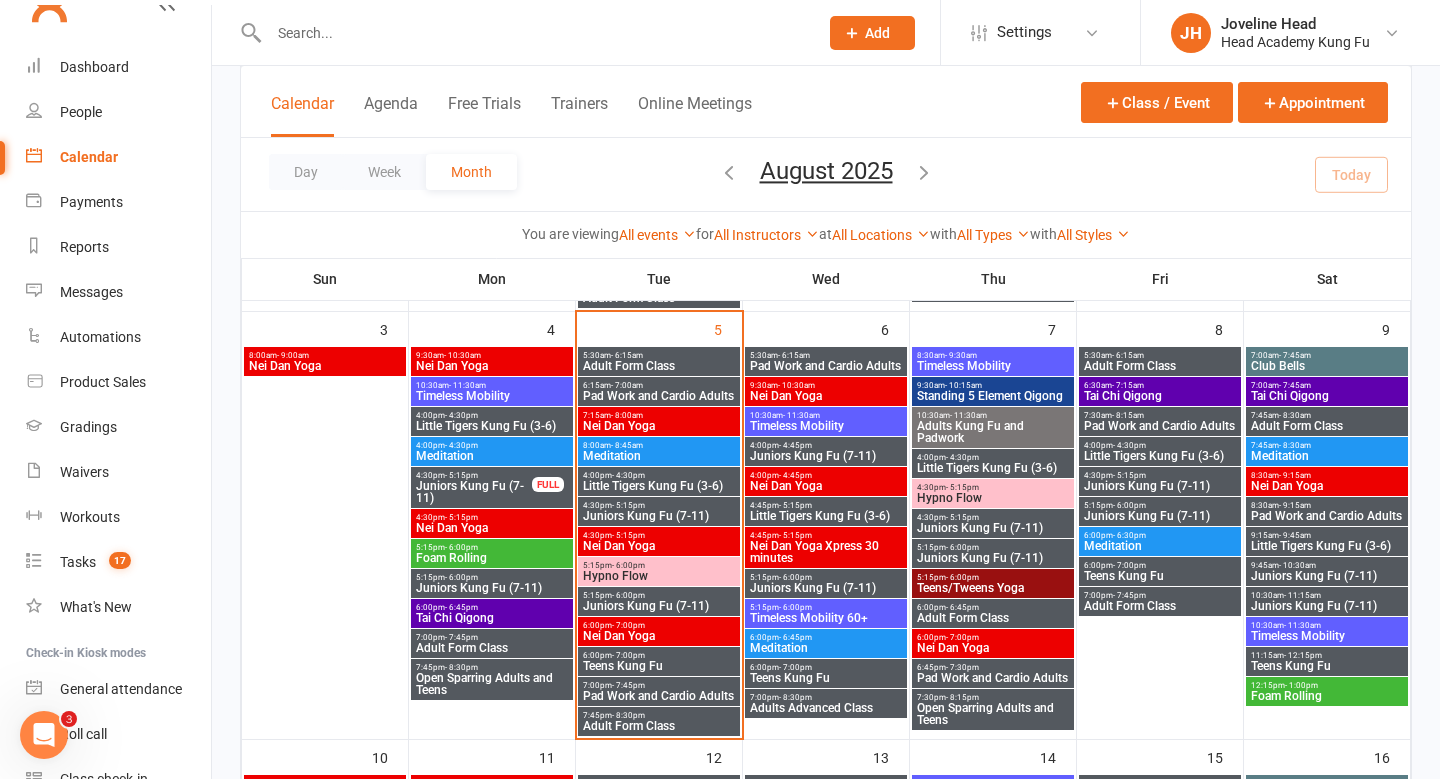 scroll, scrollTop: 549, scrollLeft: 0, axis: vertical 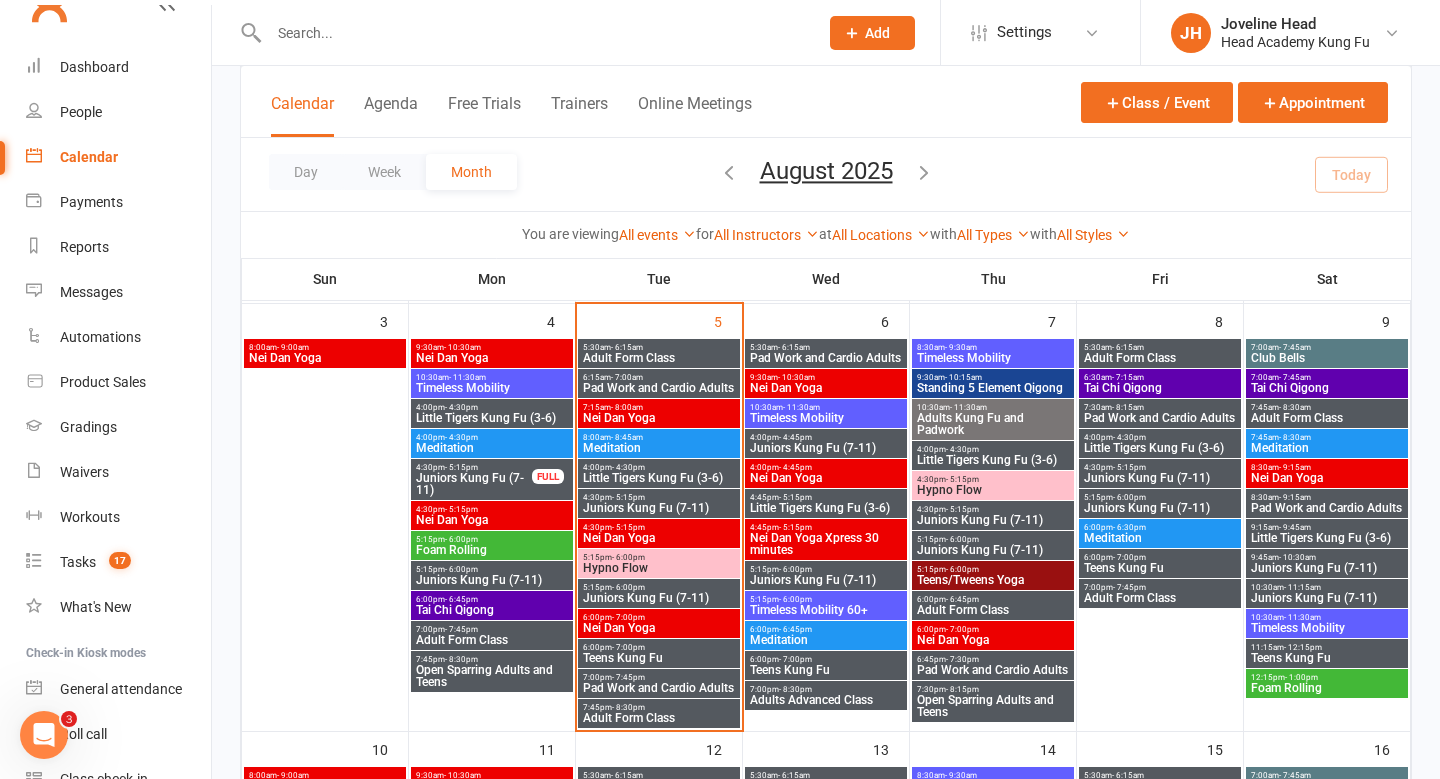 click on "- 7:00pm" at bounding box center (962, 629) 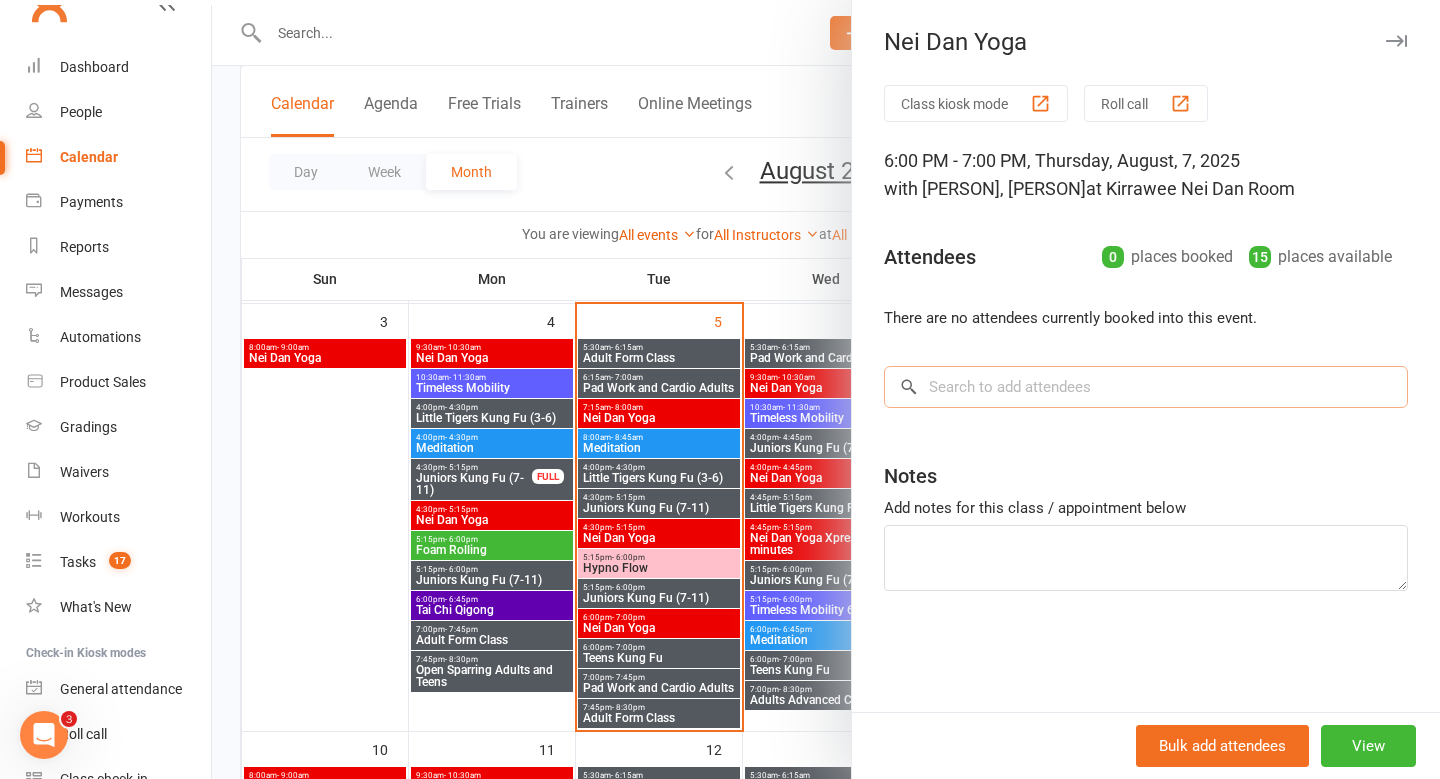 click at bounding box center (1146, 387) 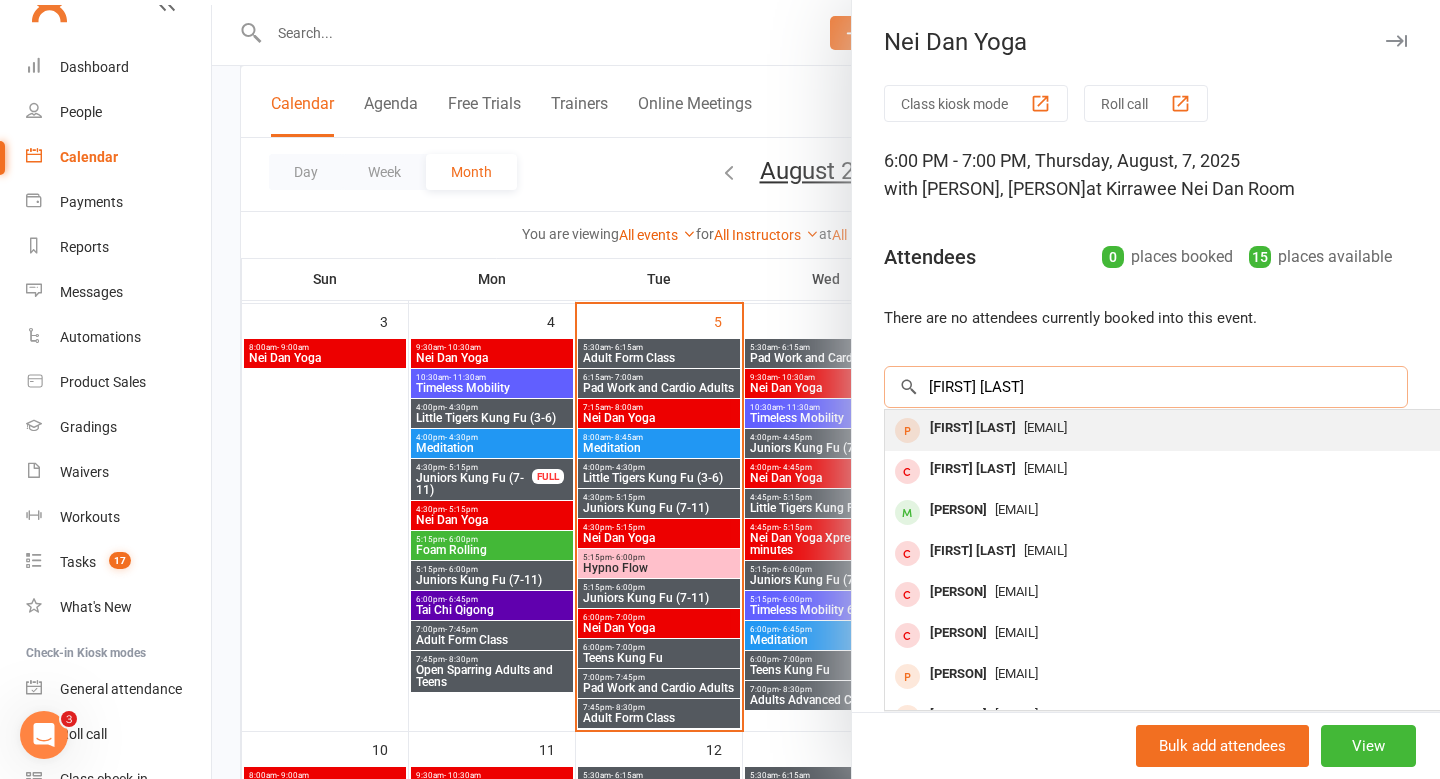 type on "[FIRST] [LAST]" 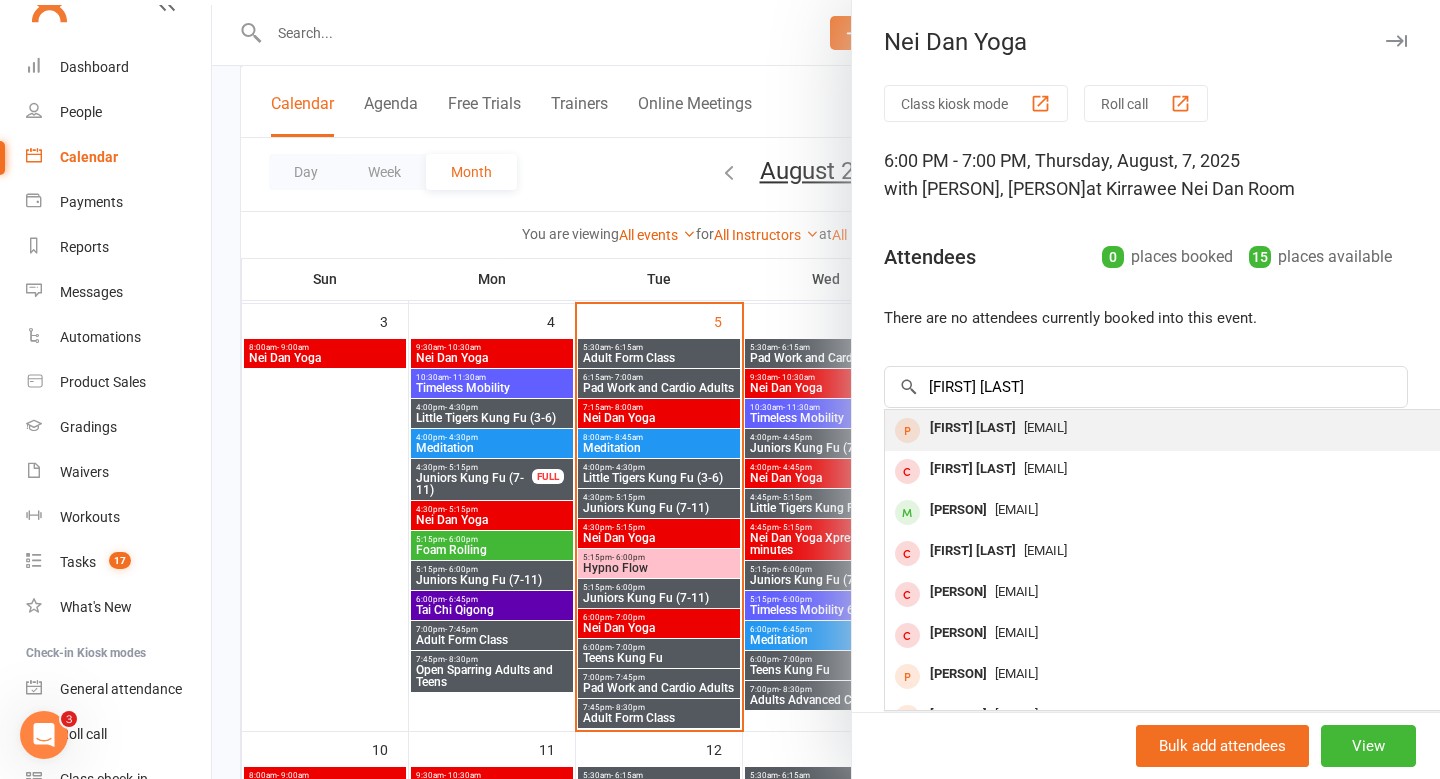 click on "[FIRST] [LAST]" at bounding box center (973, 428) 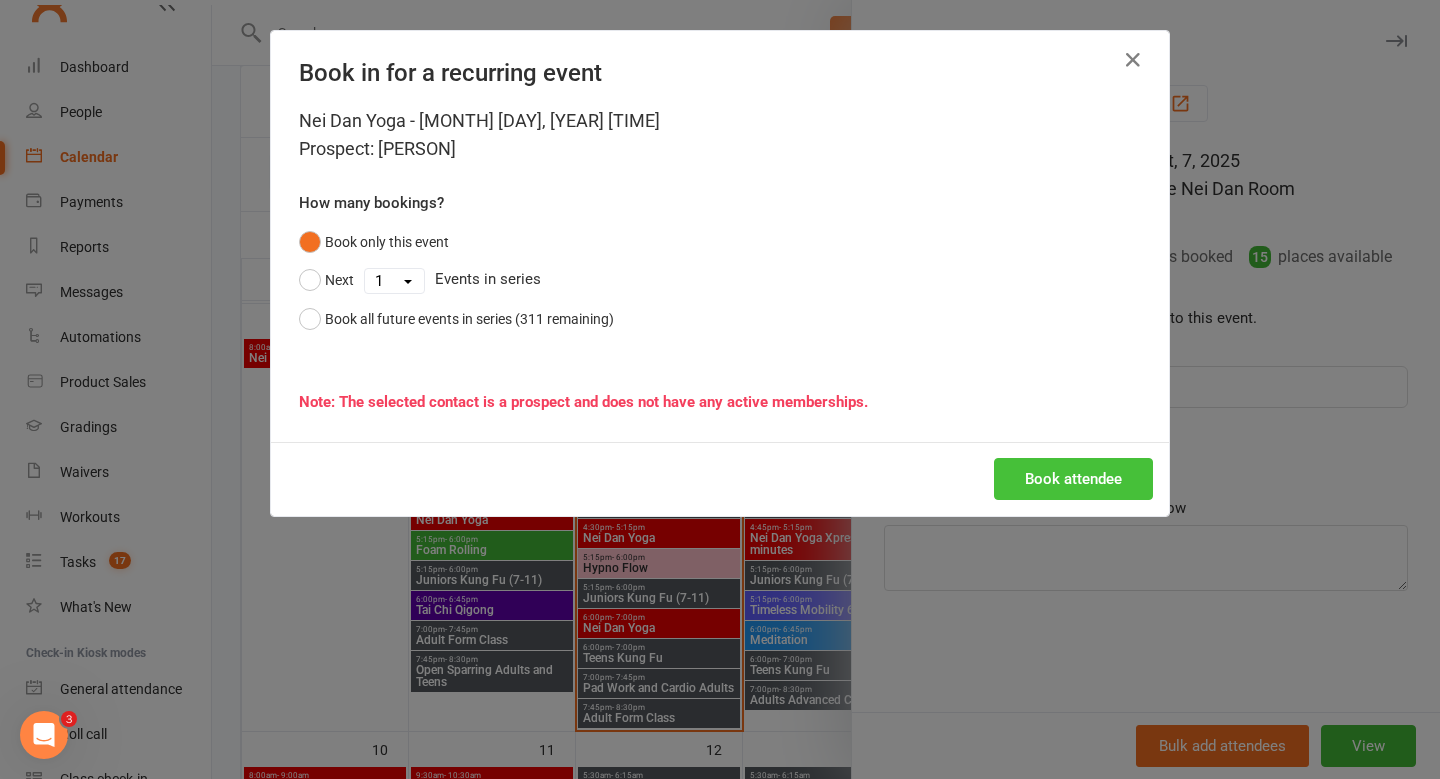 click on "Book attendee" at bounding box center (1073, 479) 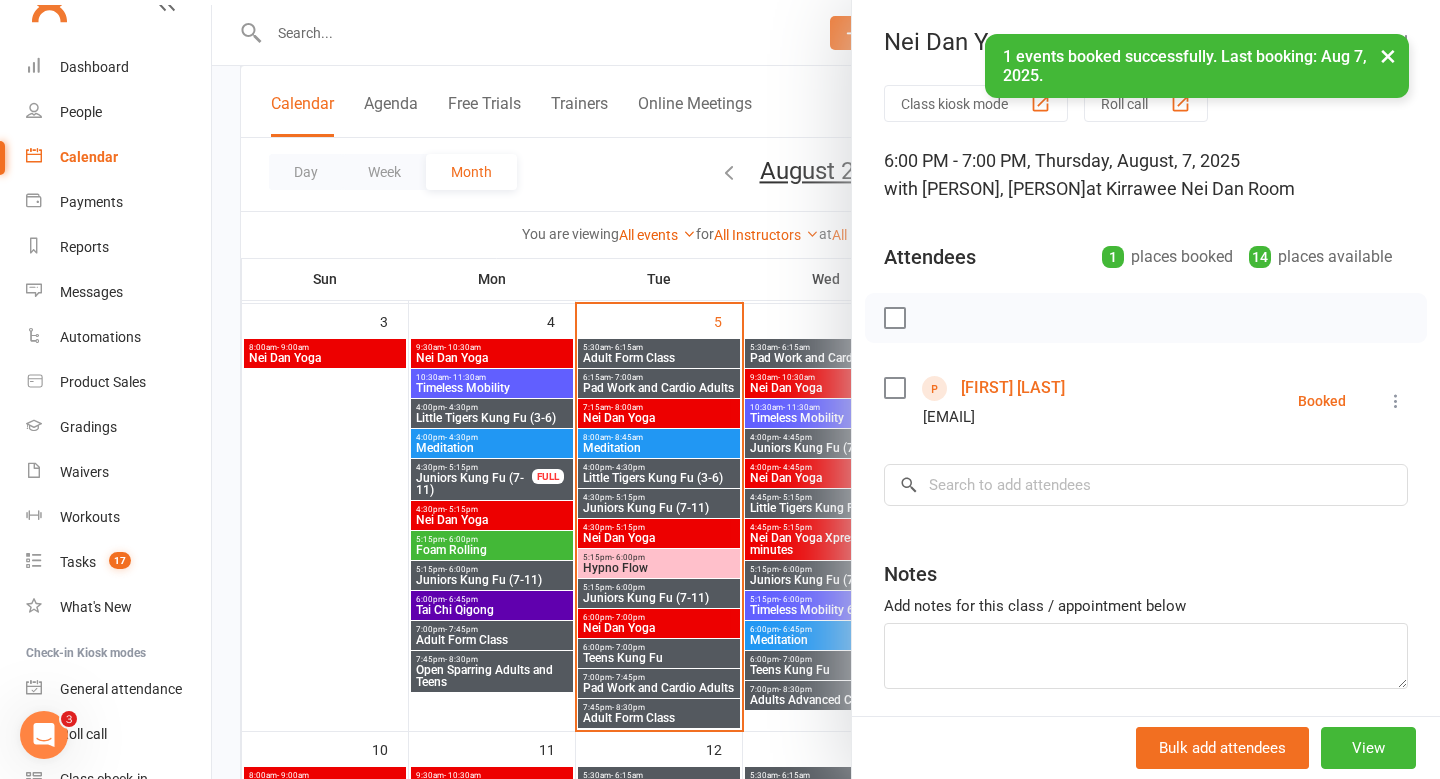 click on "× 1 events booked successfully. Last booking: [DATE]." at bounding box center (707, 34) 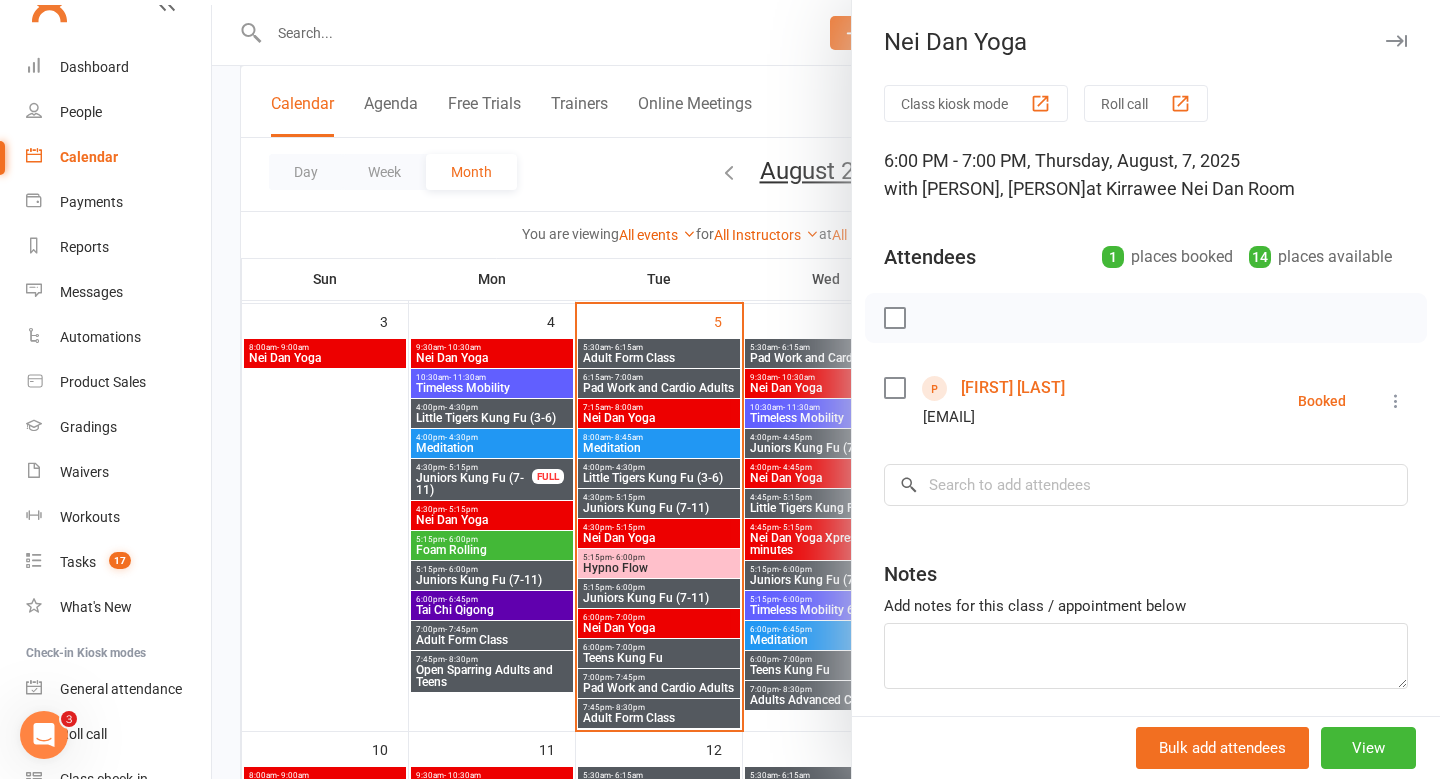 click at bounding box center [1396, 41] 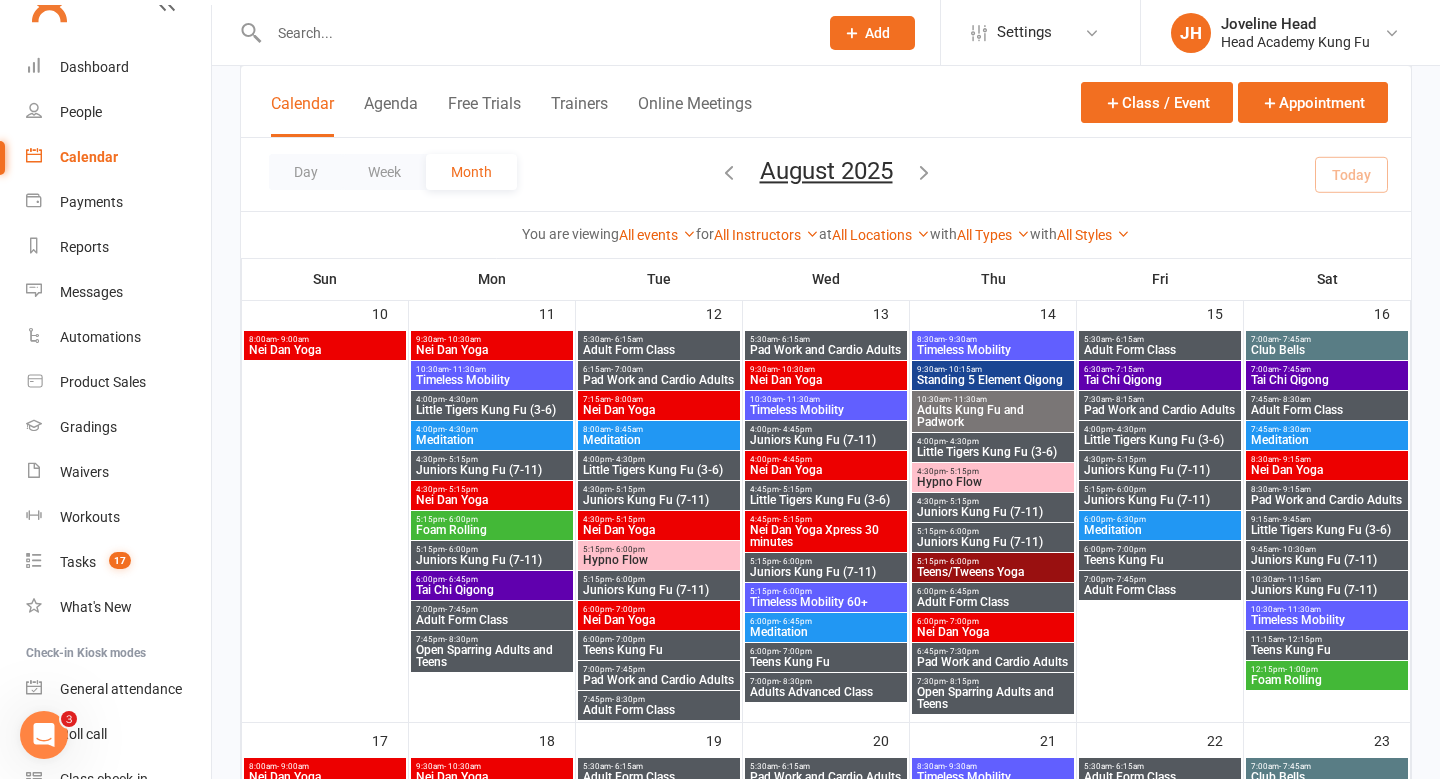 scroll, scrollTop: 997, scrollLeft: 0, axis: vertical 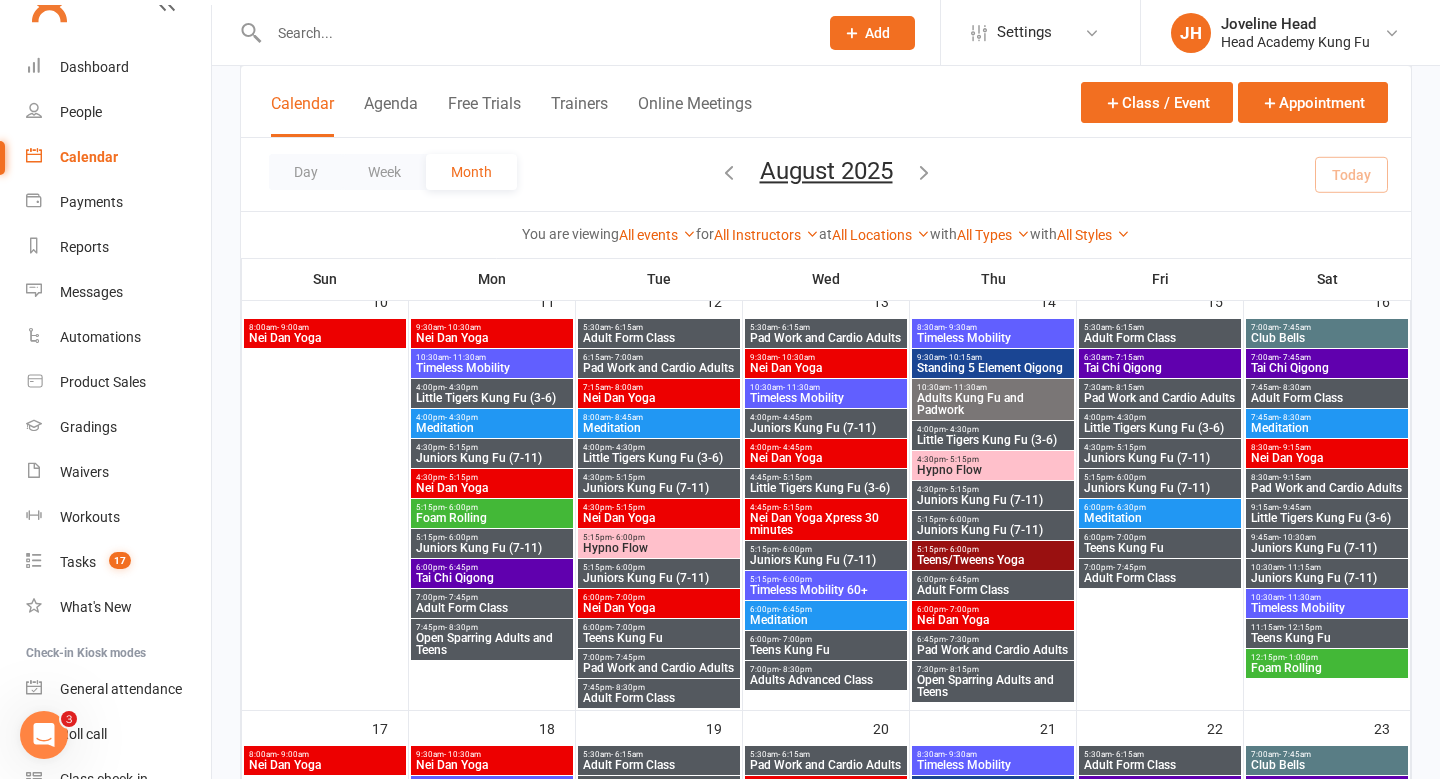 click on "6:00pm  - 6:45pm" at bounding box center [492, 567] 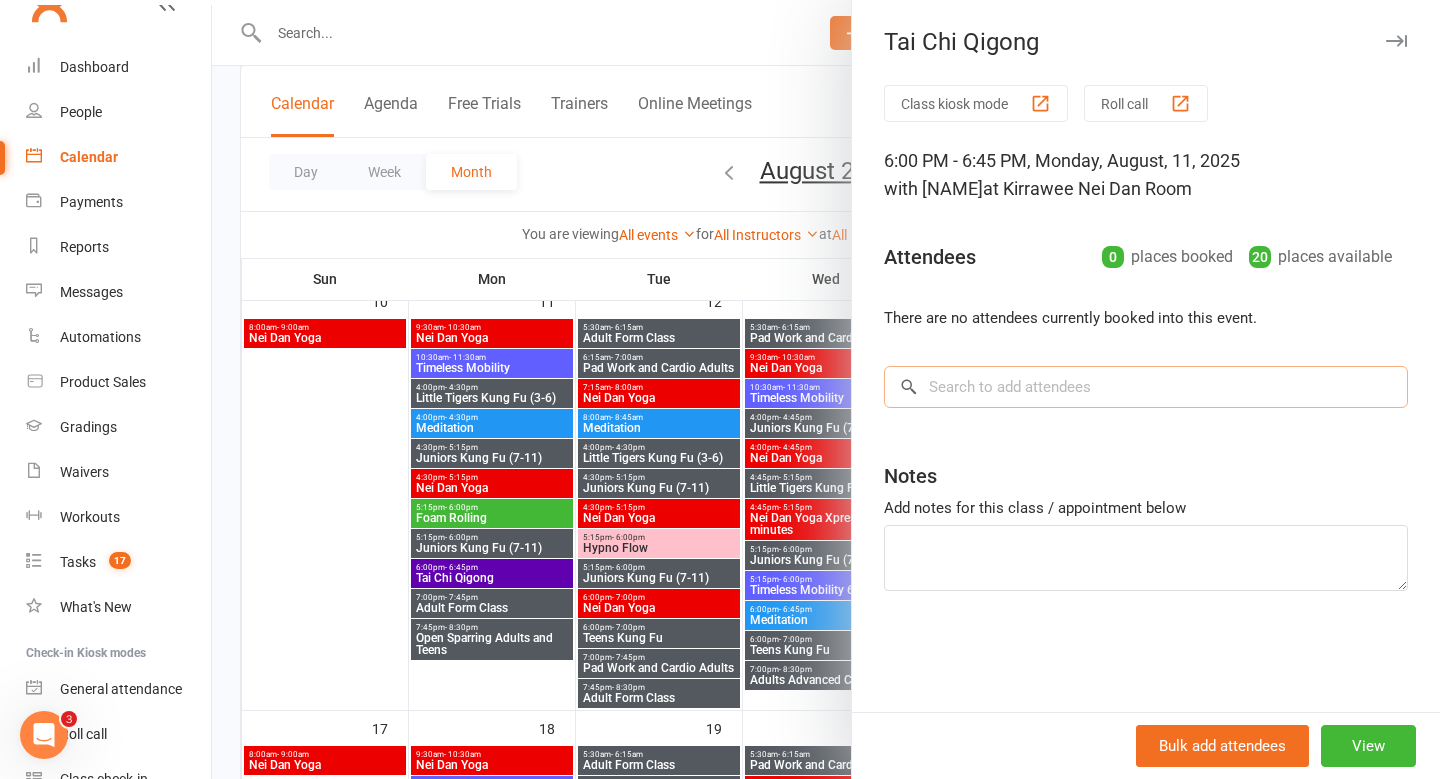 click at bounding box center [1146, 387] 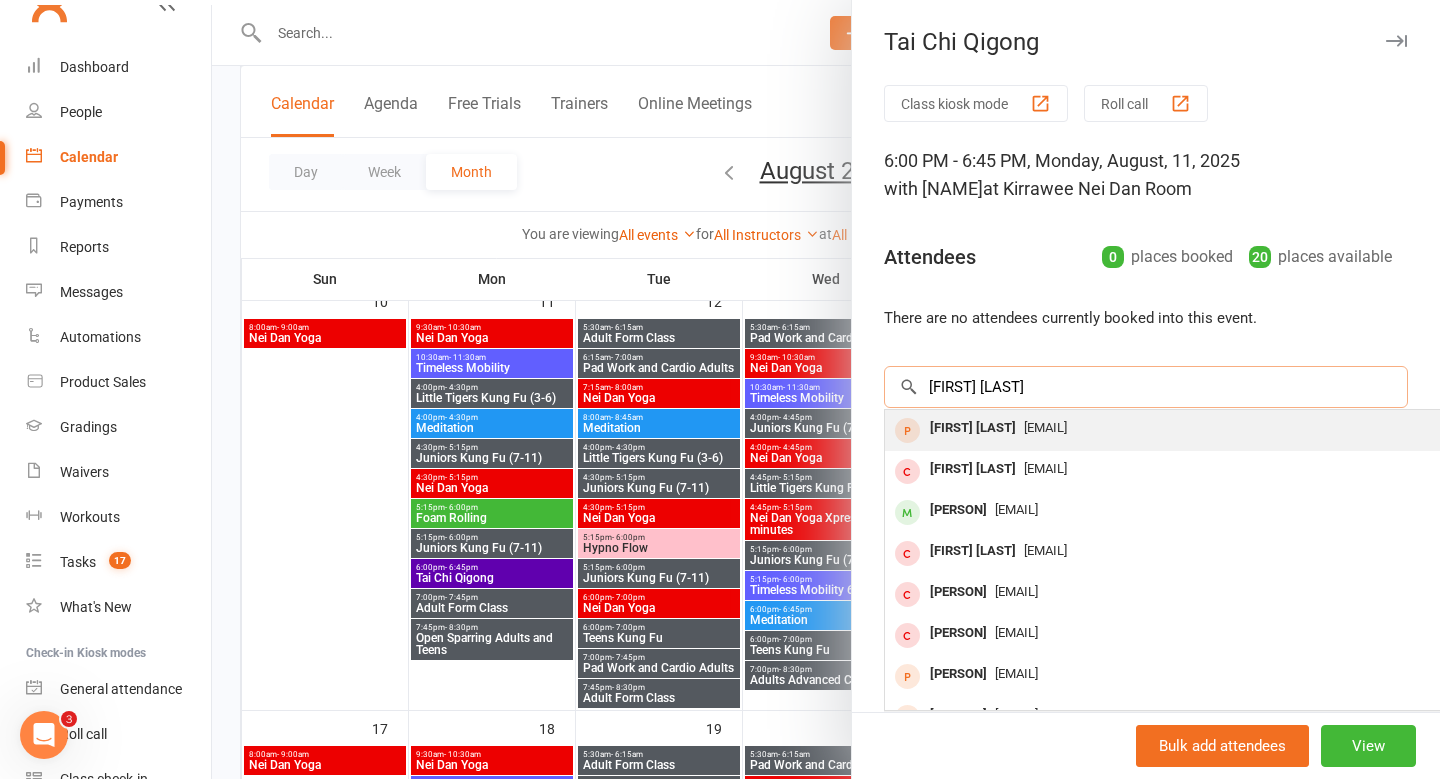 type on "[FIRST] [LAST]" 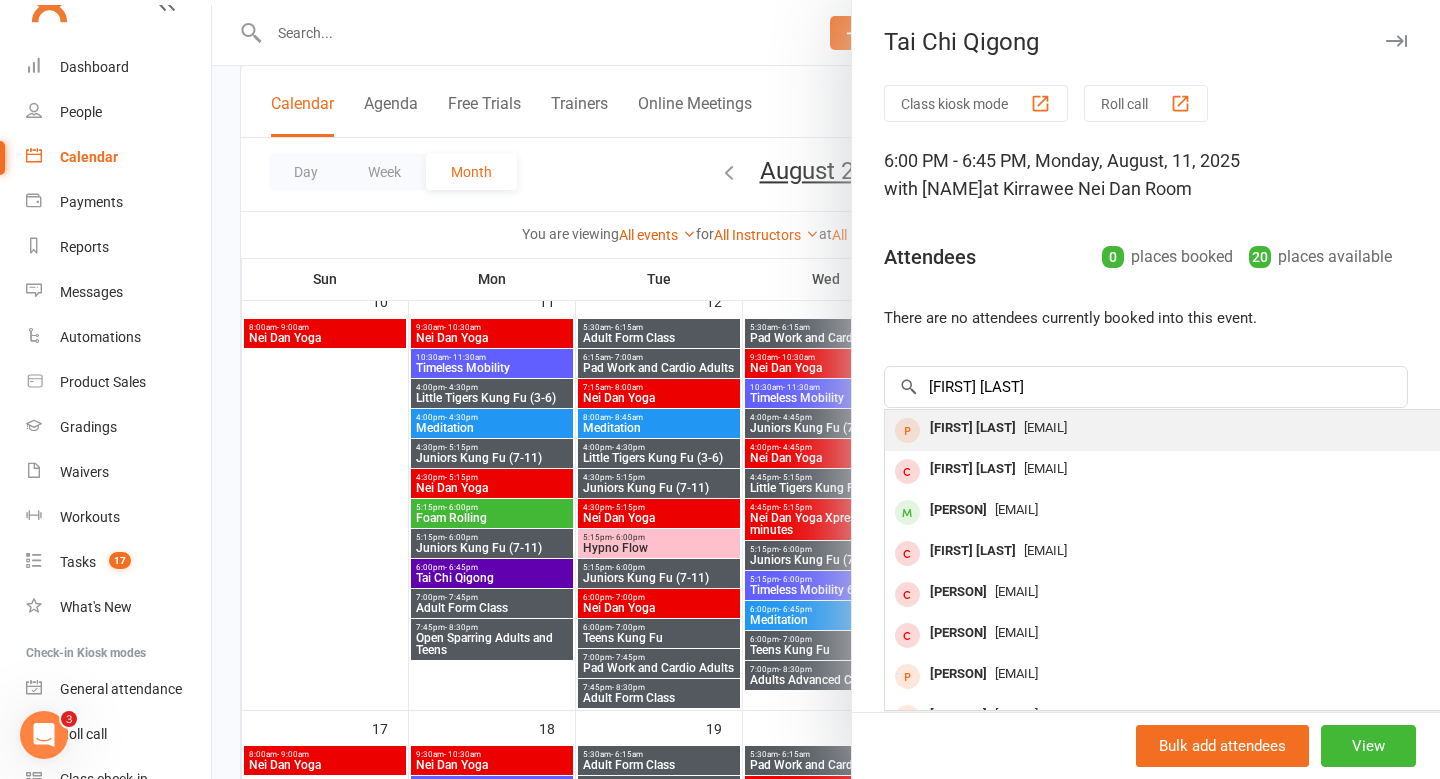 click on "[FIRST] [LAST]" at bounding box center (973, 428) 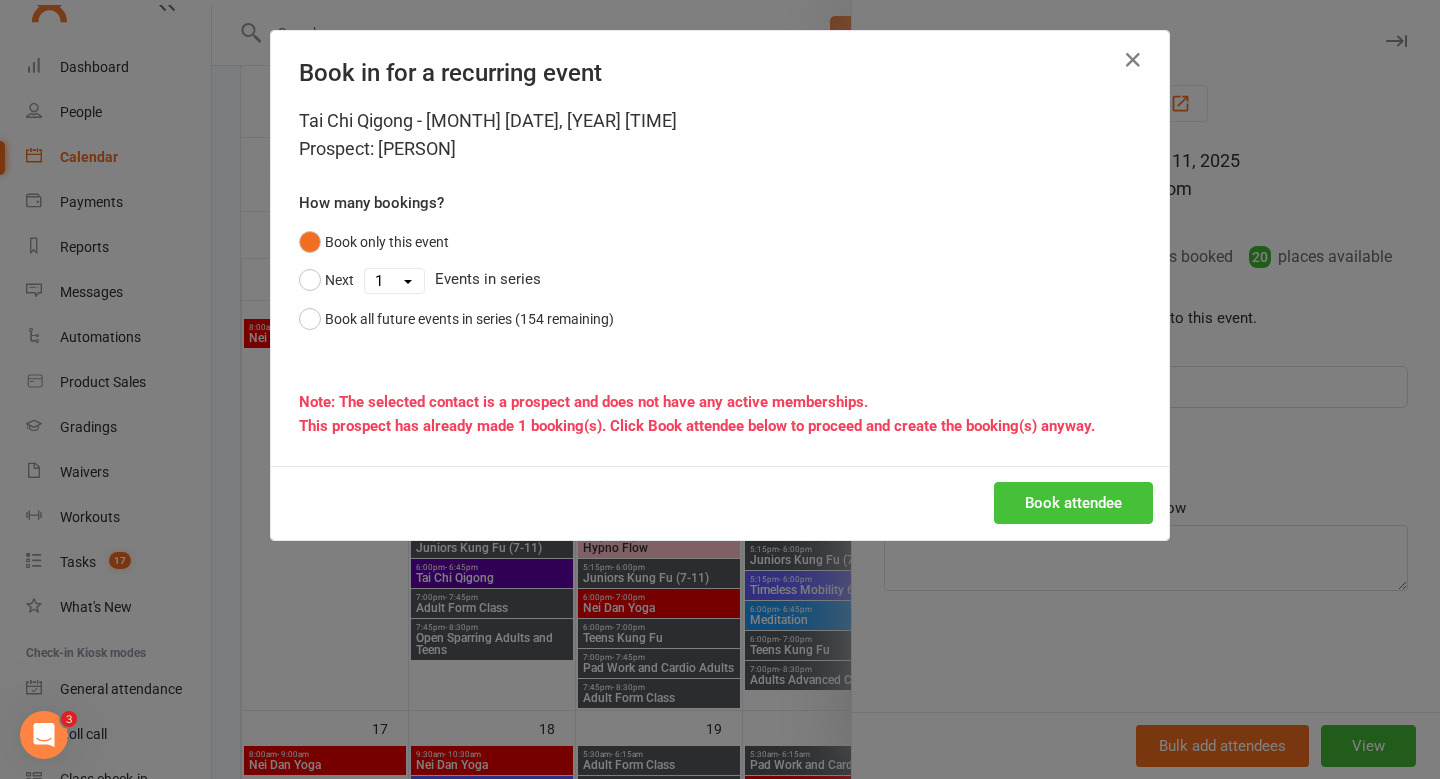 click on "Book attendee" at bounding box center [1073, 503] 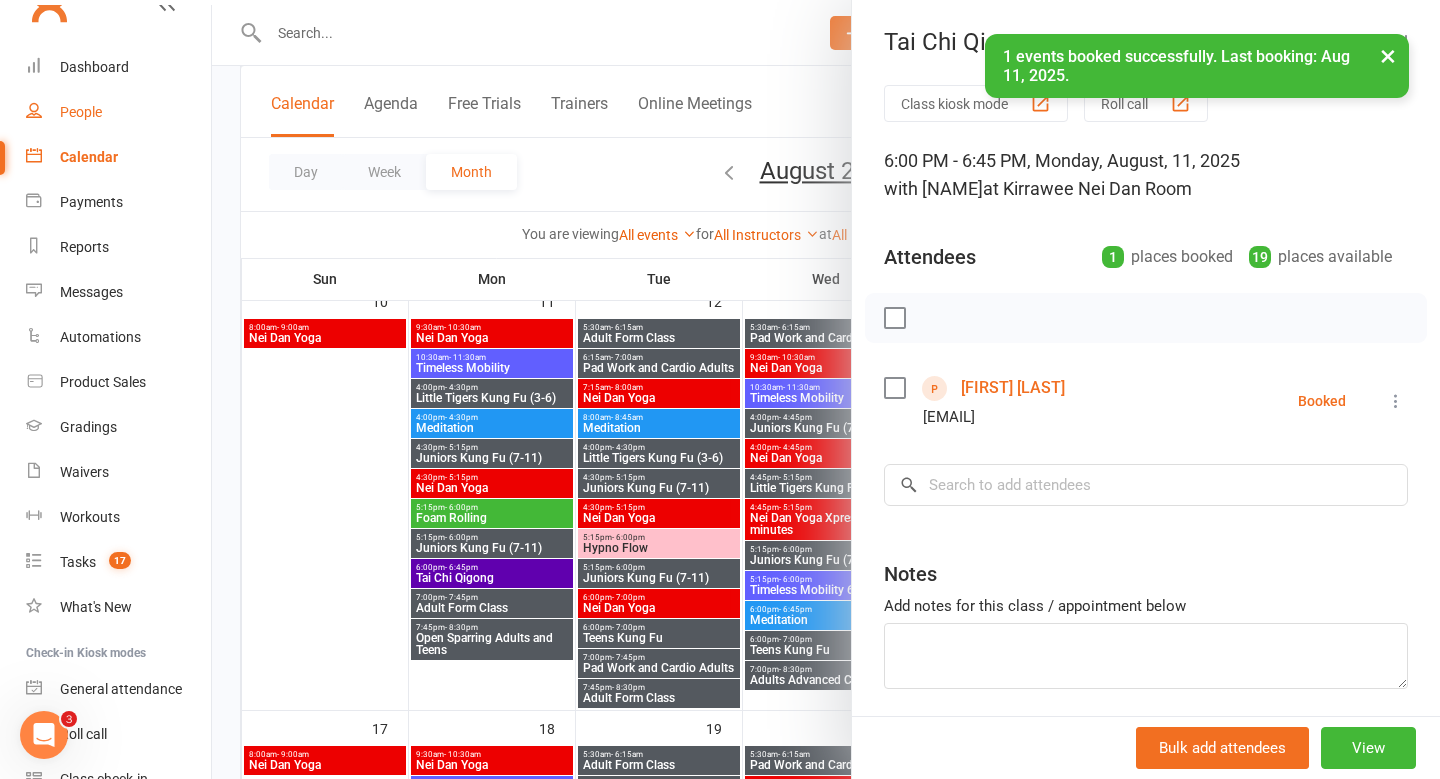 click on "People" at bounding box center [81, 112] 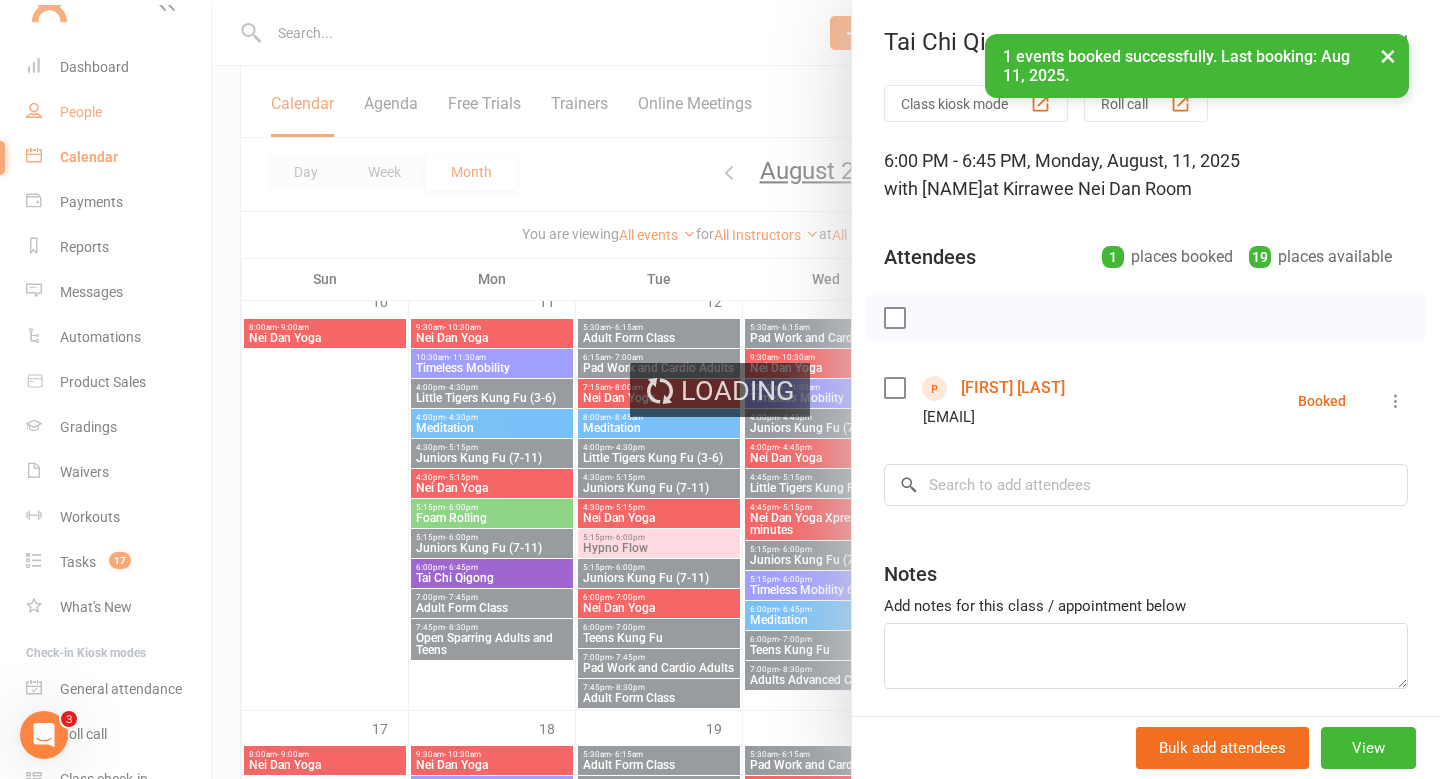 scroll, scrollTop: 0, scrollLeft: 0, axis: both 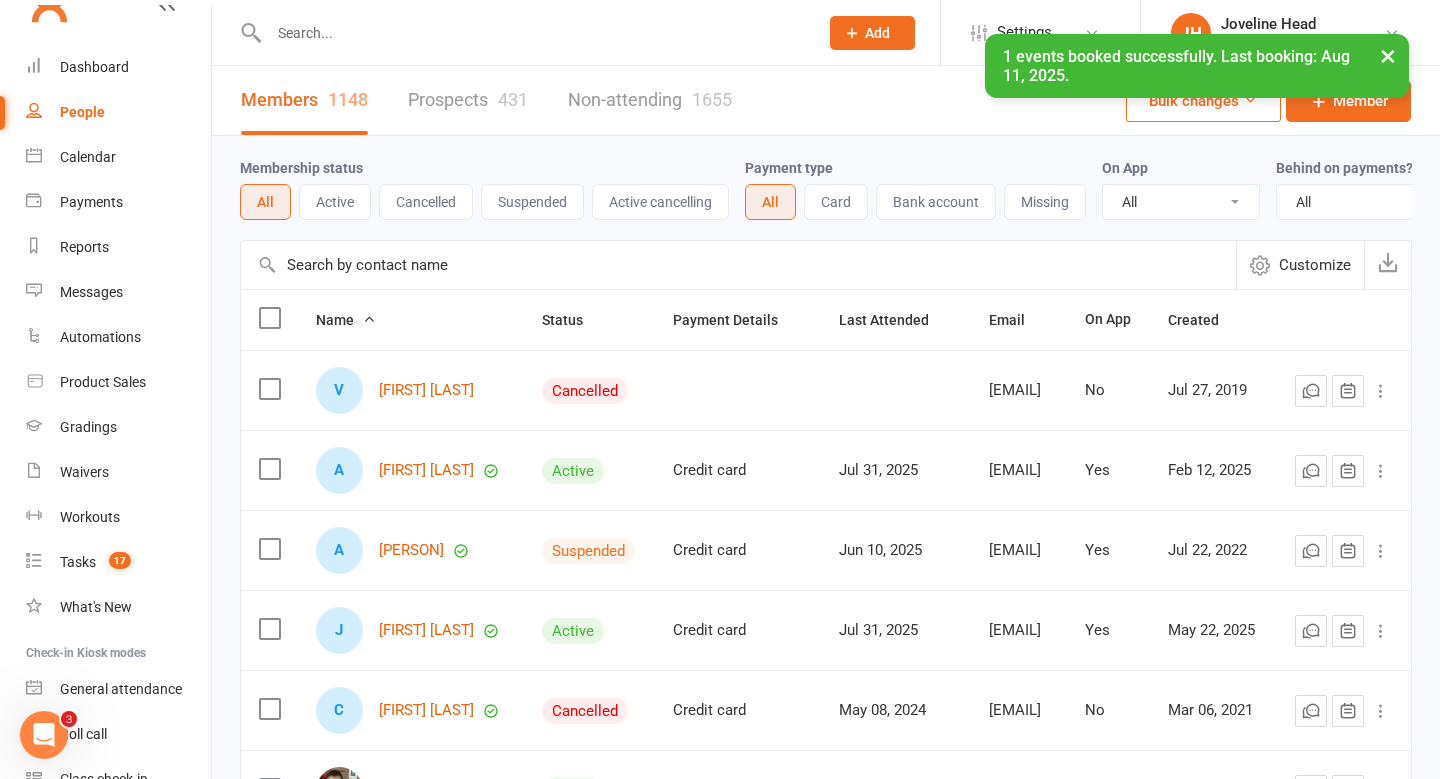 click on "× 1 events booked successfully. Last booking: [DATE]." at bounding box center [707, 34] 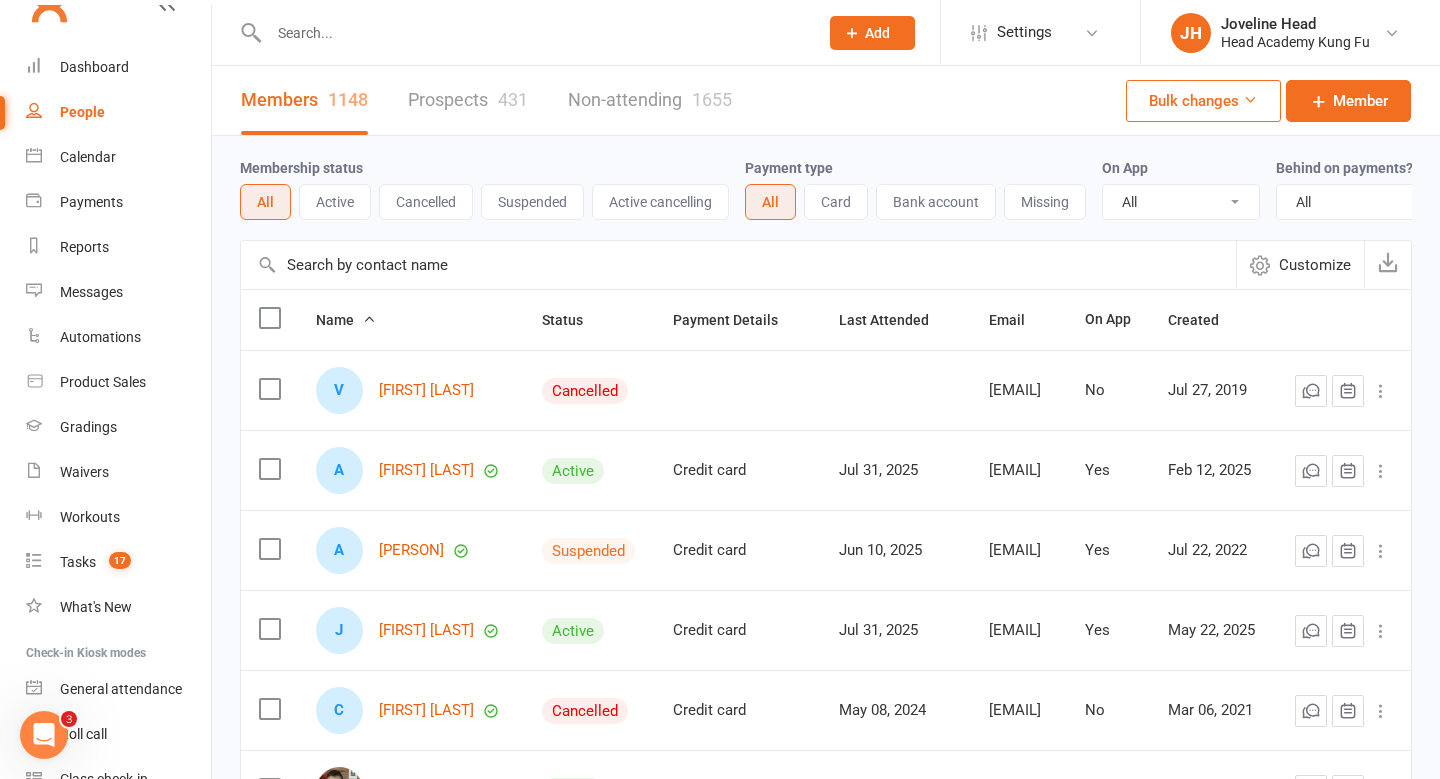 click at bounding box center [533, 33] 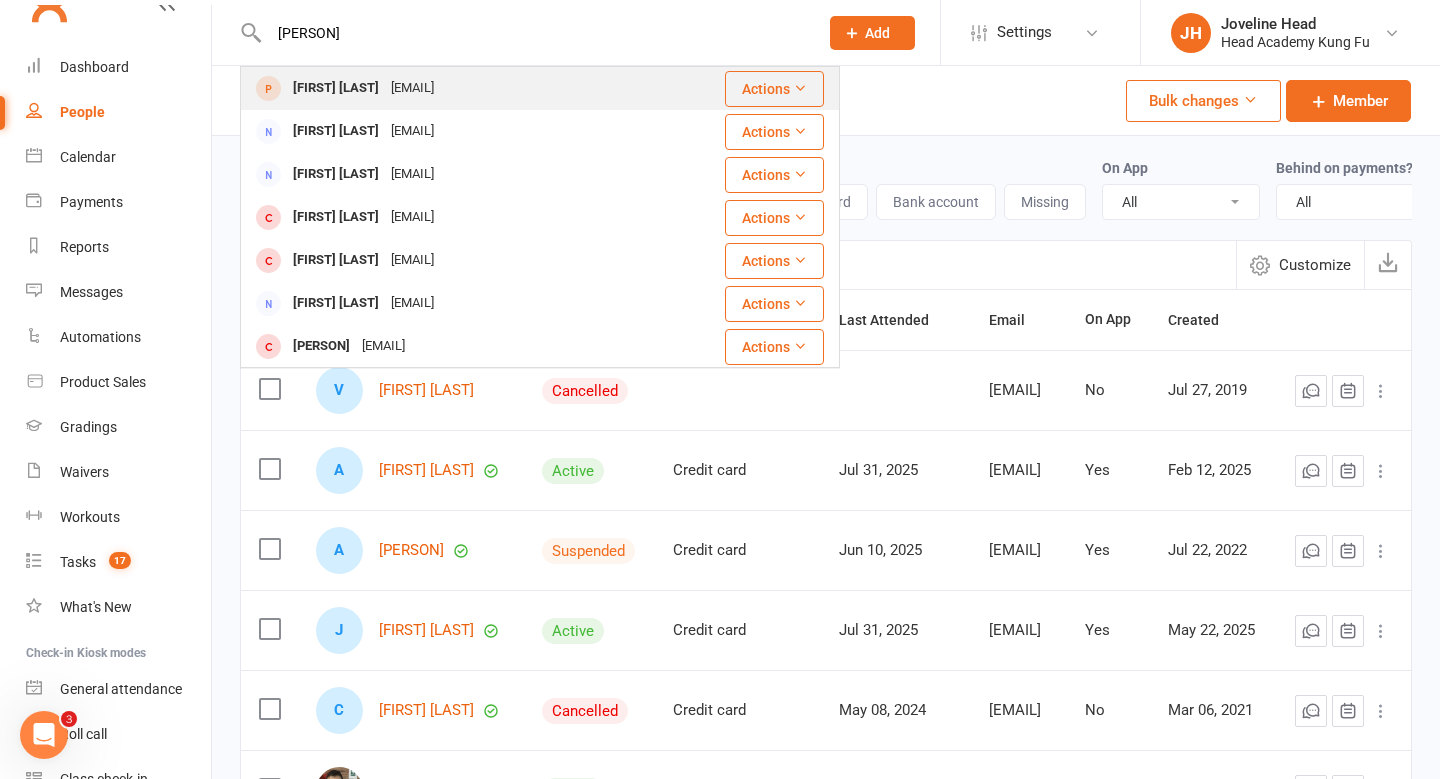 type on "[PERSON]" 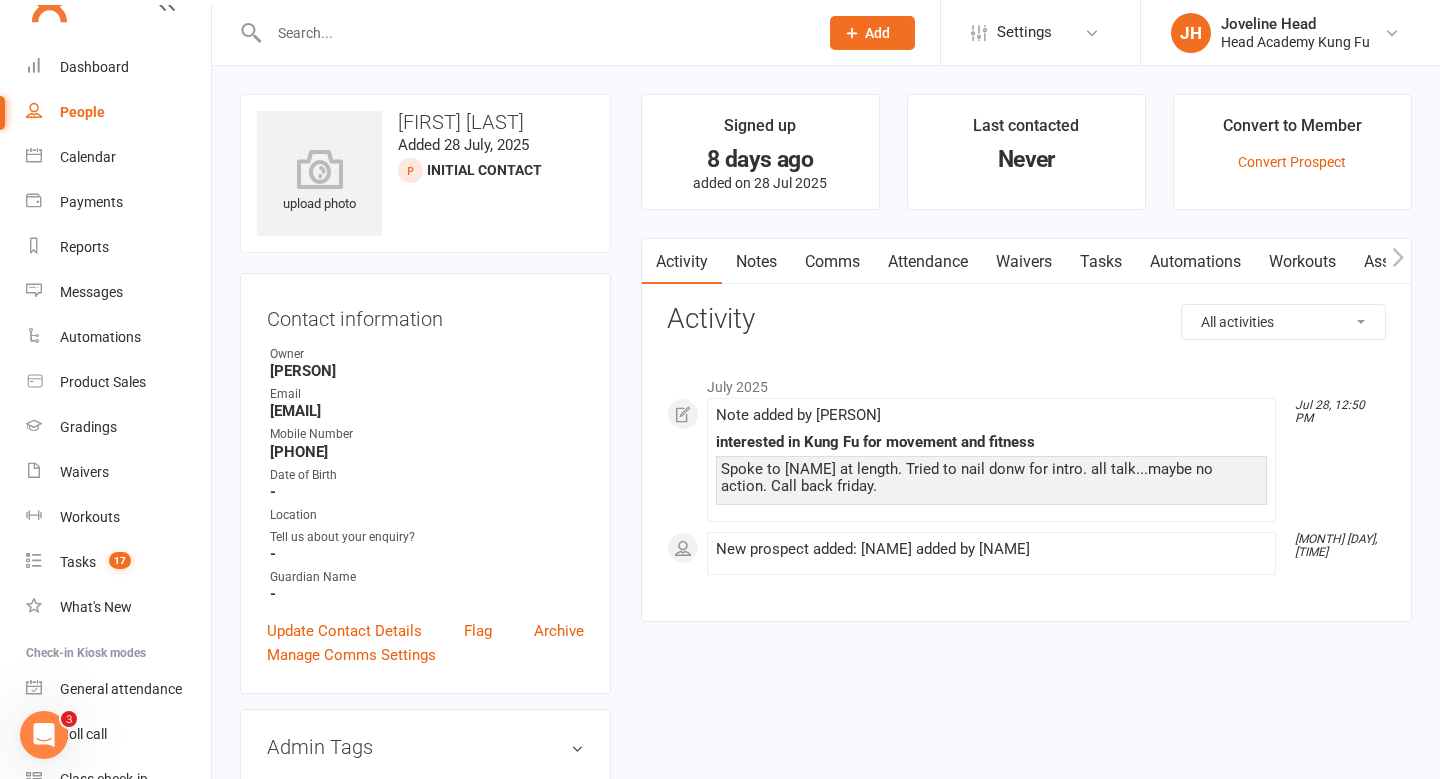 scroll, scrollTop: 8, scrollLeft: 0, axis: vertical 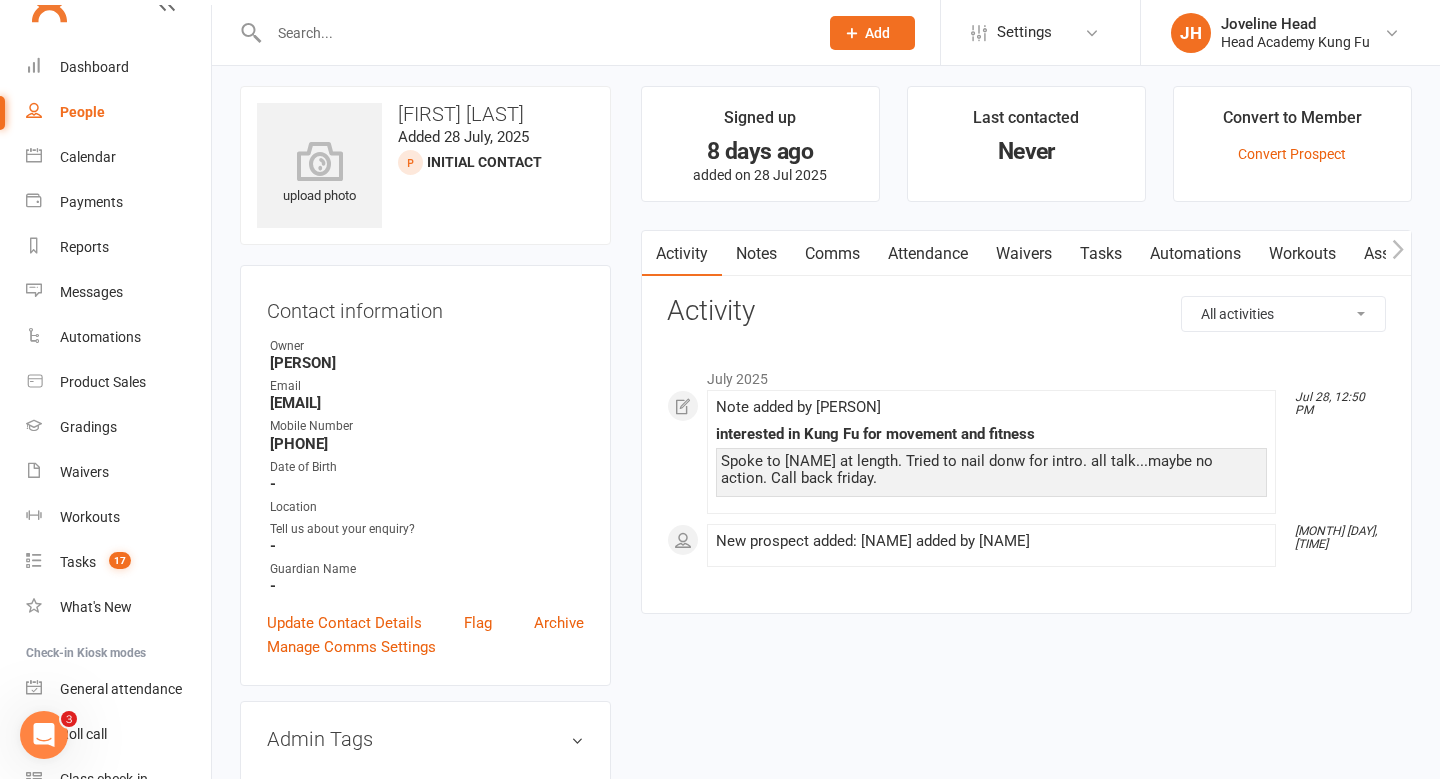 click on "Notes" at bounding box center (756, 254) 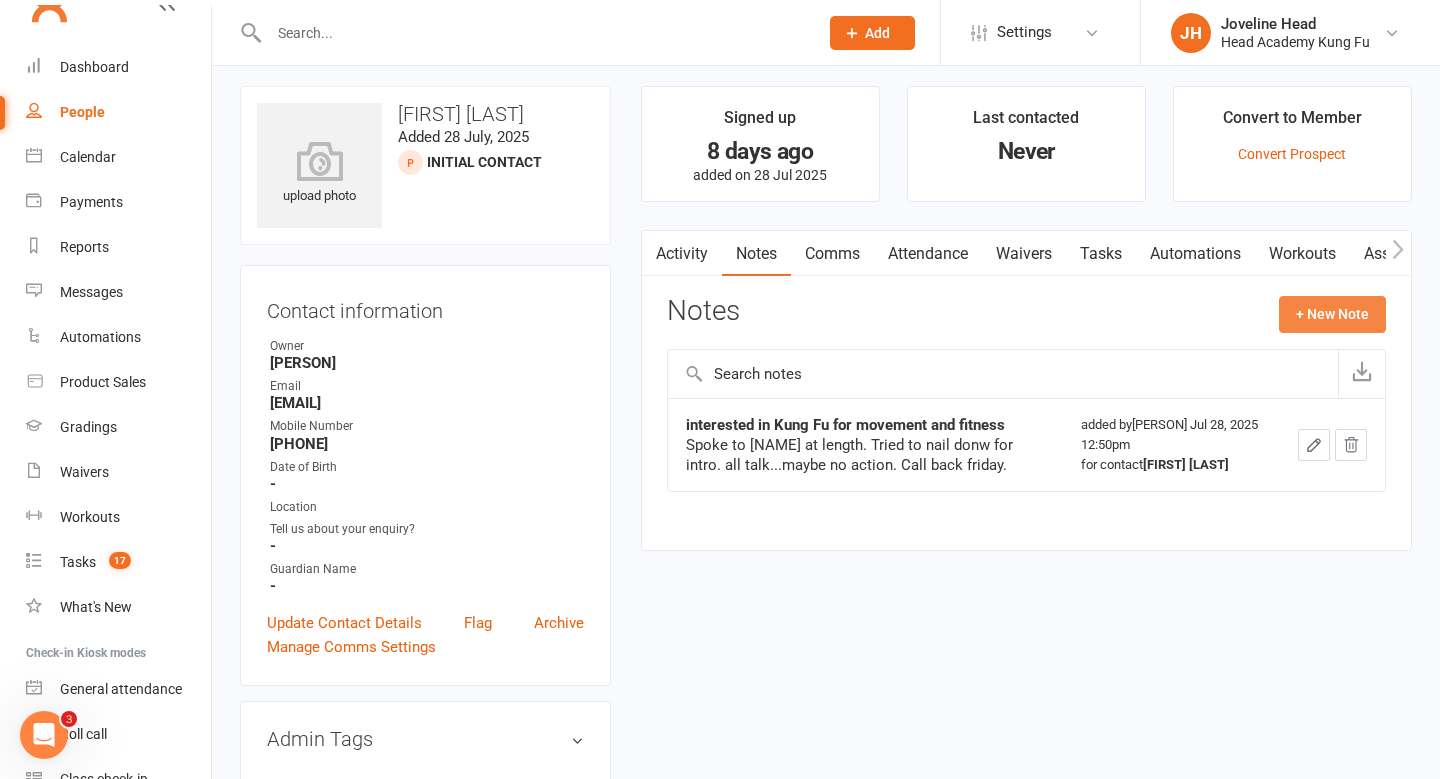 click on "+ New Note" at bounding box center (1332, 314) 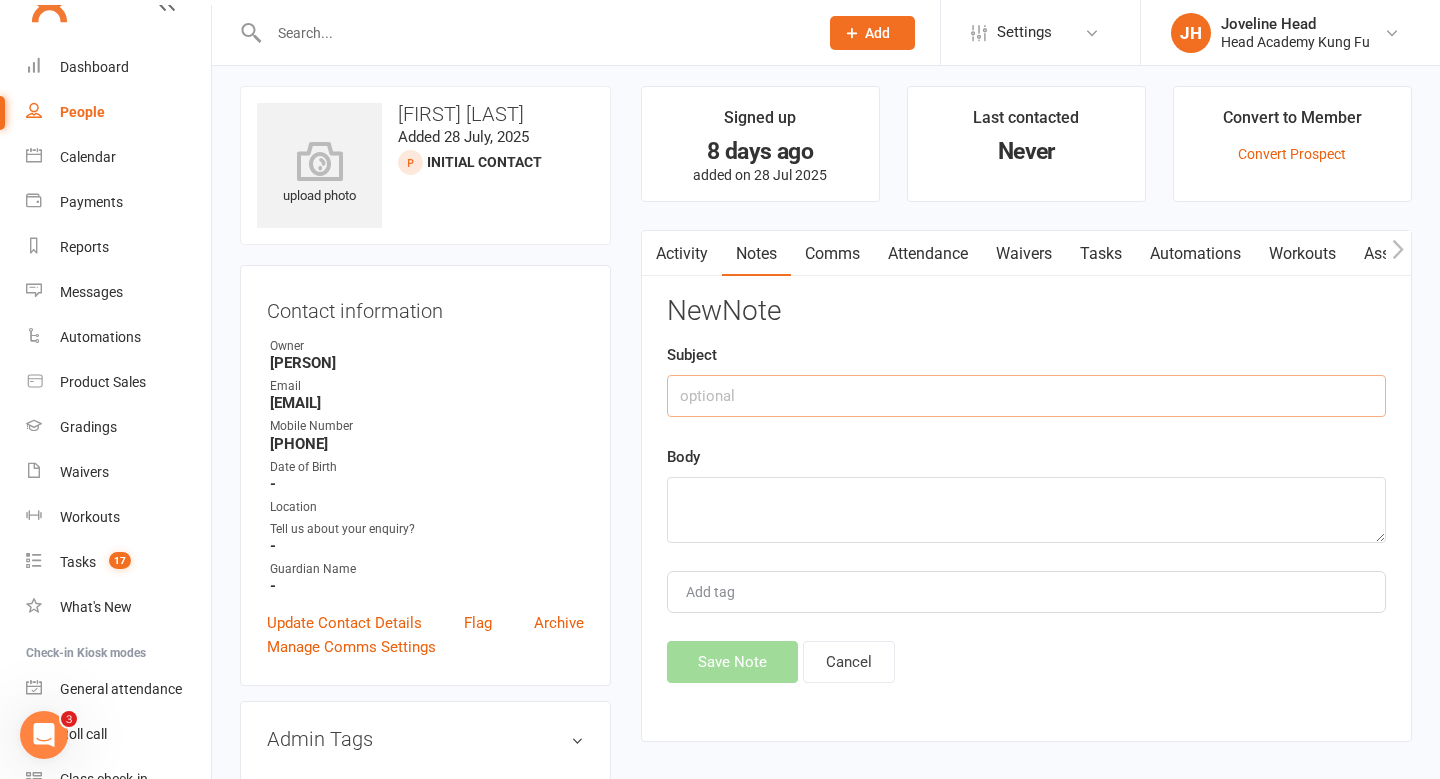 click at bounding box center (1026, 396) 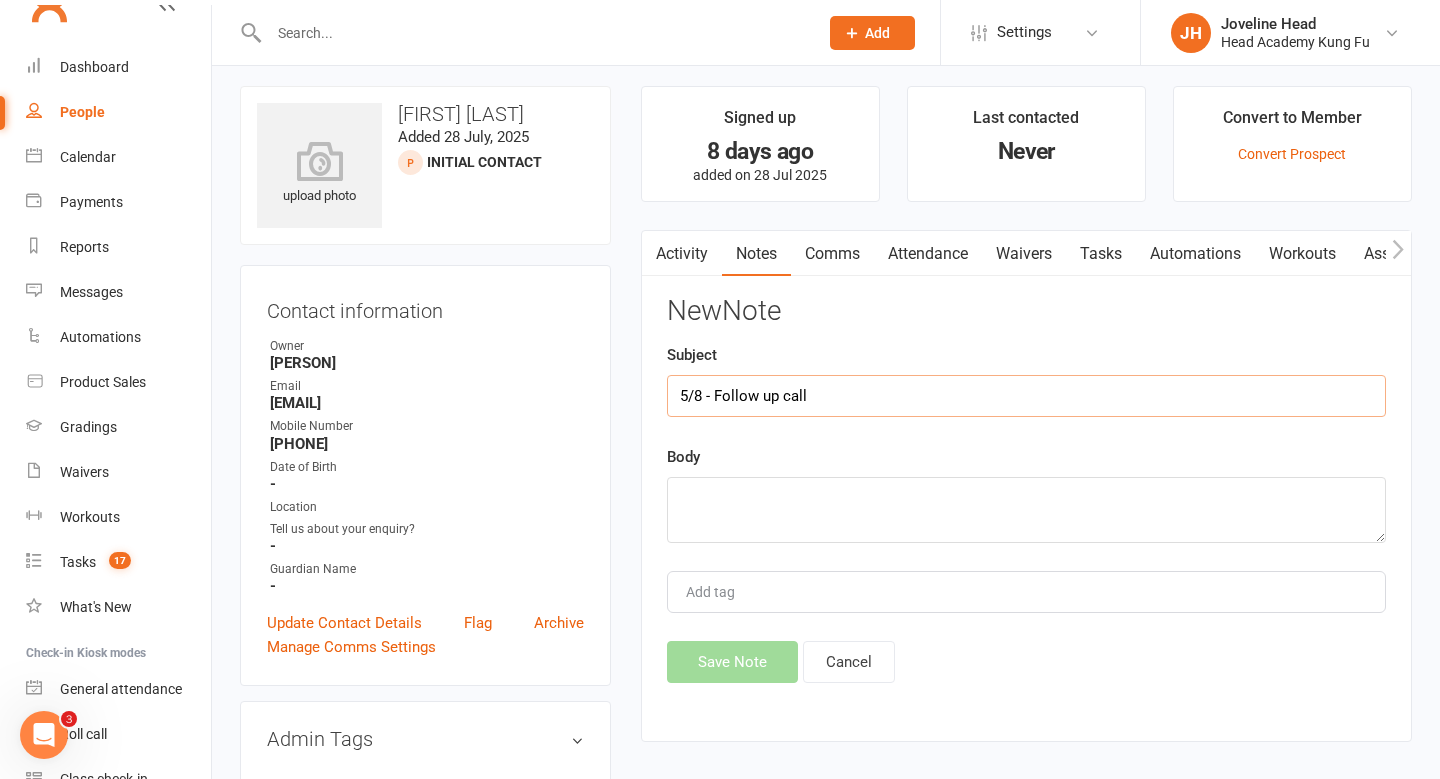 type on "5/8 - Follow up call" 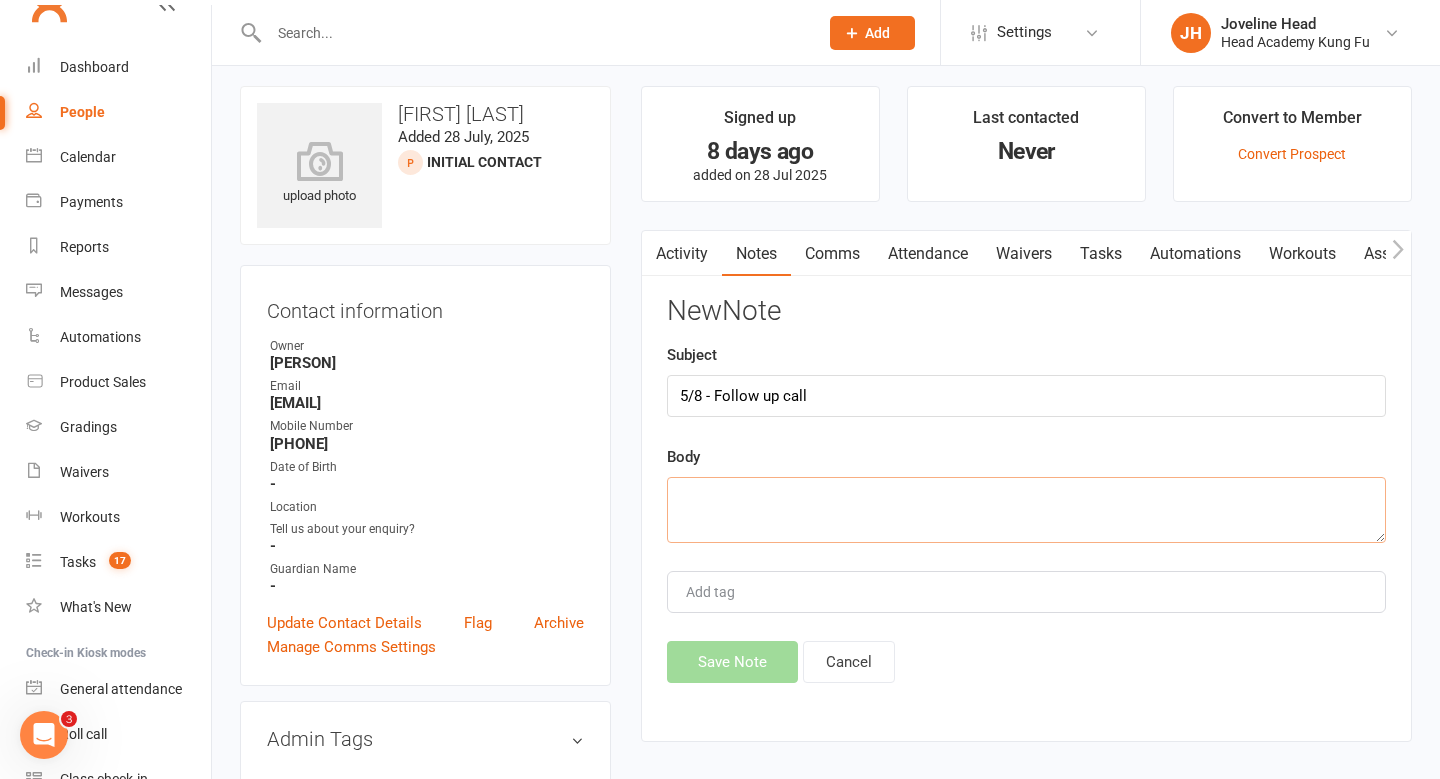 click at bounding box center (1026, 510) 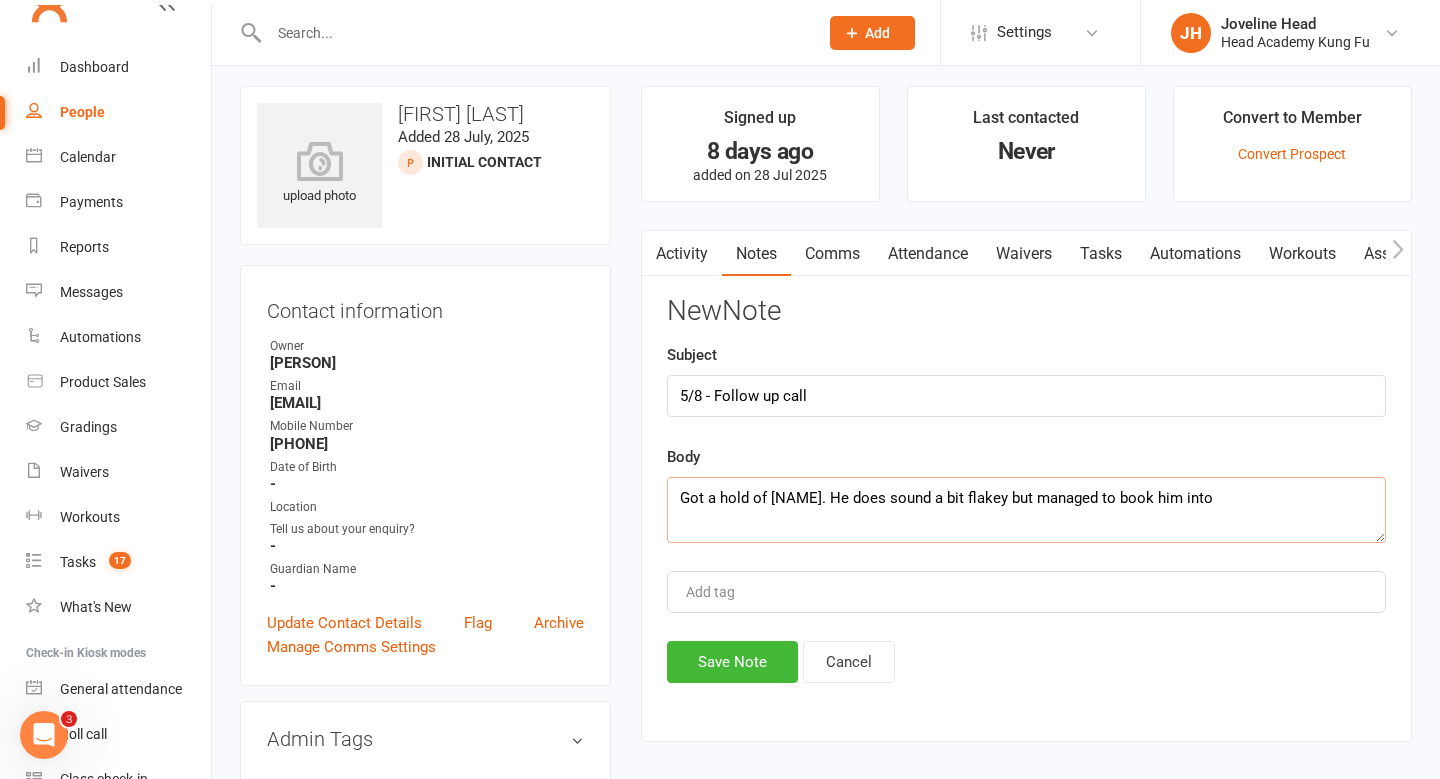 click on "Got a hold of [NAME]. He does sound a bit flakey but managed to book him into" at bounding box center (1026, 510) 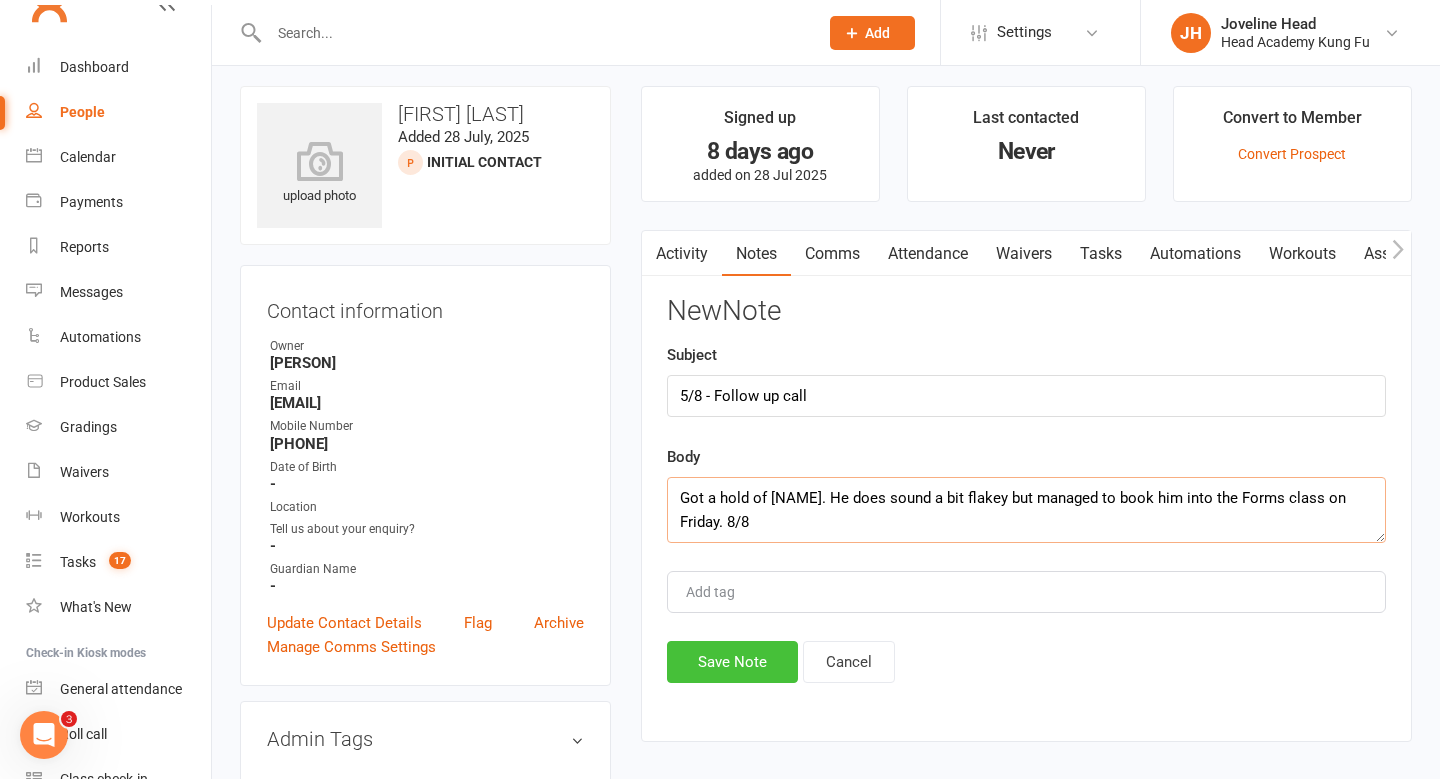 type on "Got a hold of [NAME]. He does sound a bit flakey but managed to book him into the Forms class on Friday. 8/8" 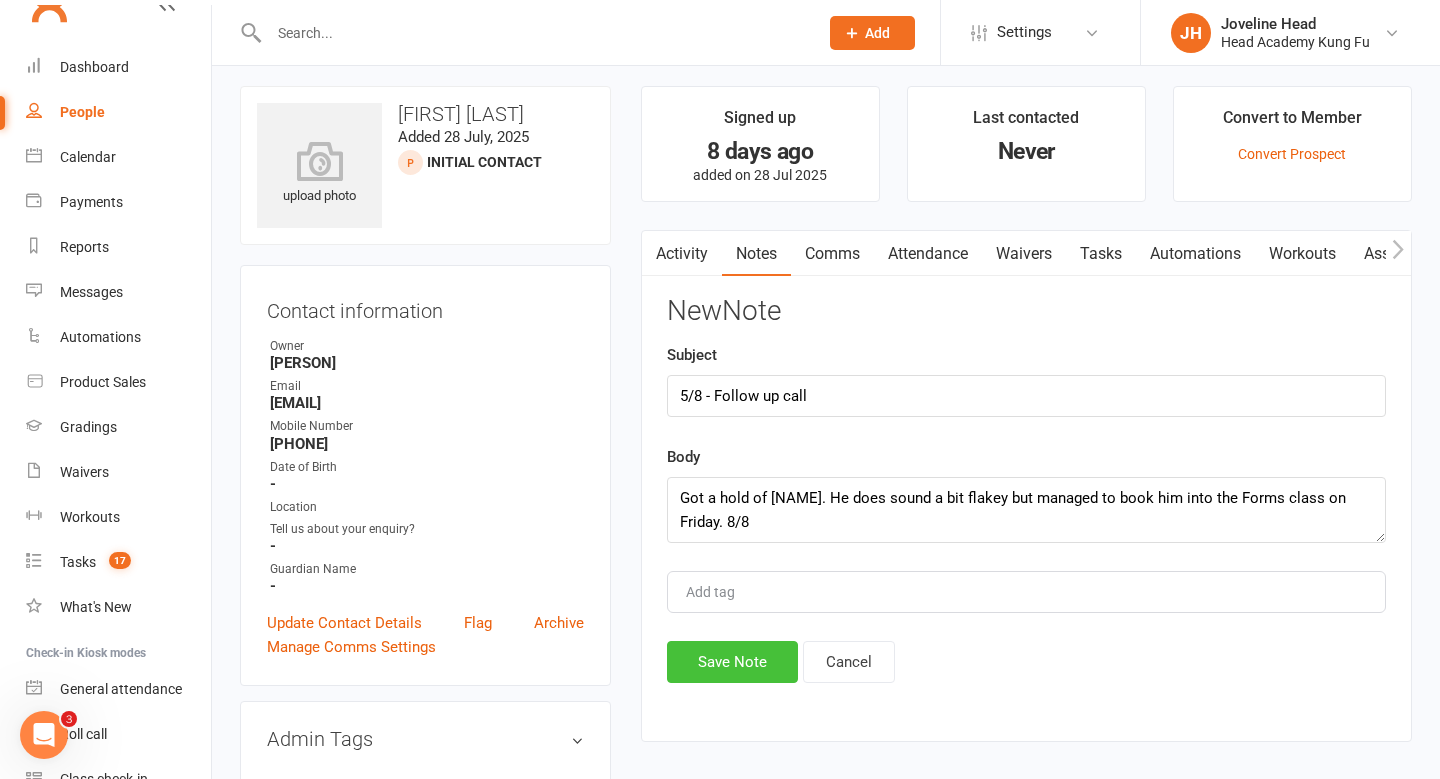click on "Save Note" at bounding box center (732, 662) 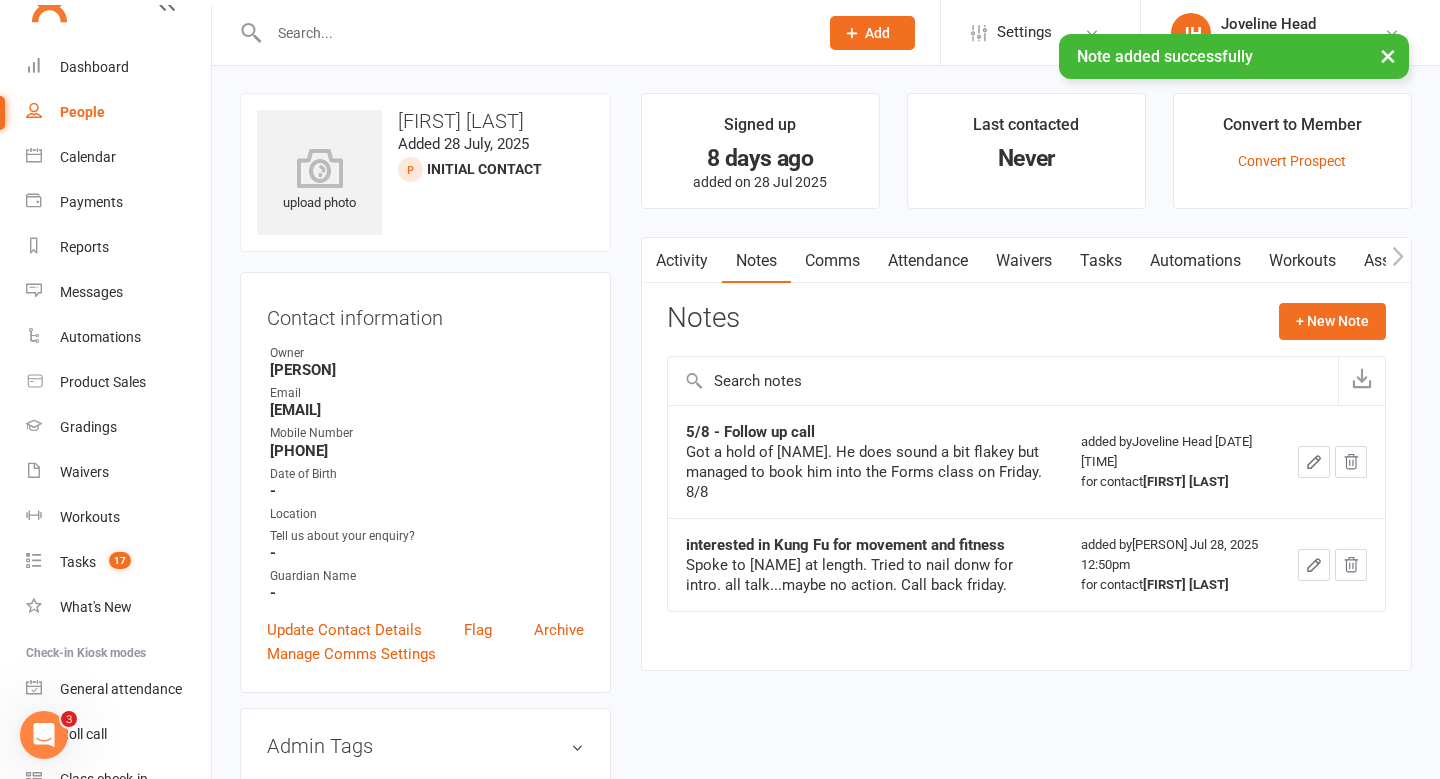 scroll, scrollTop: 0, scrollLeft: 0, axis: both 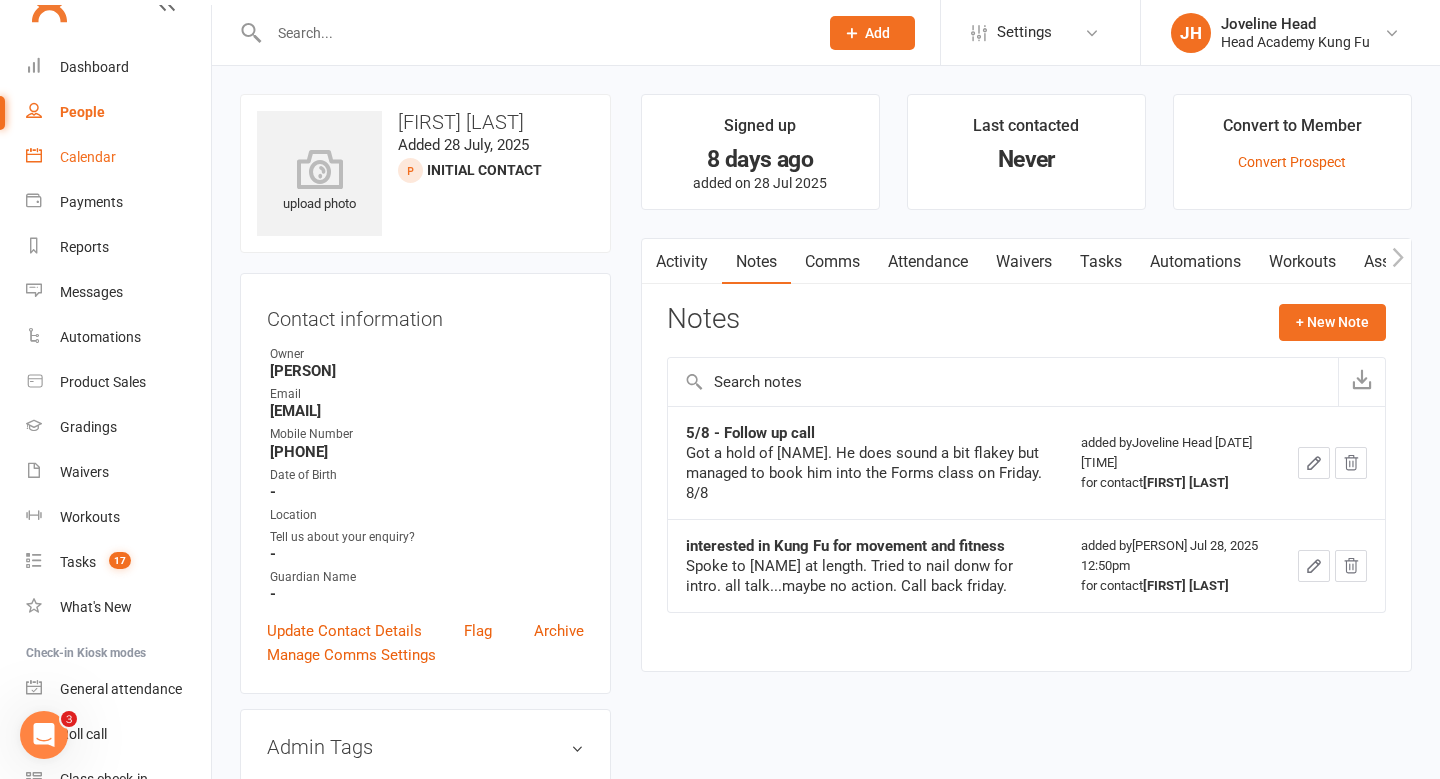 click on "Calendar" at bounding box center [88, 157] 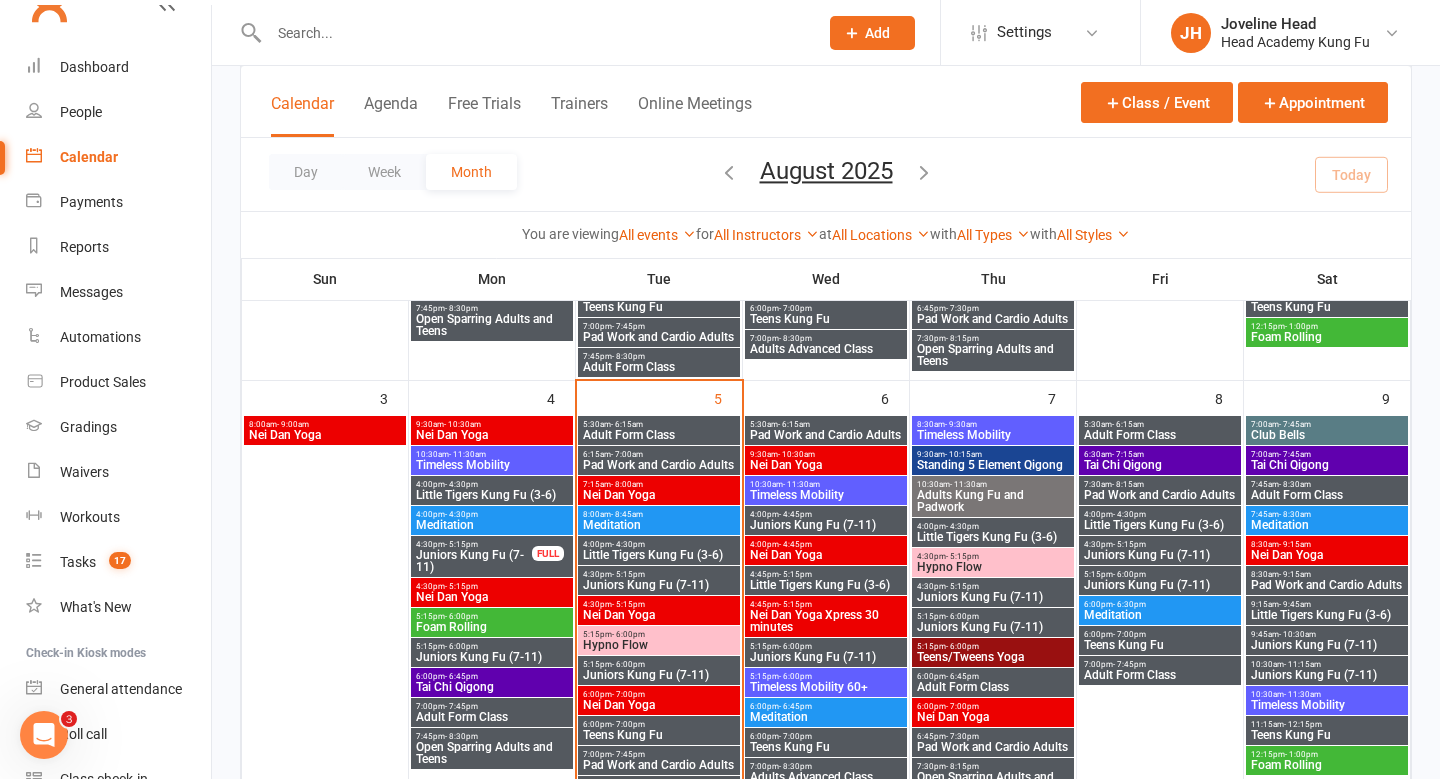 scroll, scrollTop: 486, scrollLeft: 0, axis: vertical 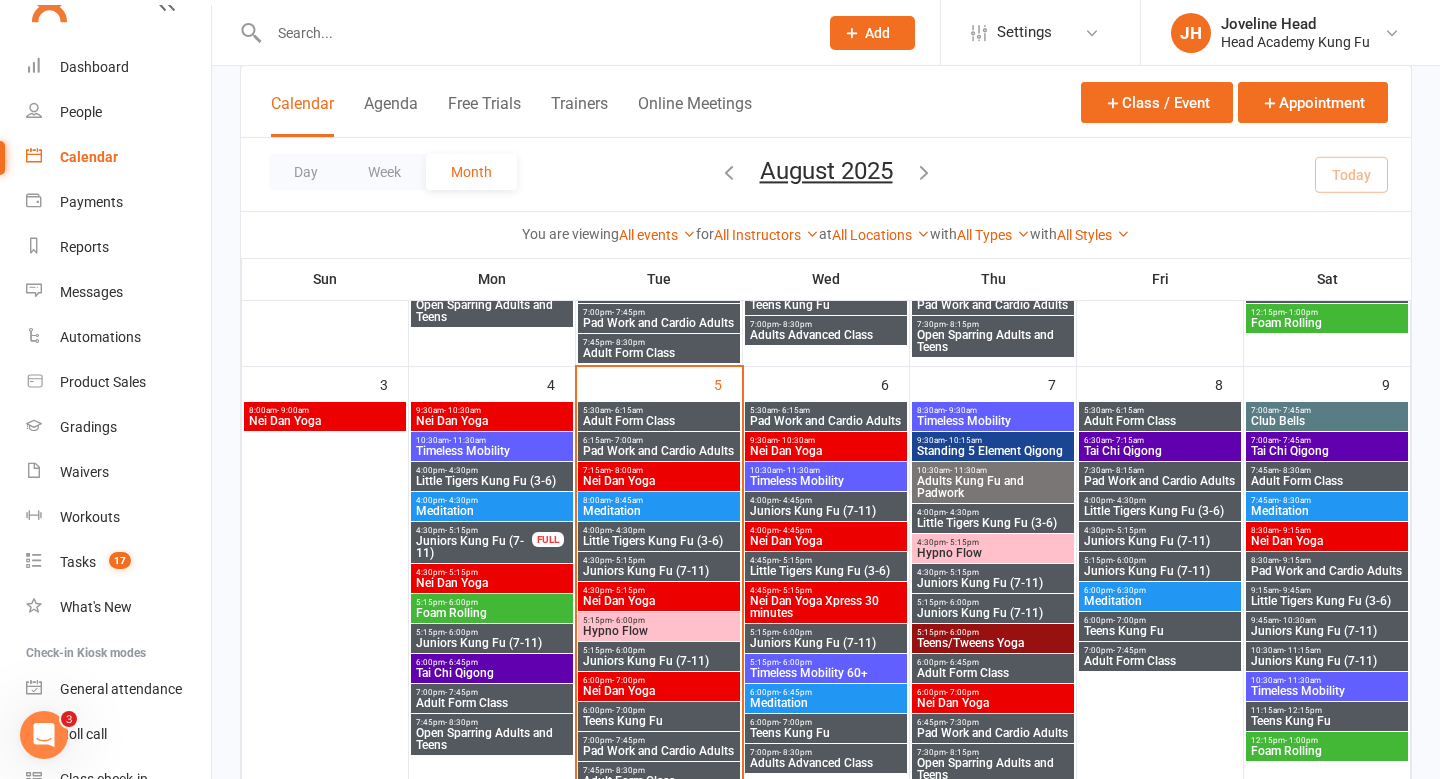 click on "Adult Form Class" at bounding box center (1160, 661) 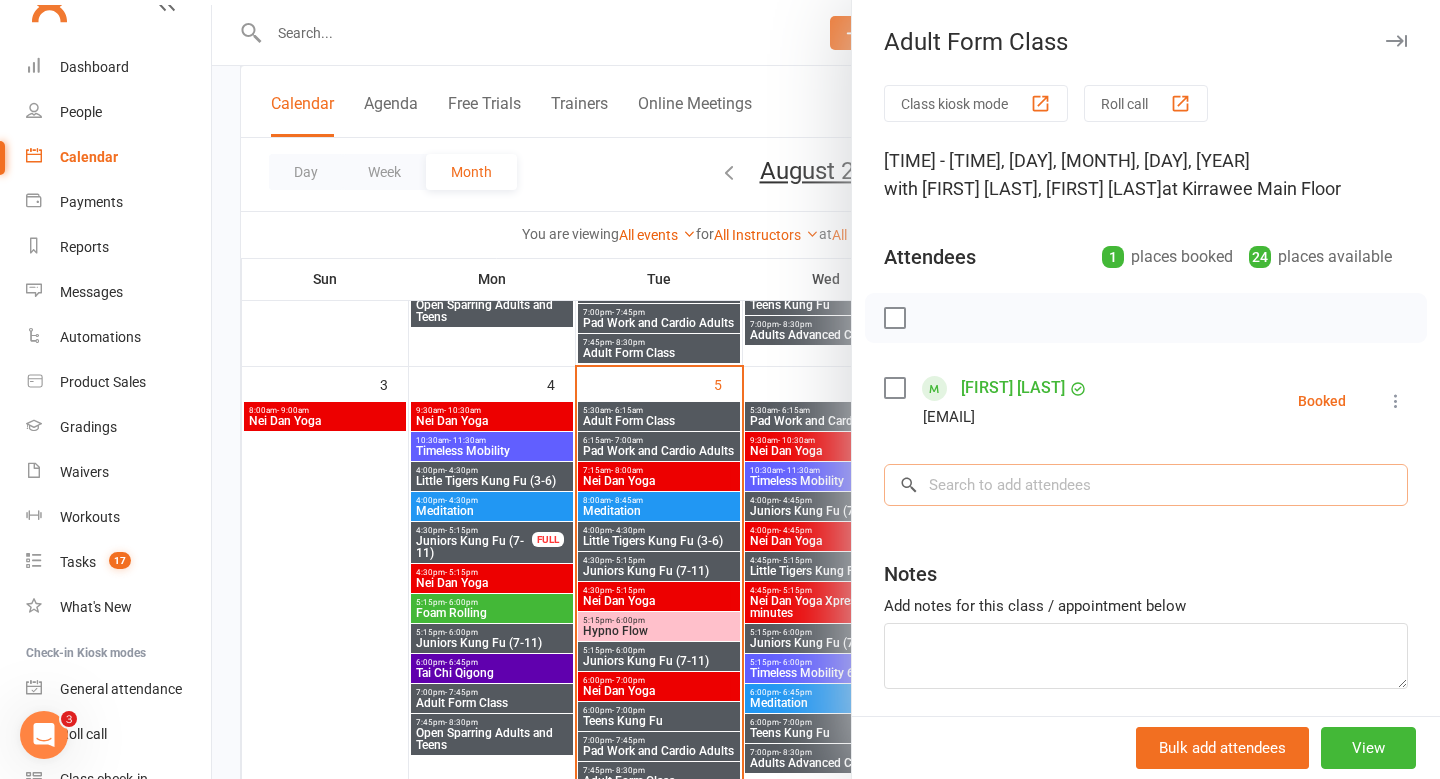 click at bounding box center (1146, 485) 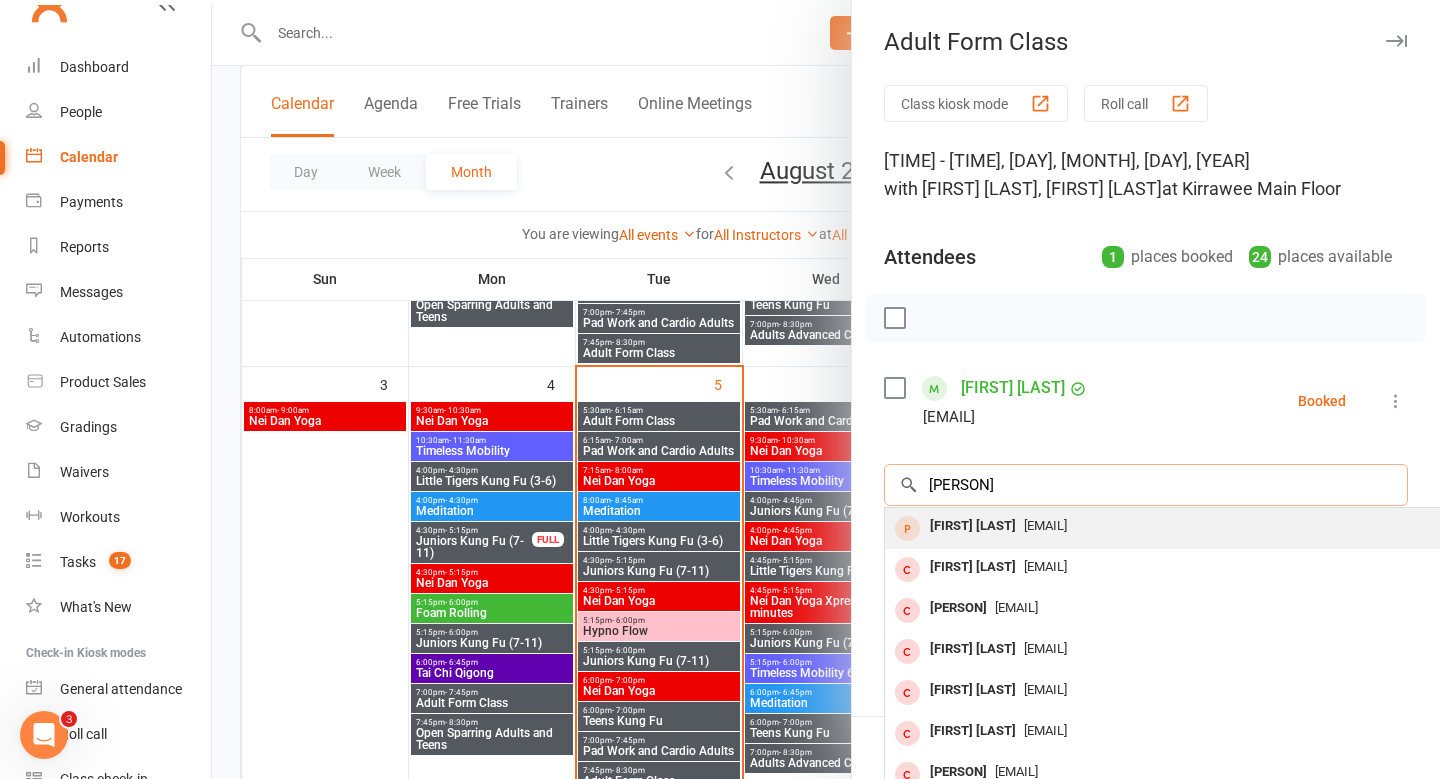 type on "[PERSON]" 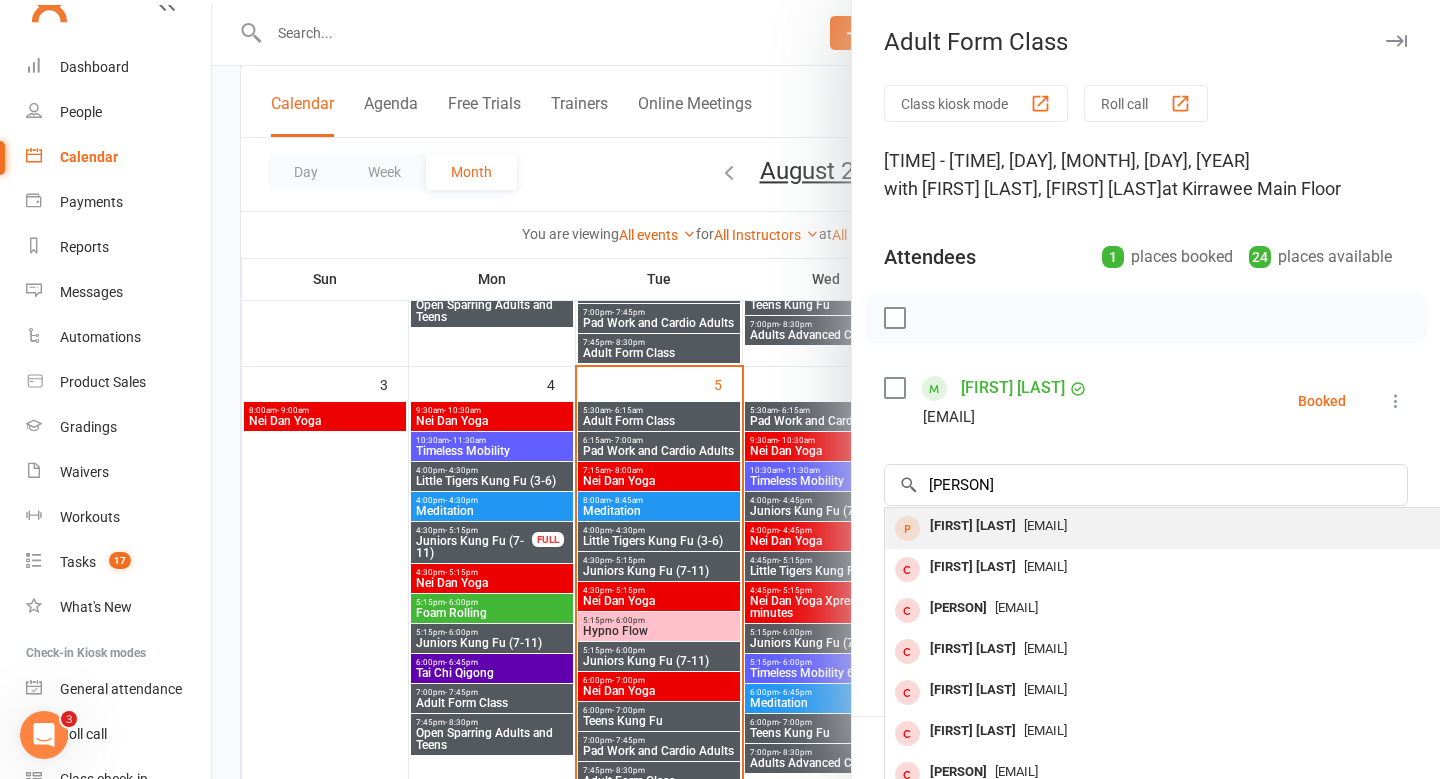 click on "[EMAIL]" at bounding box center (1045, 525) 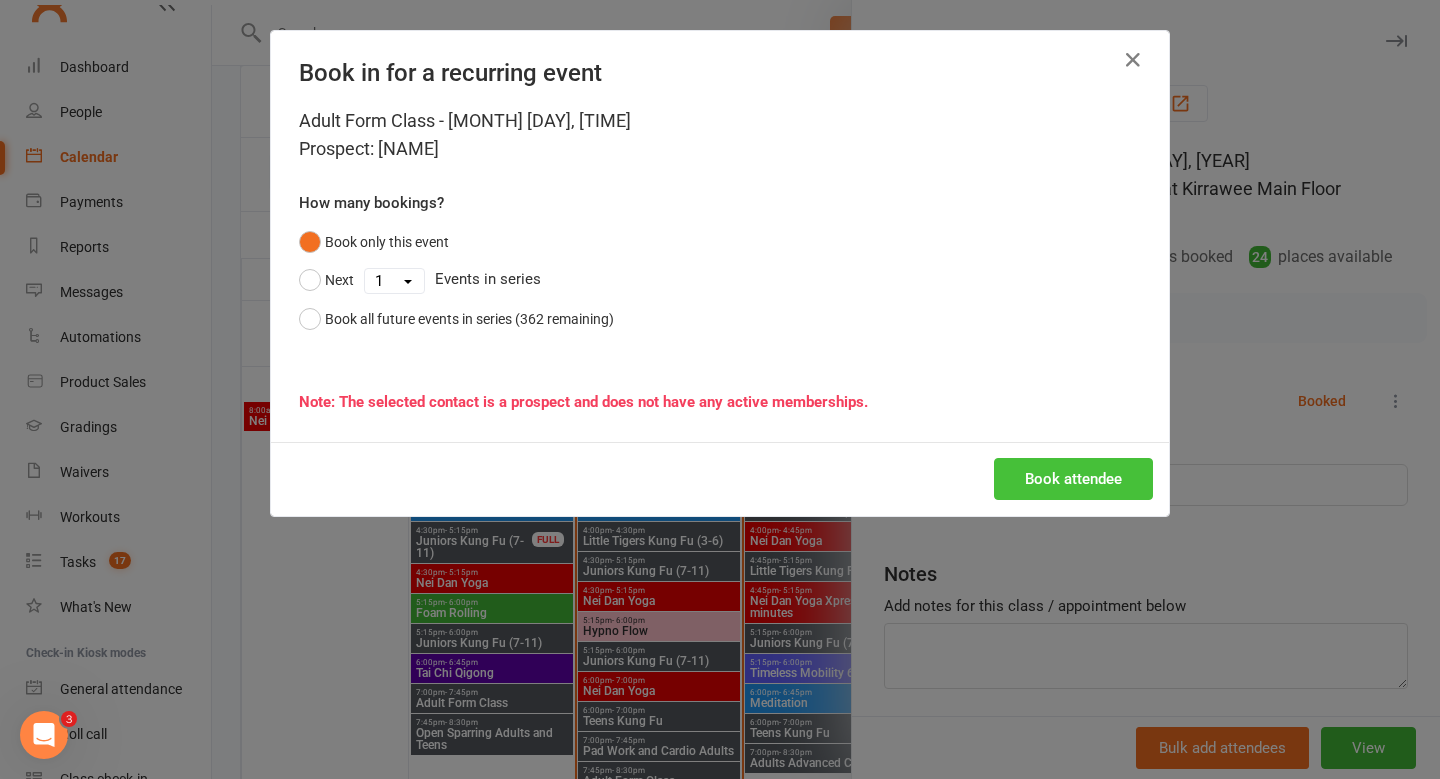 click on "Book attendee" at bounding box center (1073, 479) 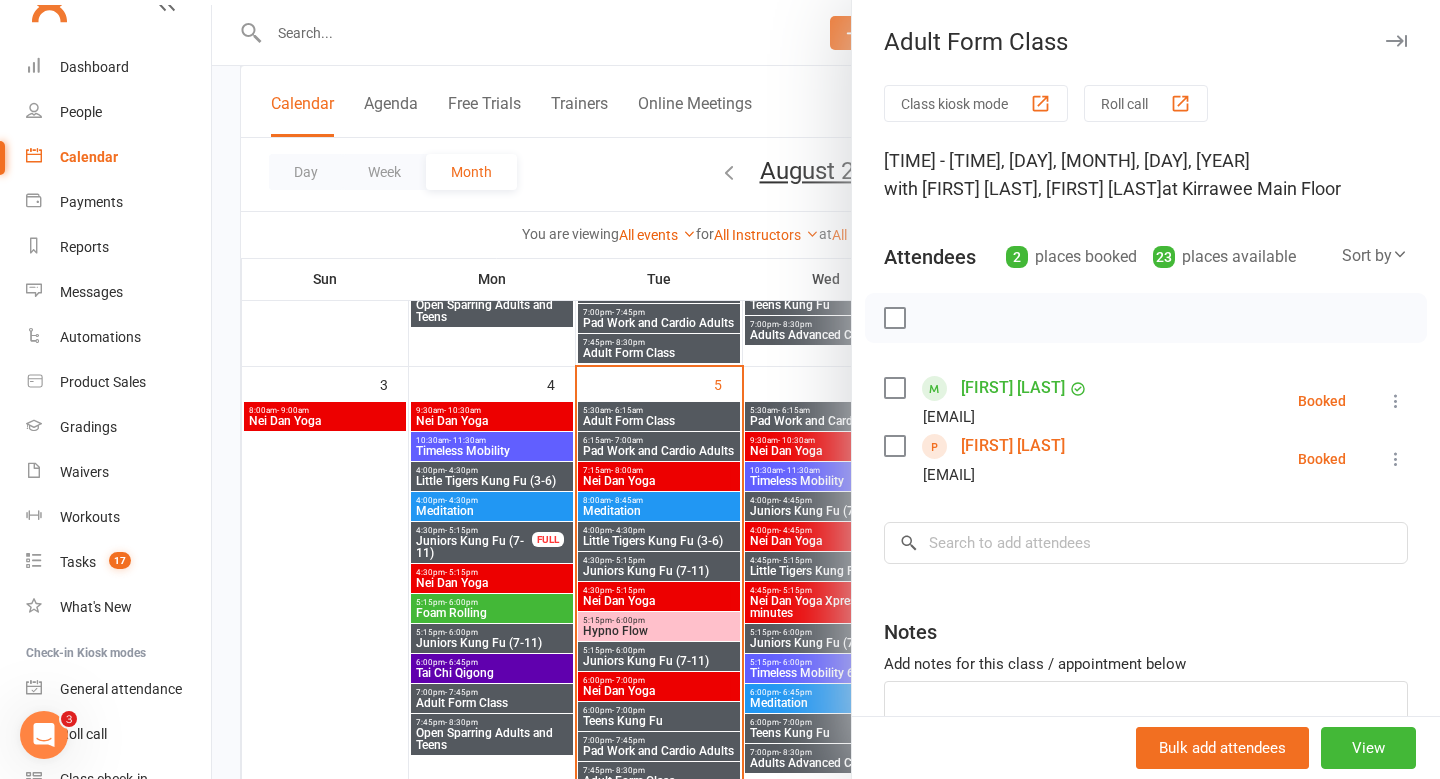 click on "Prospect
Member
Non-attending contact
Class / event
Appointment
Grading event
Task
Membership plan
Bulk message
Add
Settings Membership Plans Event Templates Appointment Types Mobile App  Website Image Library Customize Contacts Users Account Profile Clubworx API JH Joveline Head Head Academy Kung Fu Signed in as: Head Academy Kung Fu Switch to: Head Academy Leichhardt My profile Help Terms & conditions  Privacy policy  Sign out Clubworx Dashboard People Calendar Payments Reports Messages   Automations   Product Sales Gradings   Waivers   Workouts   Tasks   17 What's New Check-in Kiosk modes General attendance Roll call Class check-in Logged in as Head Academy Kung Fu. × × 1 events booked successfully. Last booking: [MONTH] [DAY]. × ×" at bounding box center (720, 1025) 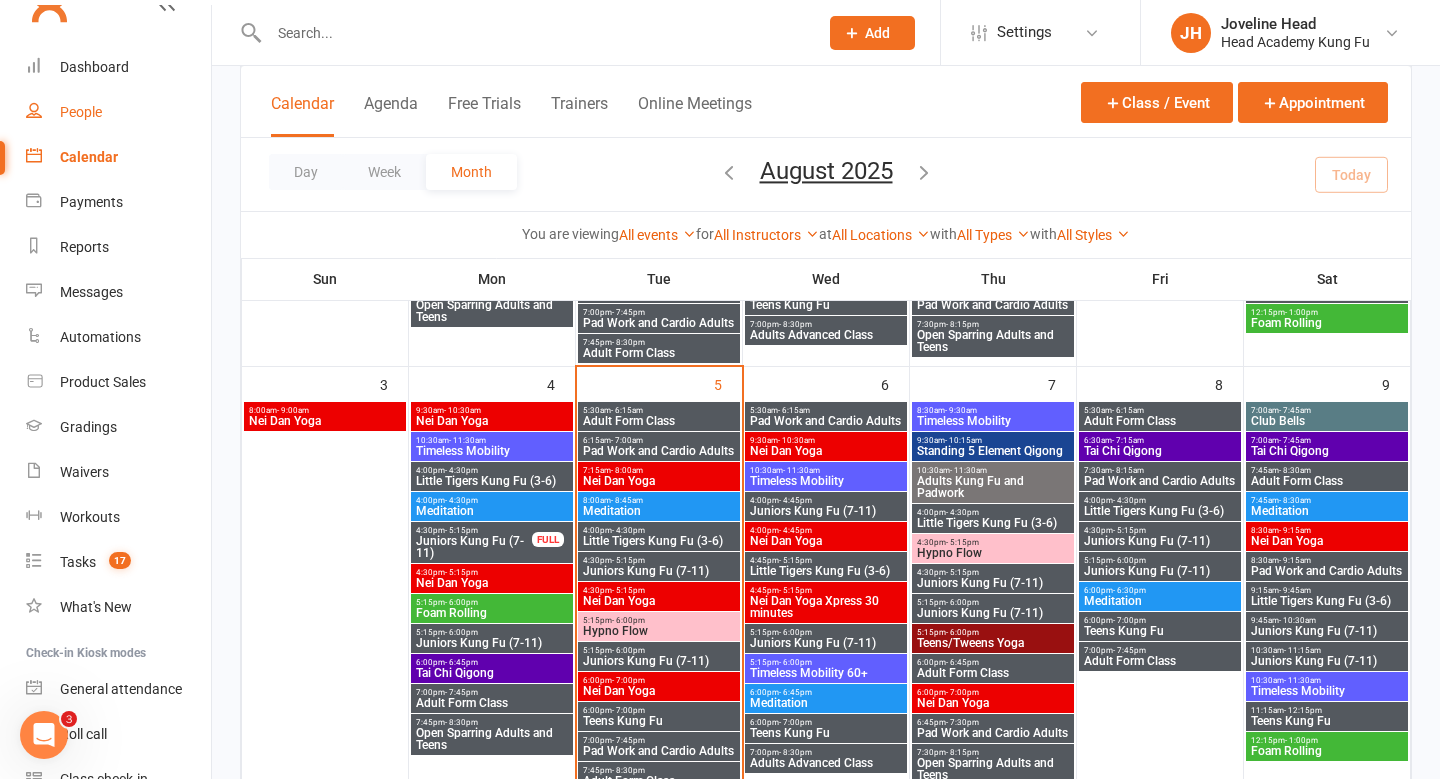 click on "People" at bounding box center [81, 112] 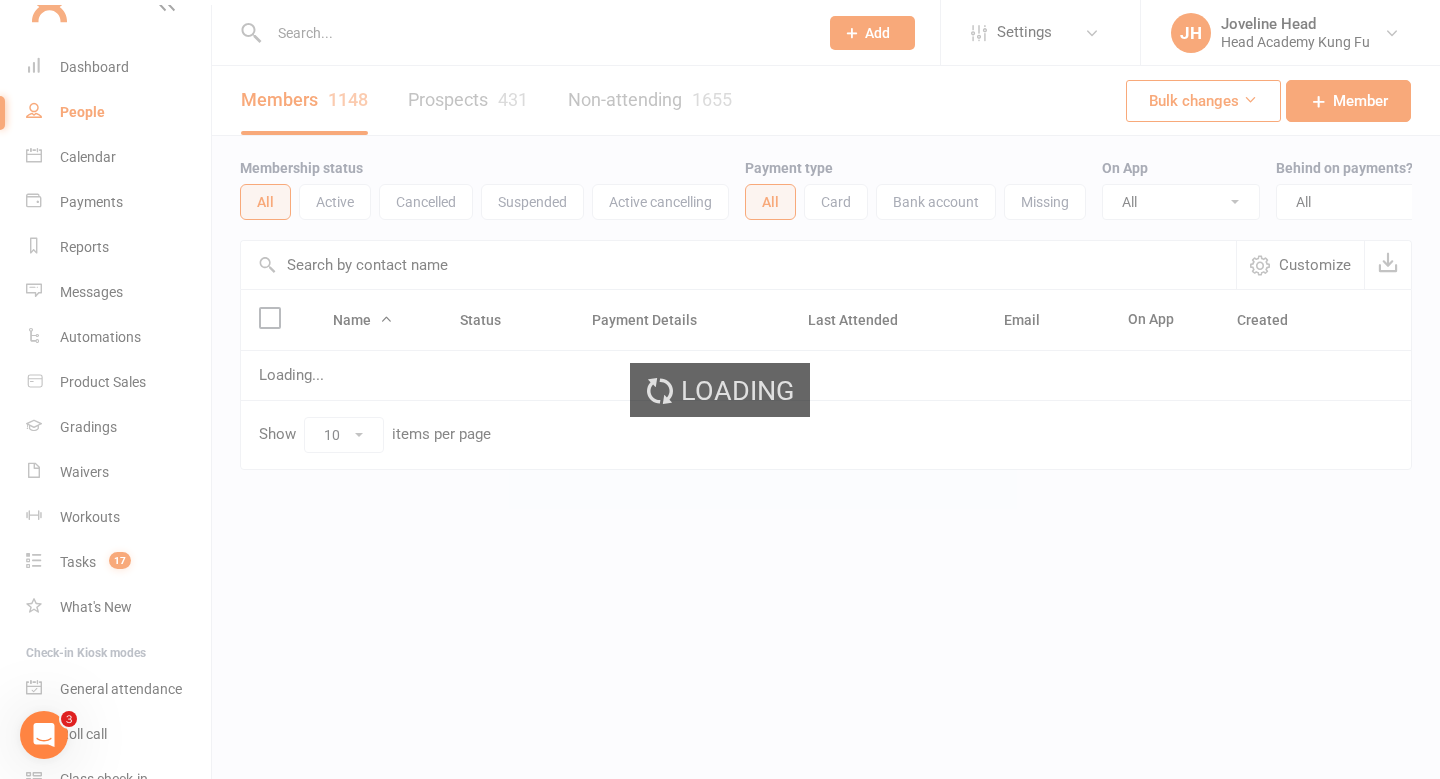 scroll, scrollTop: 0, scrollLeft: 0, axis: both 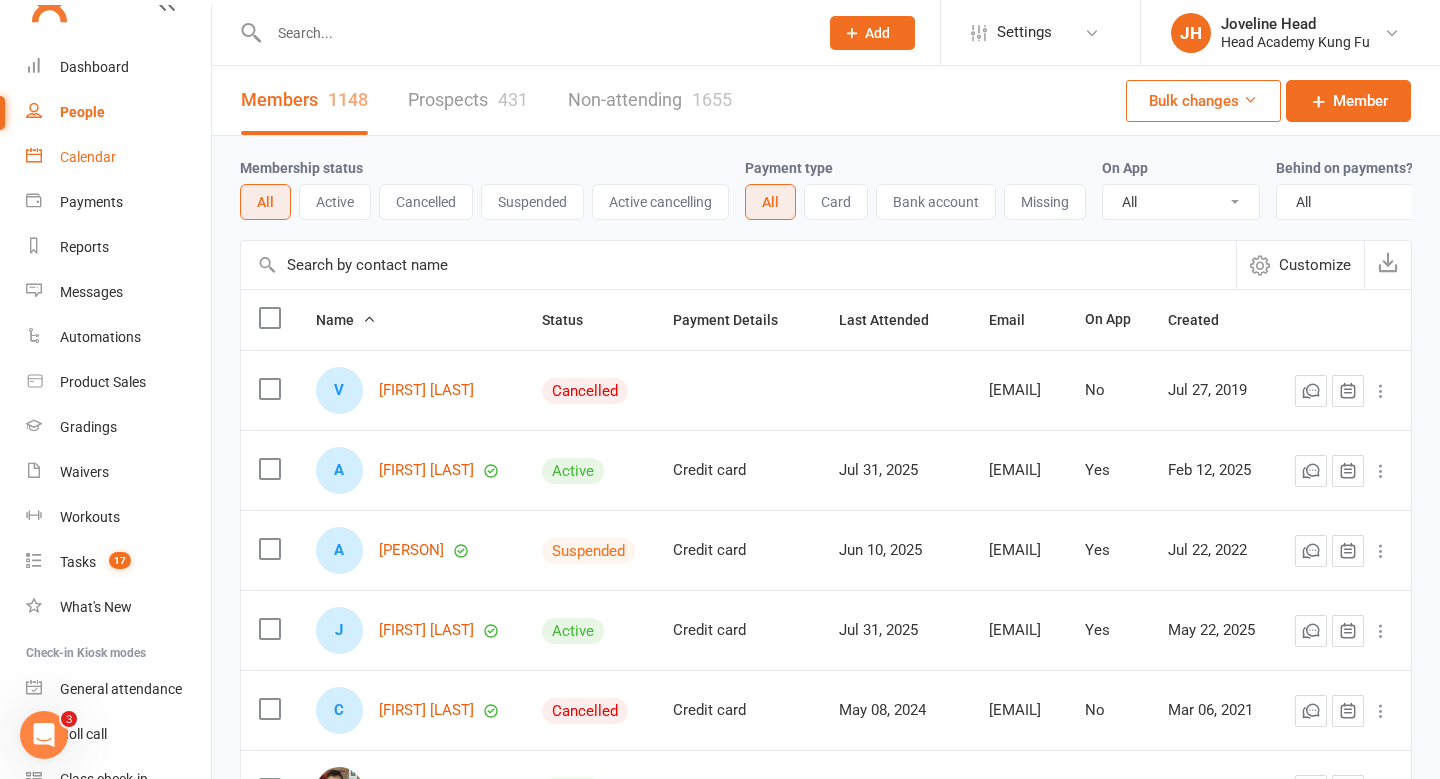 click on "Calendar" at bounding box center (88, 157) 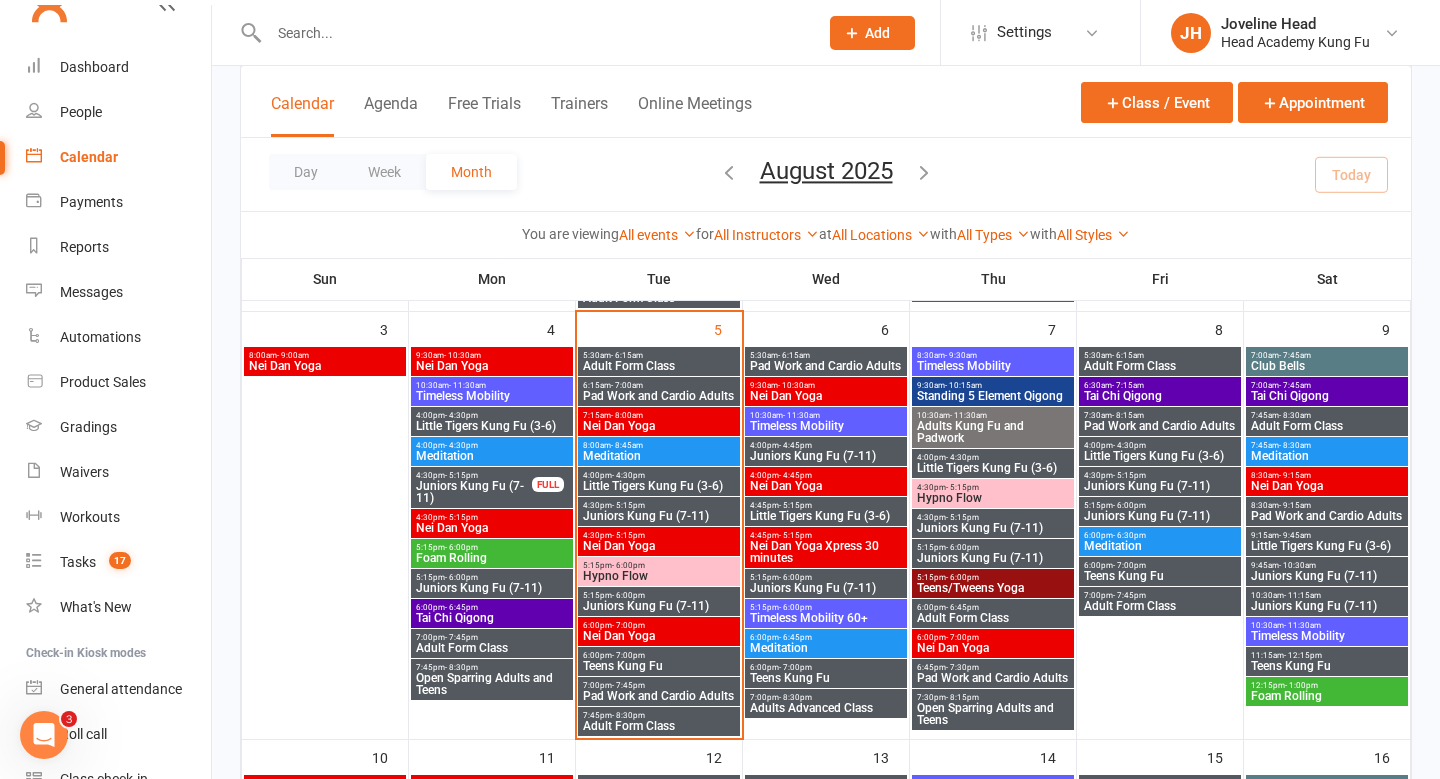 scroll, scrollTop: 560, scrollLeft: 0, axis: vertical 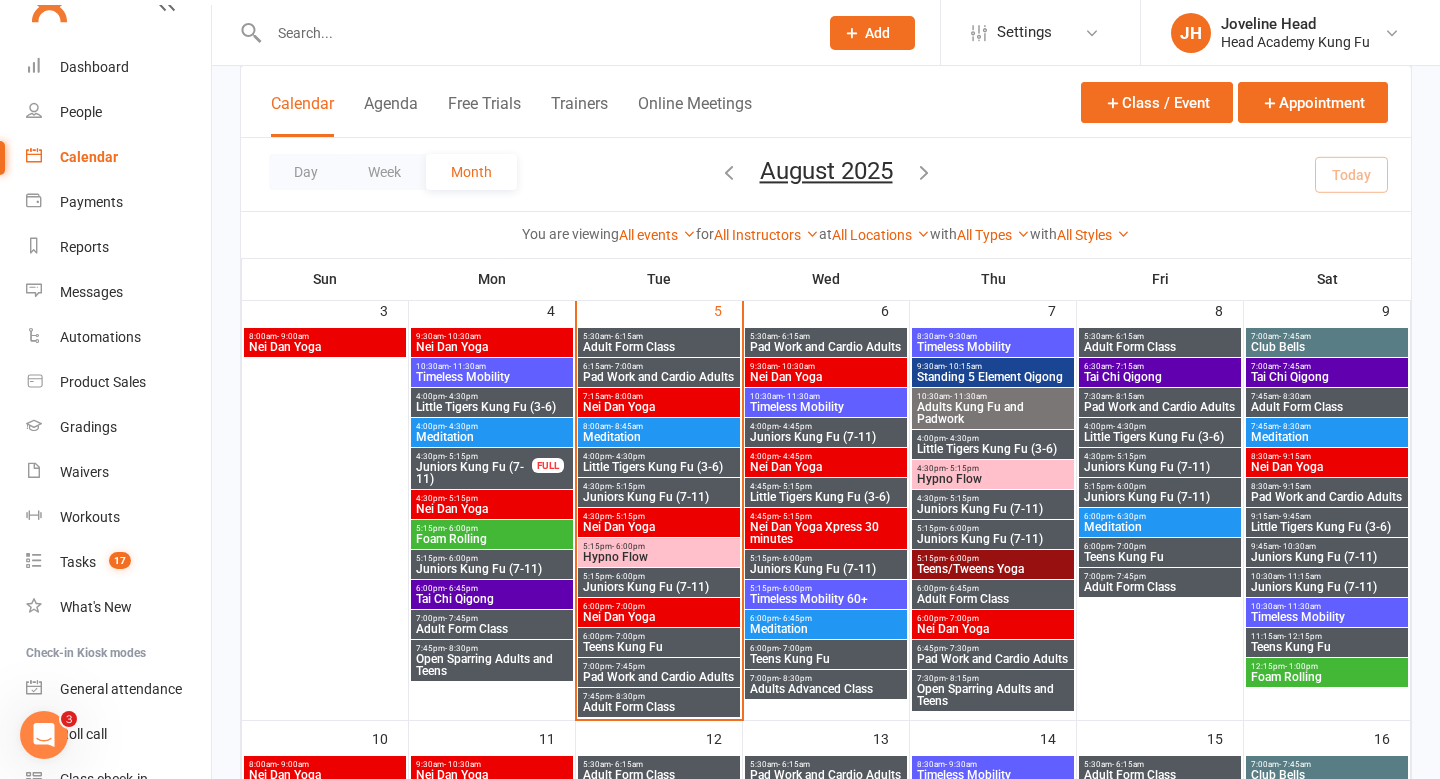 click on "Adult Form Class" at bounding box center (993, 599) 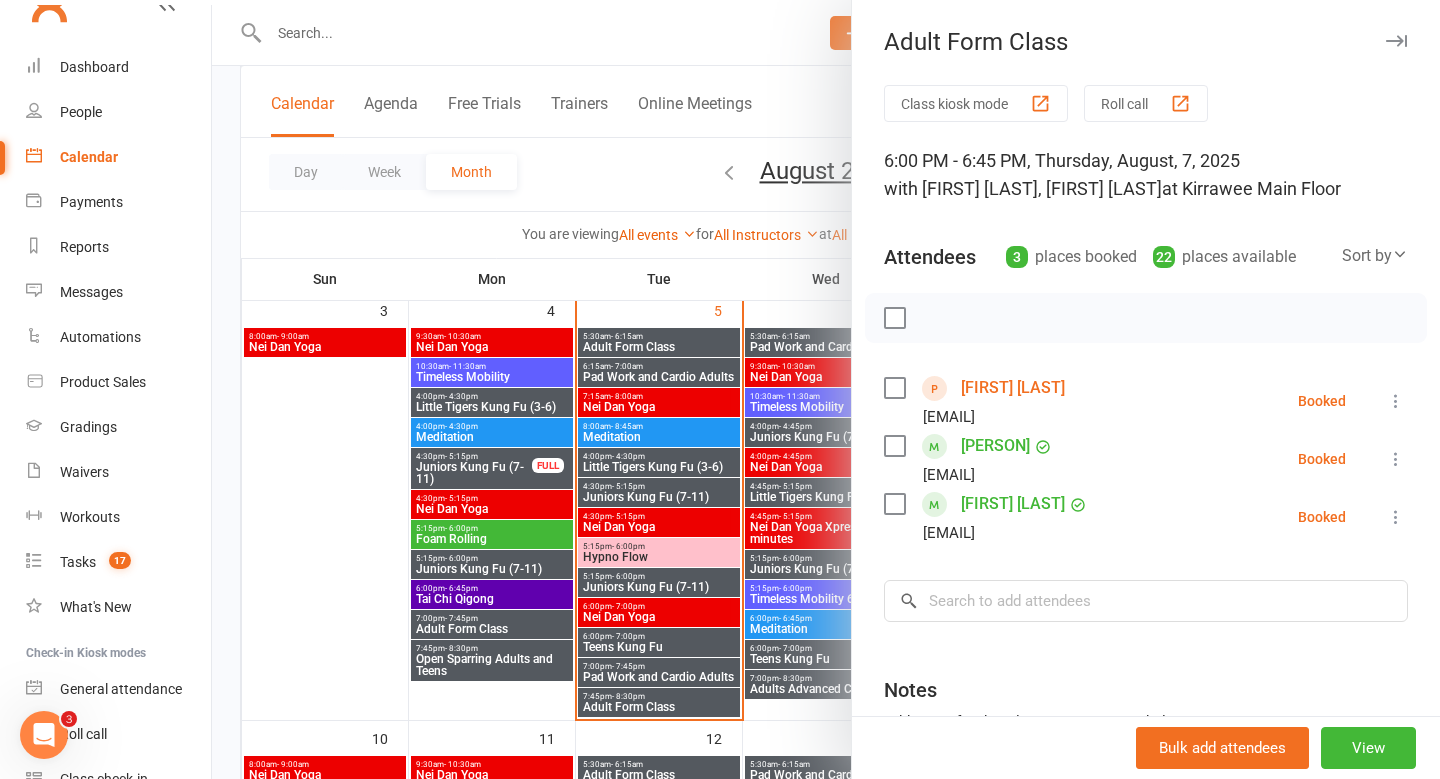 click at bounding box center (826, 389) 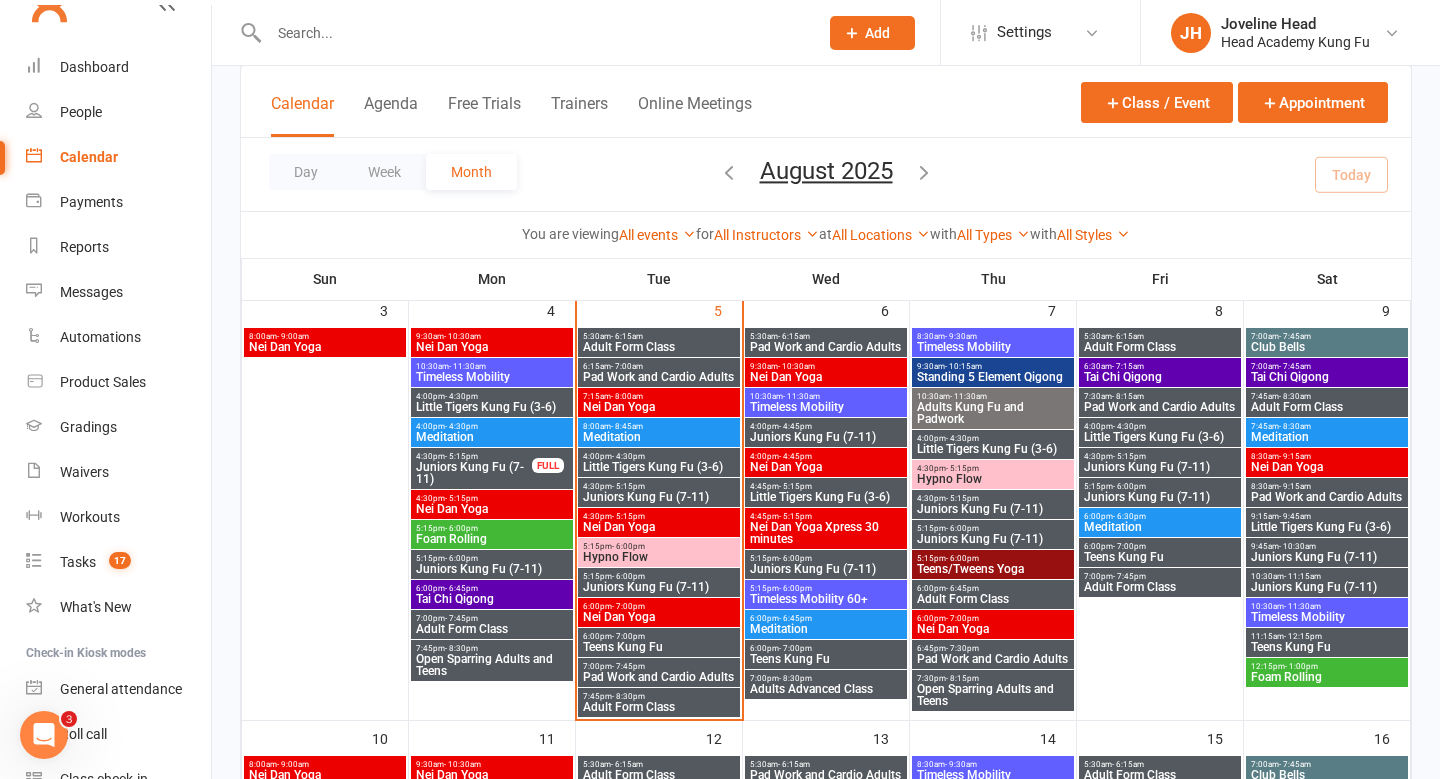 click on "Pad Work and Cardio Adults" at bounding box center (659, 677) 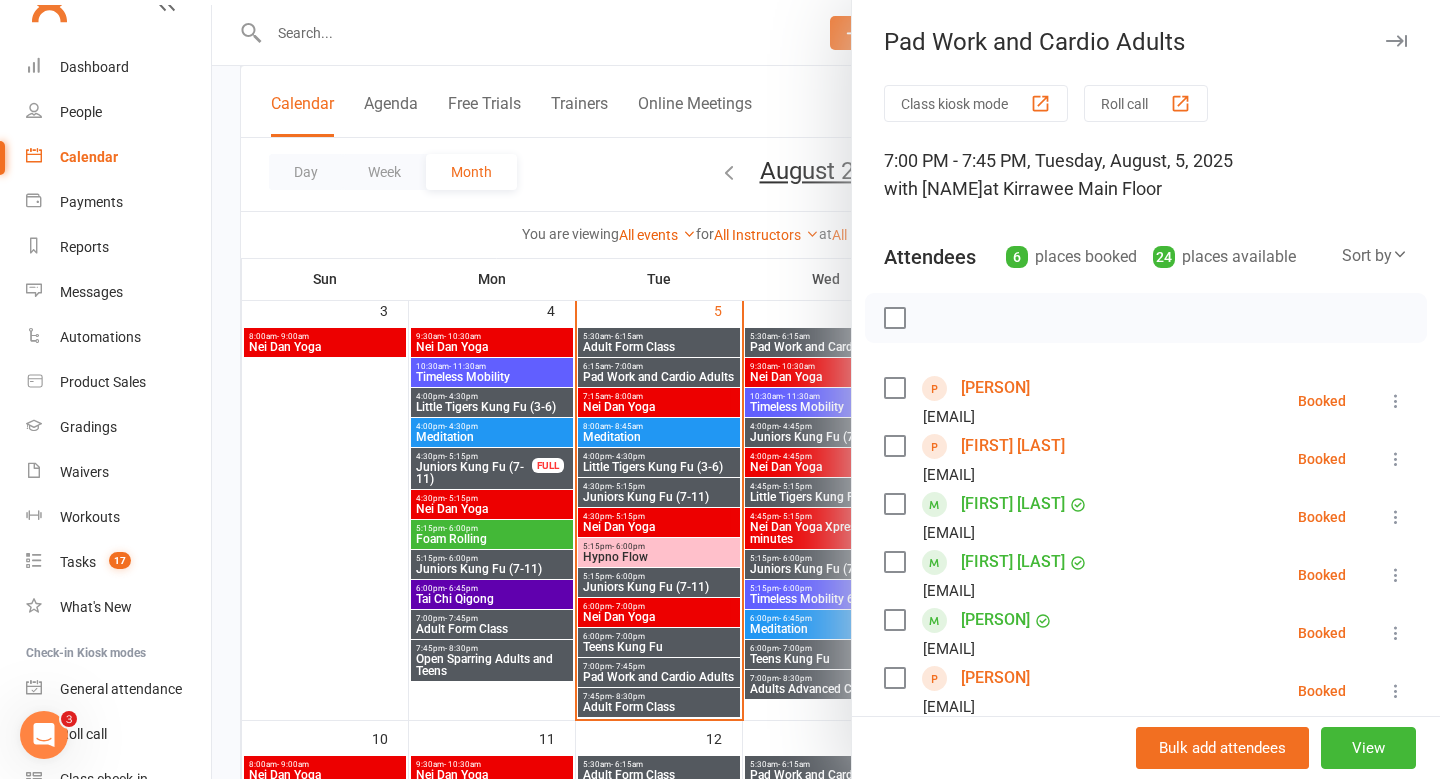 click at bounding box center [1396, 459] 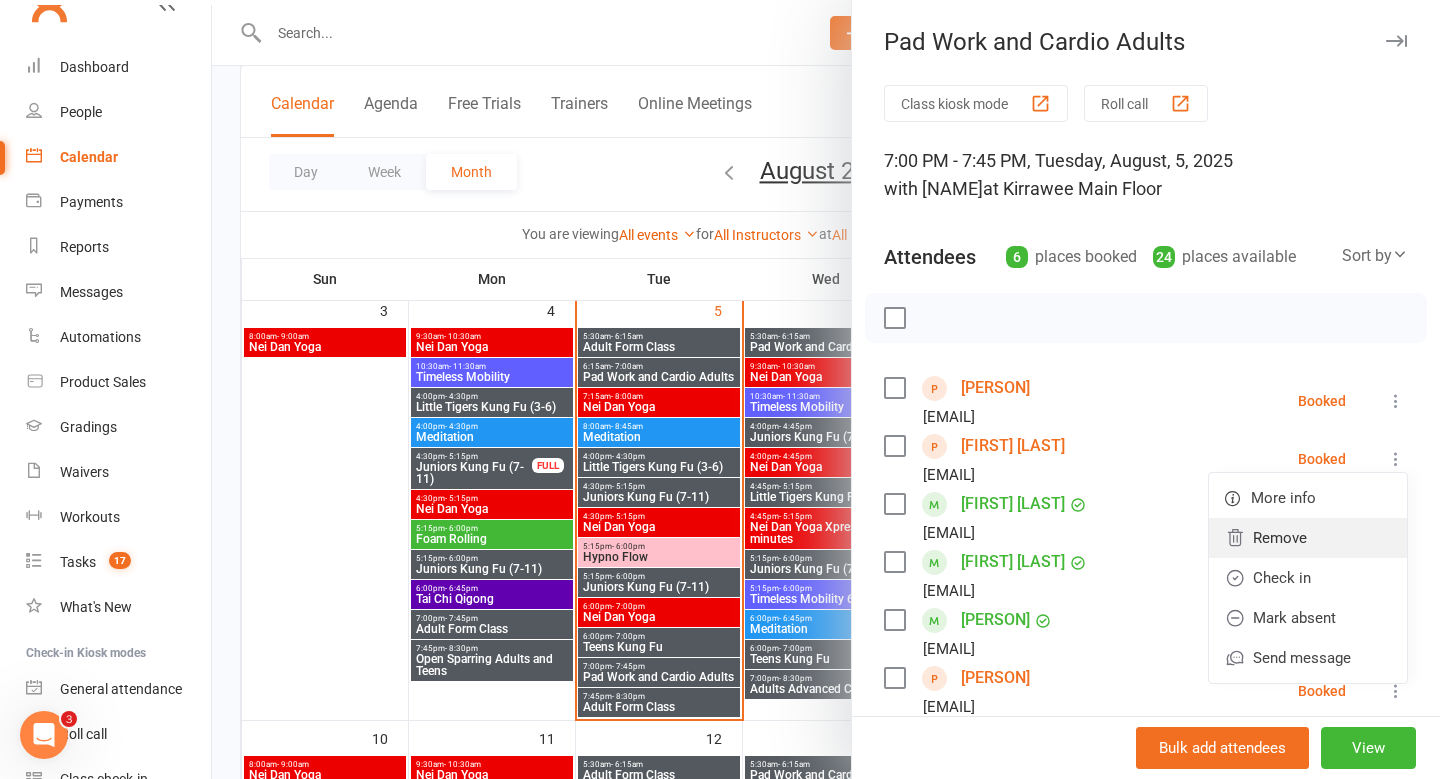 click on "Remove" at bounding box center [1308, 538] 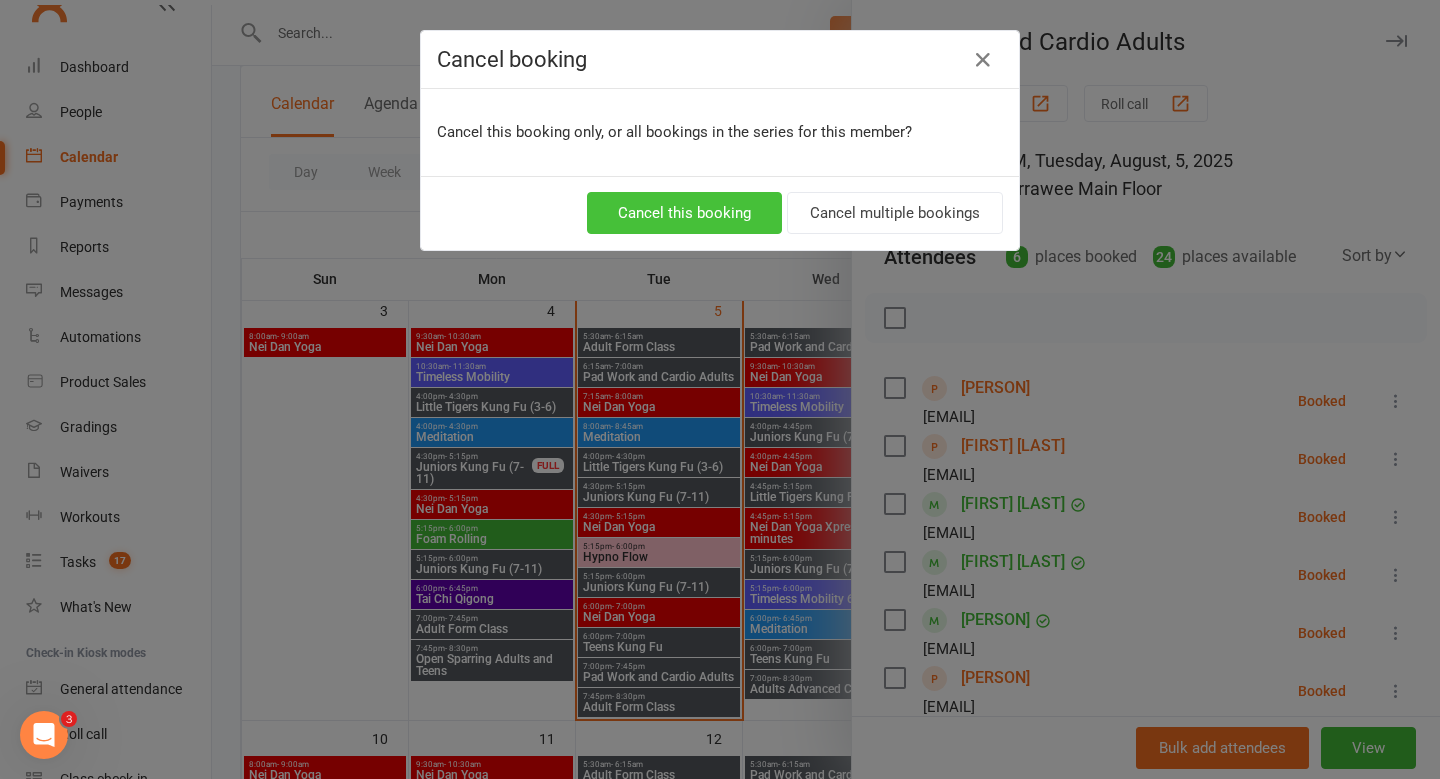 click on "Cancel this booking" at bounding box center (684, 213) 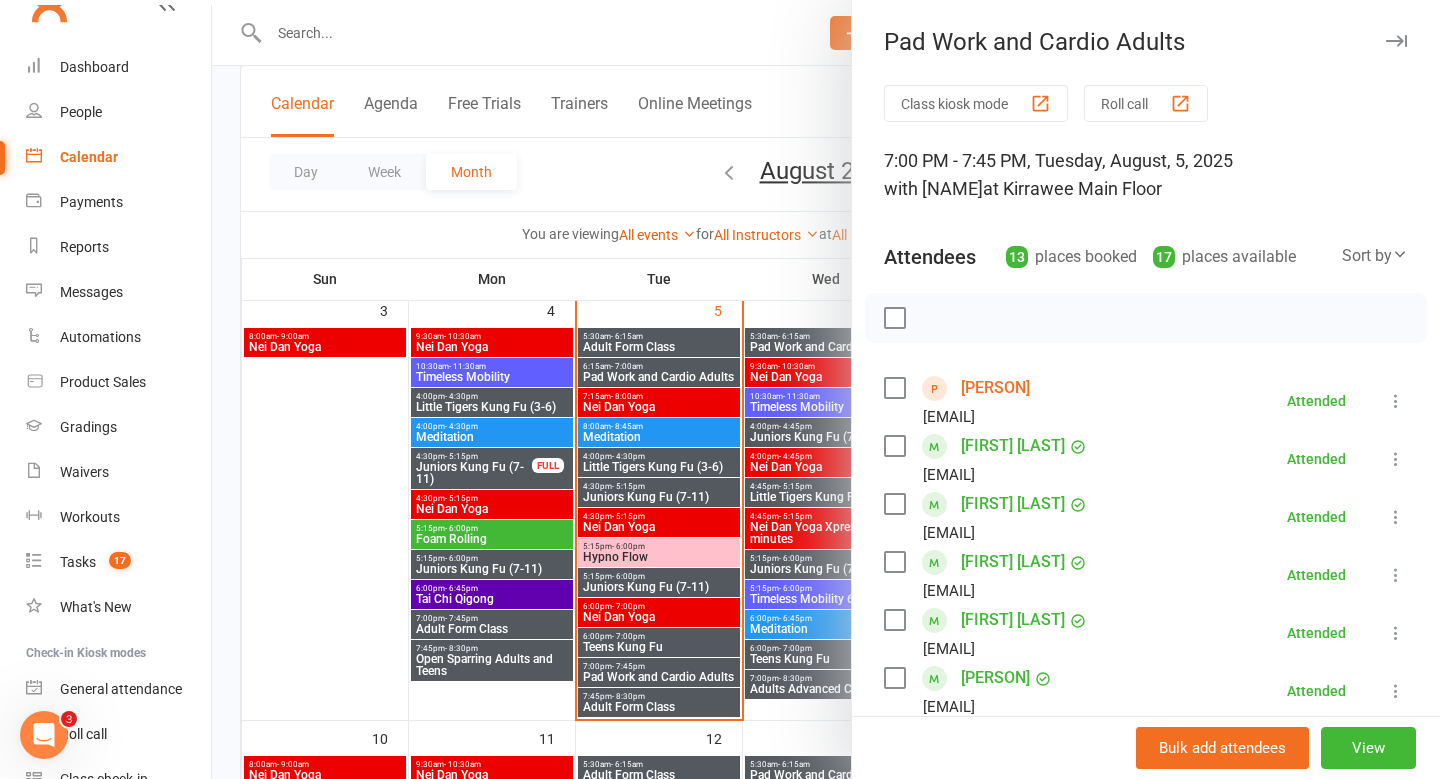 click at bounding box center [1396, 41] 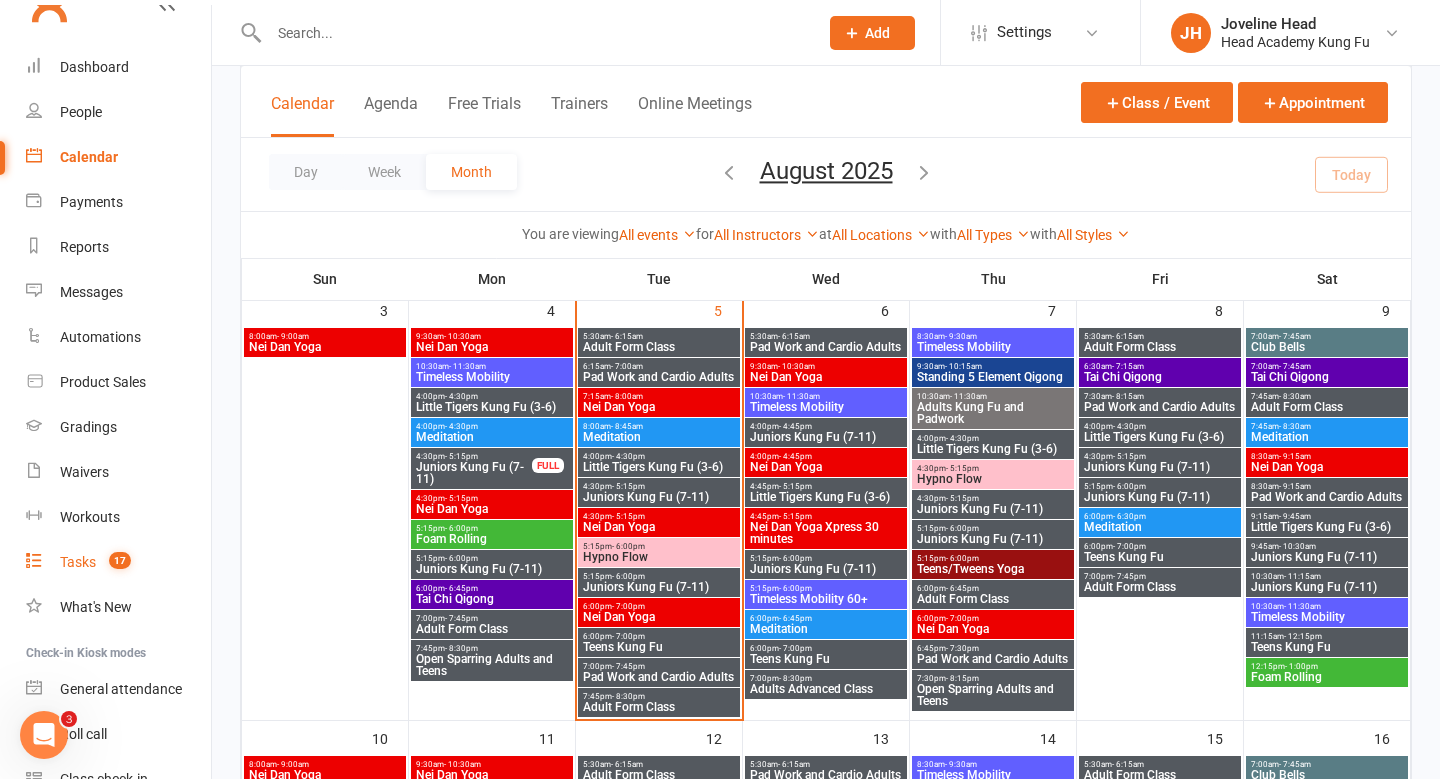 click on "Tasks" at bounding box center [78, 562] 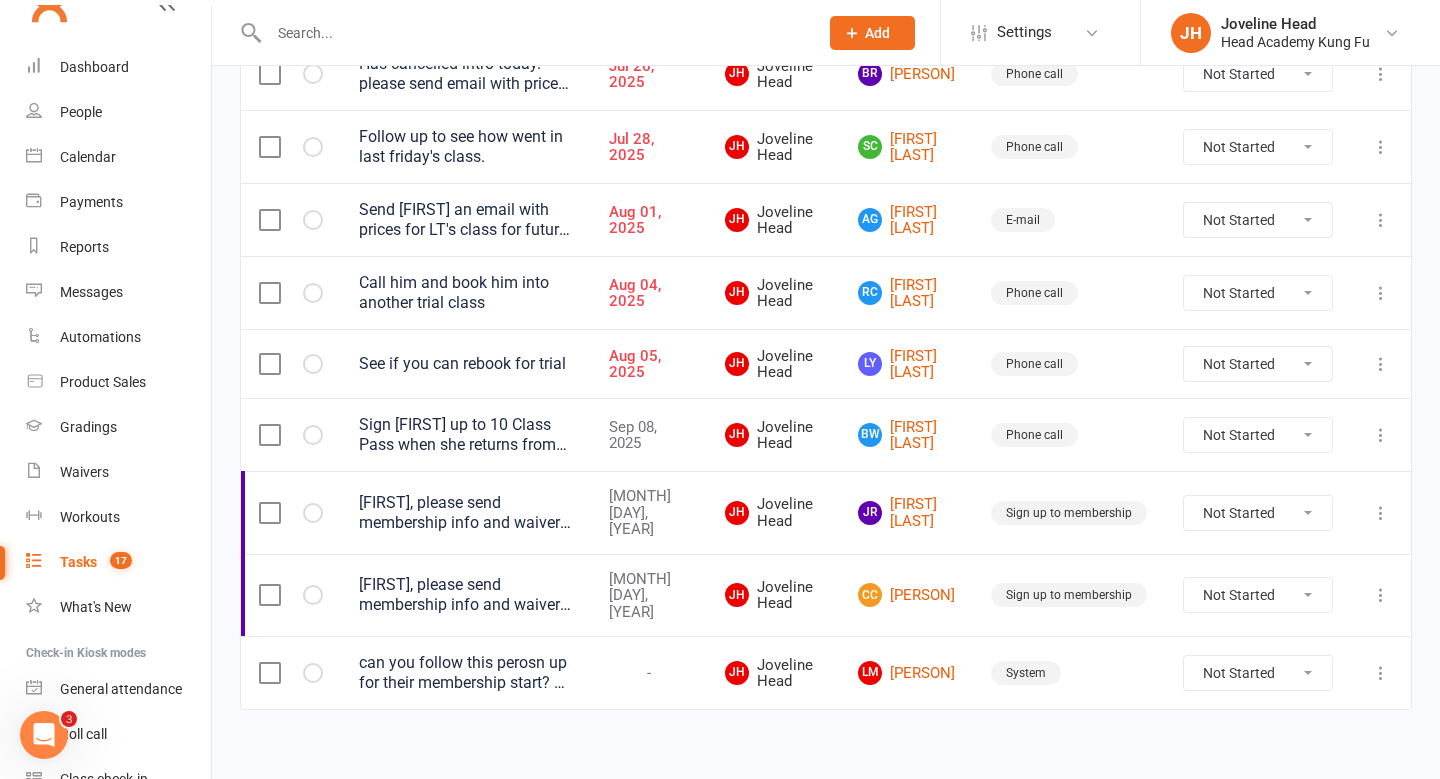 scroll, scrollTop: 920, scrollLeft: 0, axis: vertical 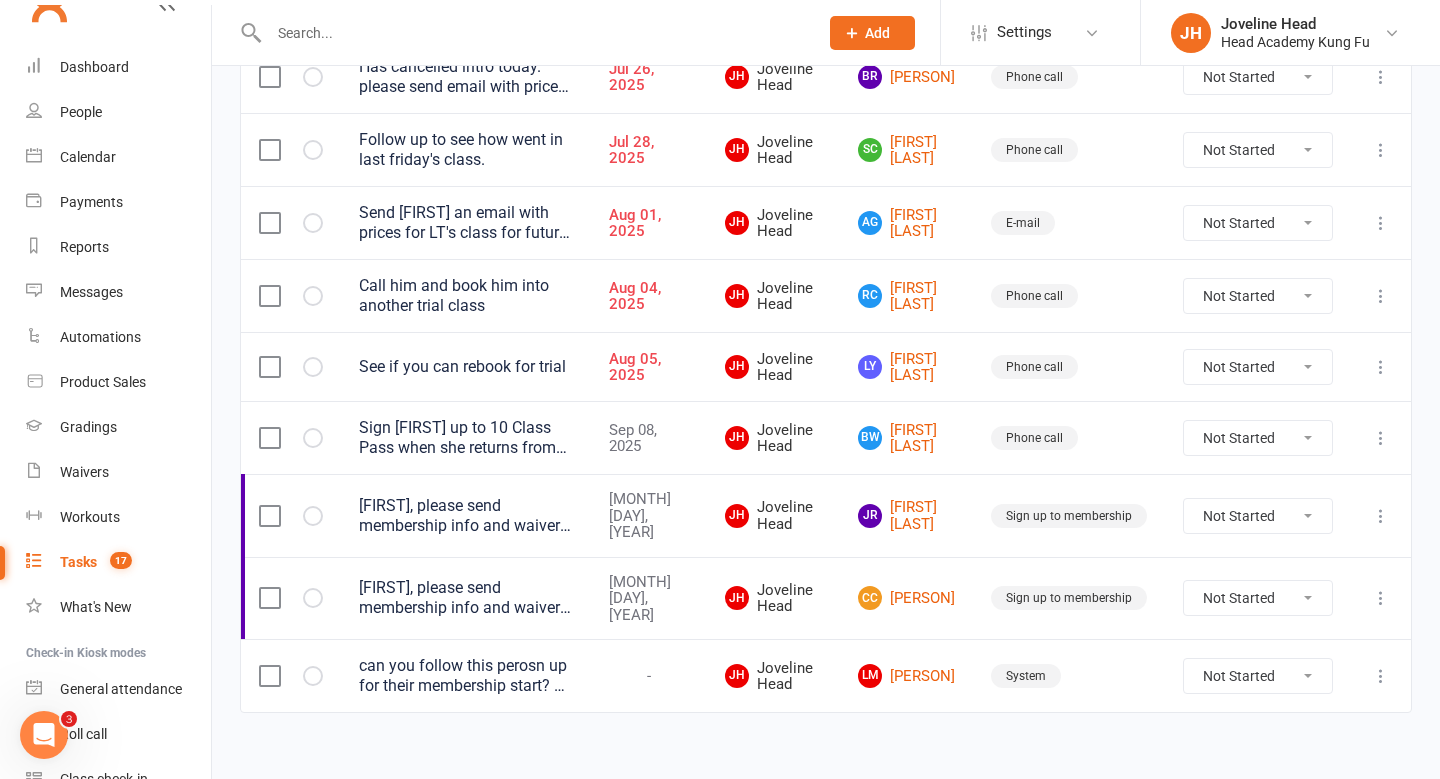 click on "Not Started In Progress Waiting Complete" at bounding box center [1258, 367] 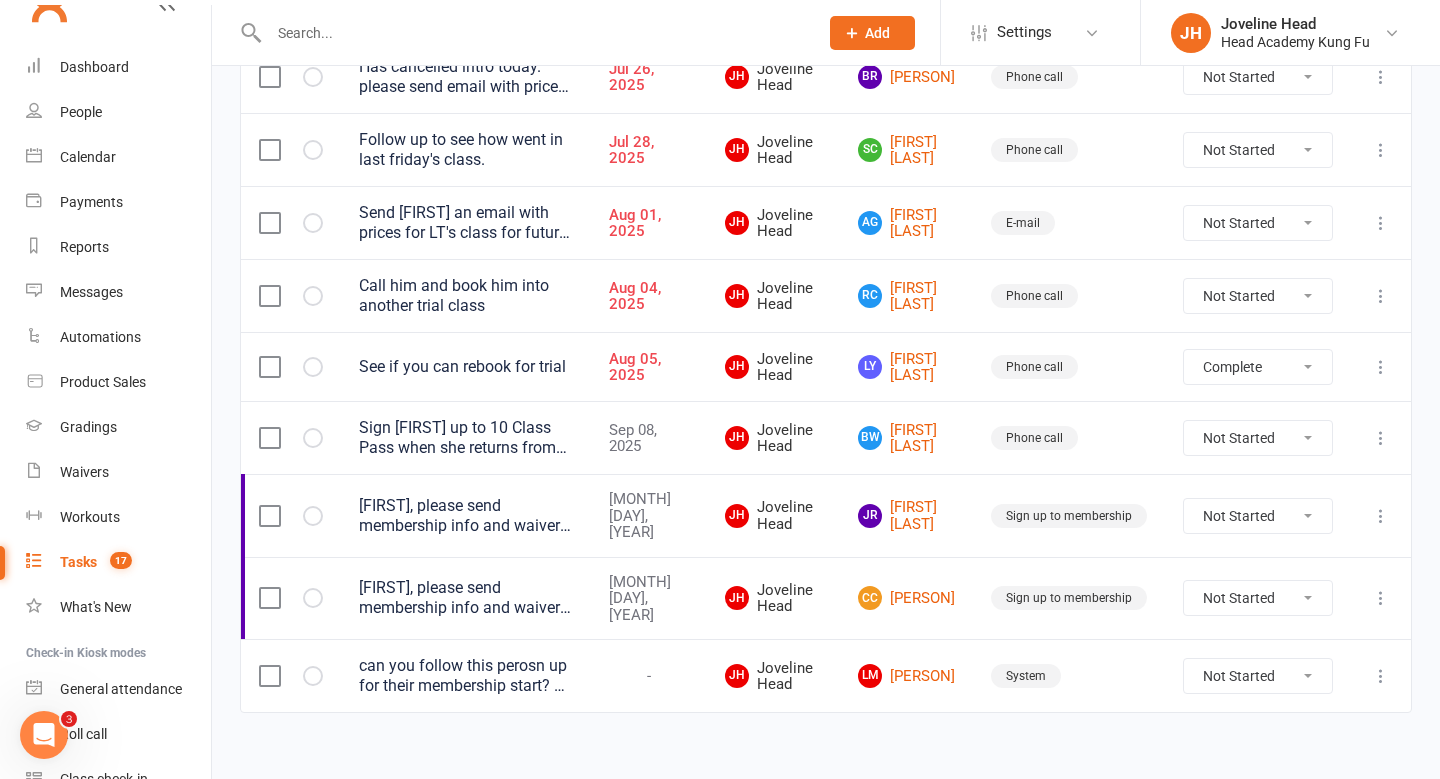 select on "unstarted" 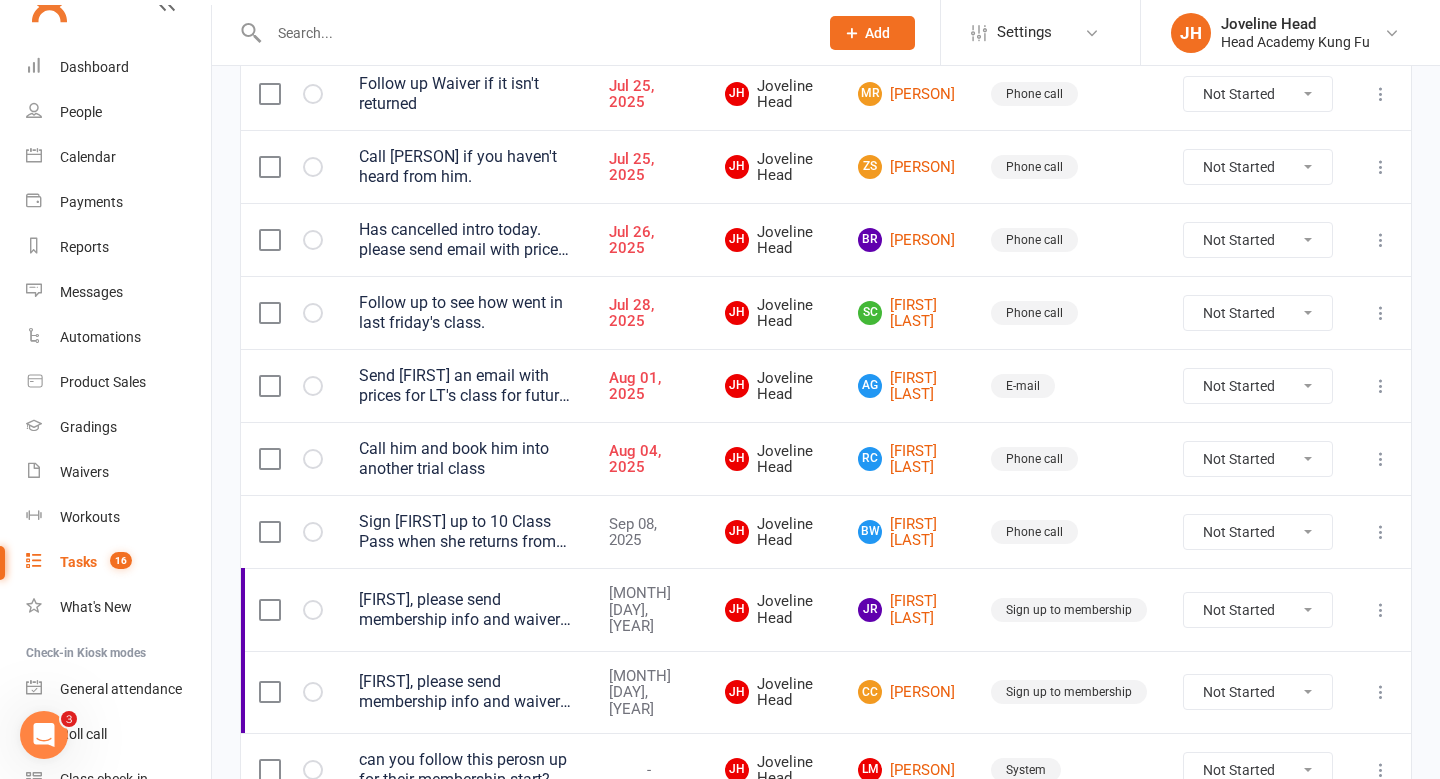 scroll, scrollTop: 758, scrollLeft: 0, axis: vertical 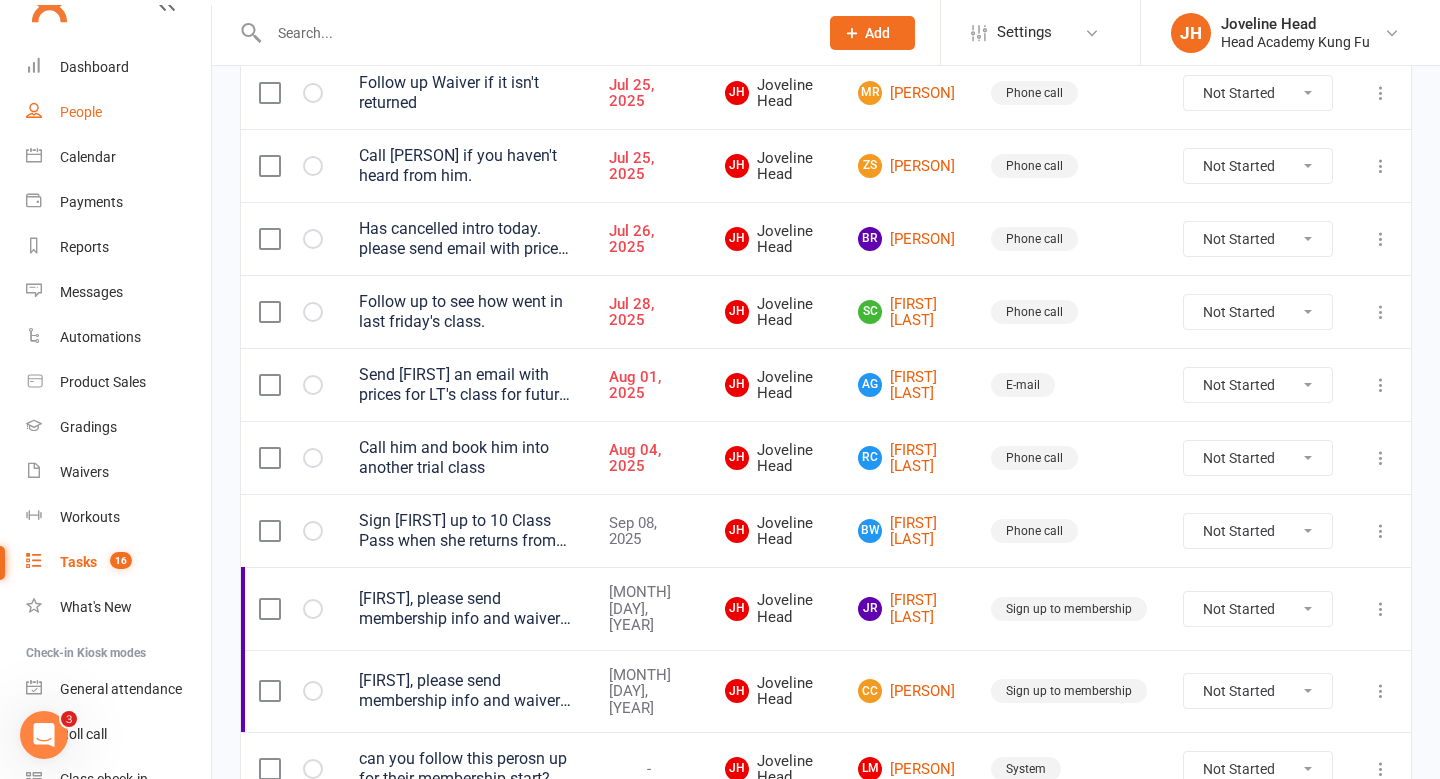 click on "People" at bounding box center (81, 112) 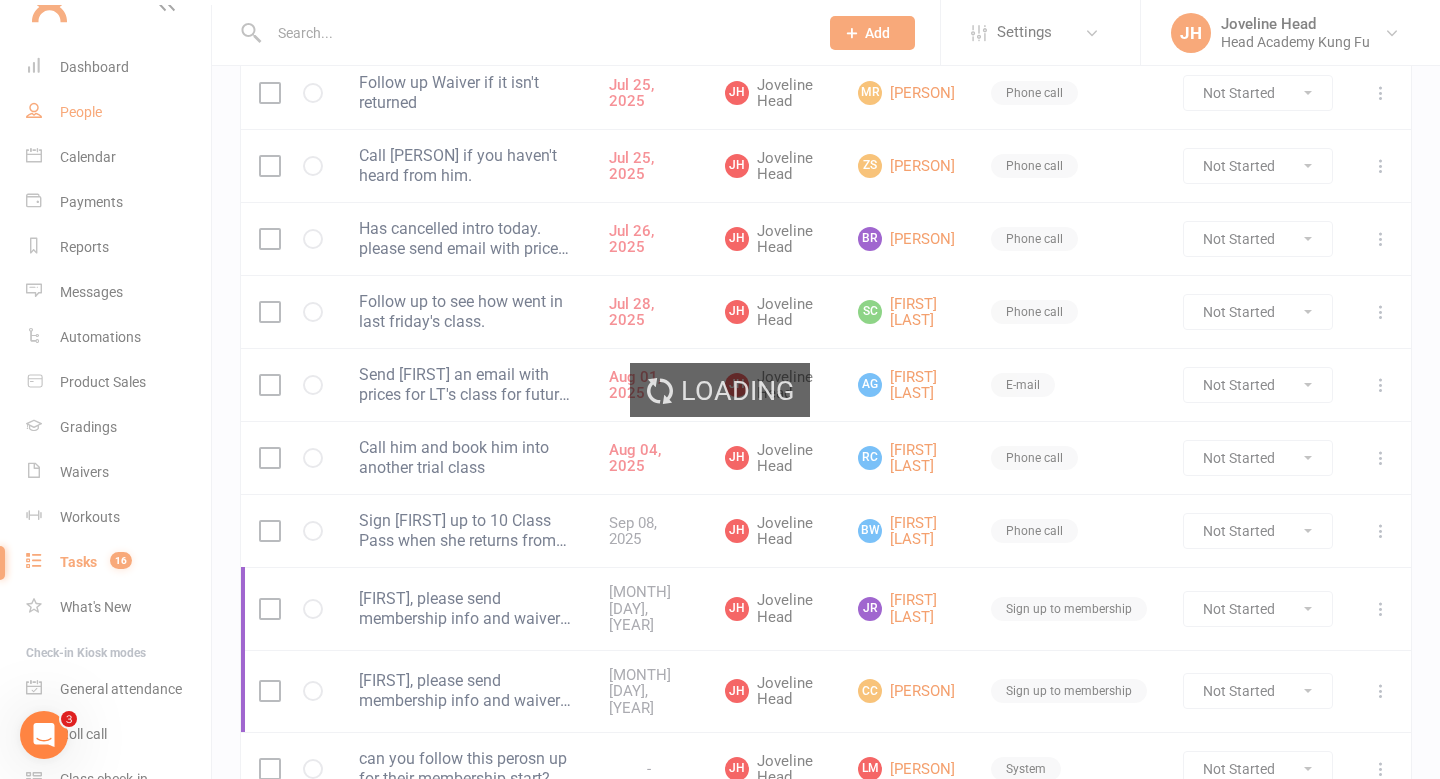 scroll, scrollTop: 0, scrollLeft: 0, axis: both 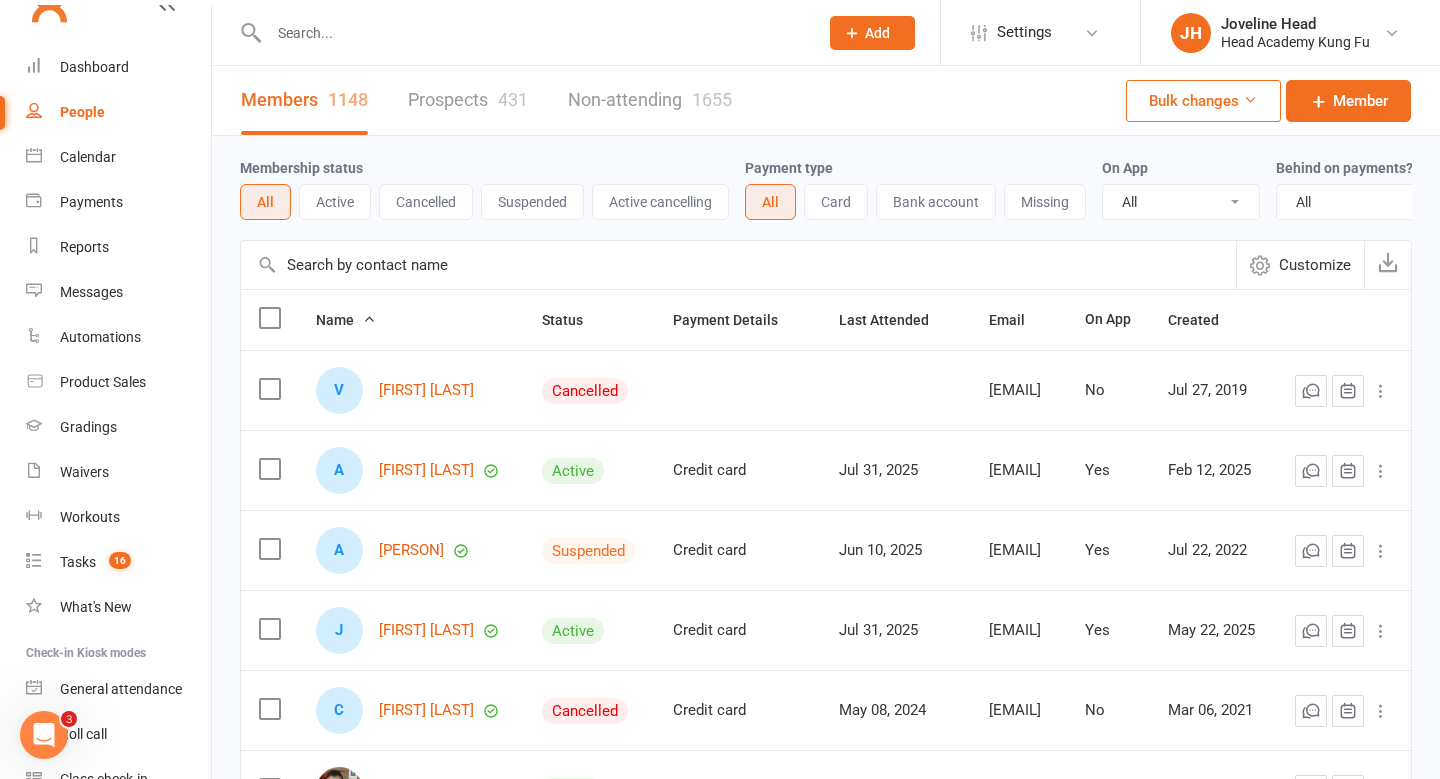 click at bounding box center (533, 33) 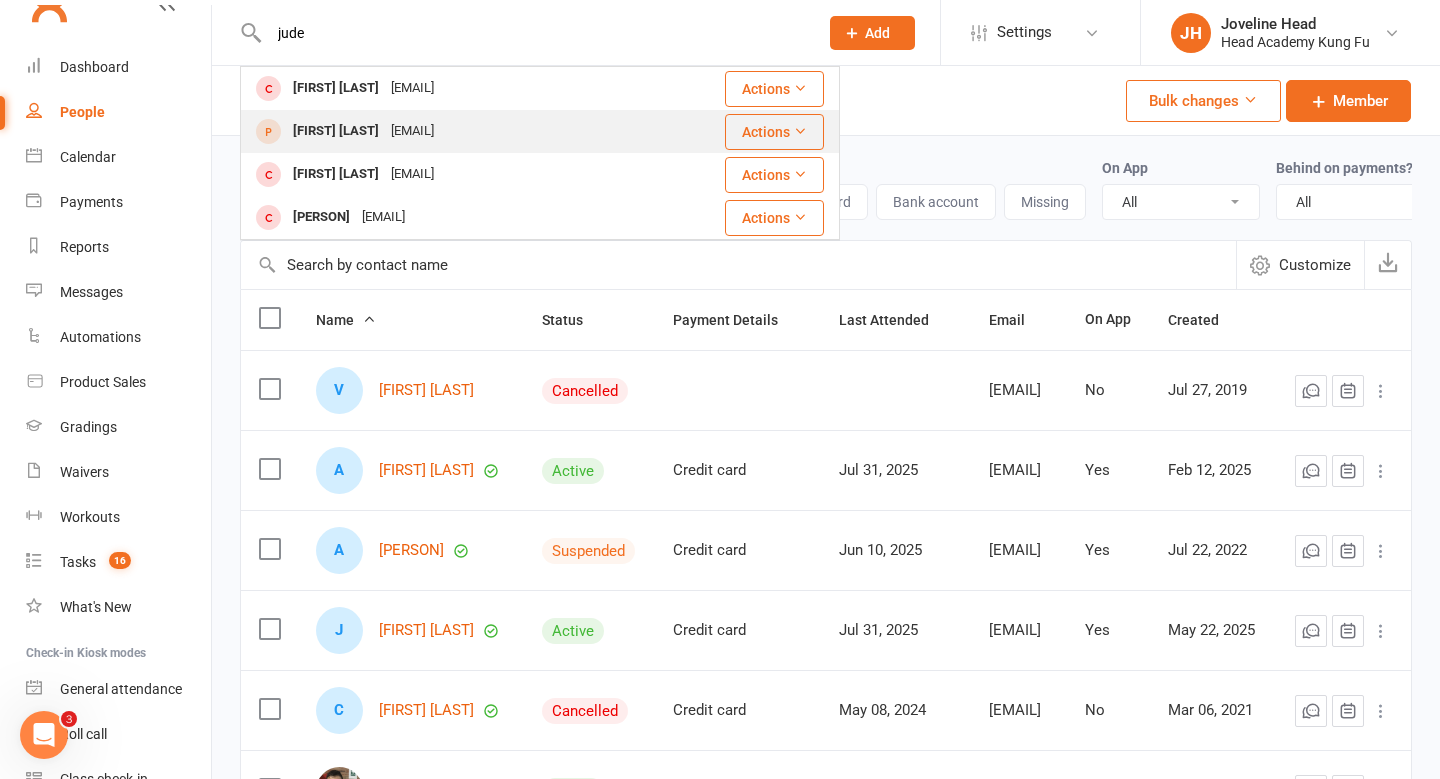 type on "jude" 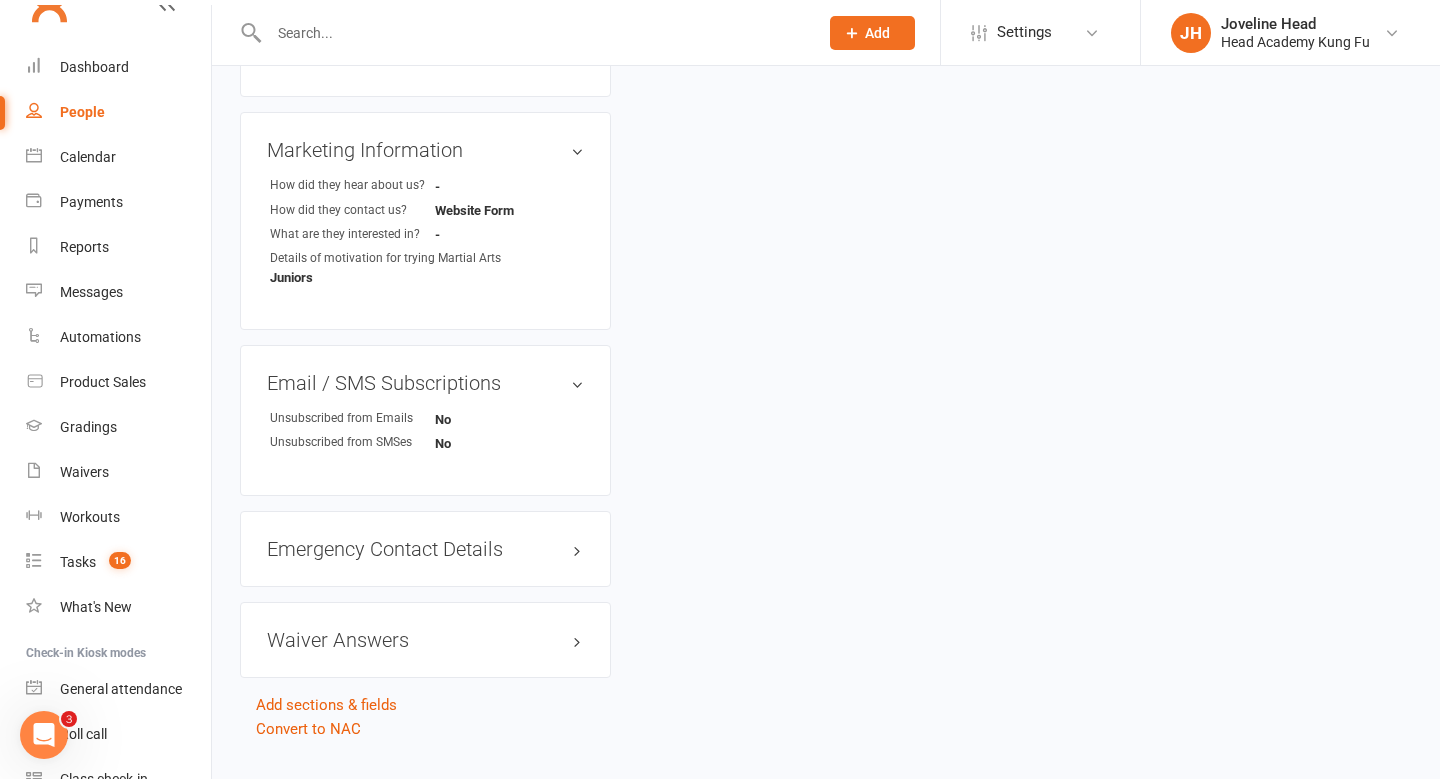 scroll, scrollTop: 953, scrollLeft: 0, axis: vertical 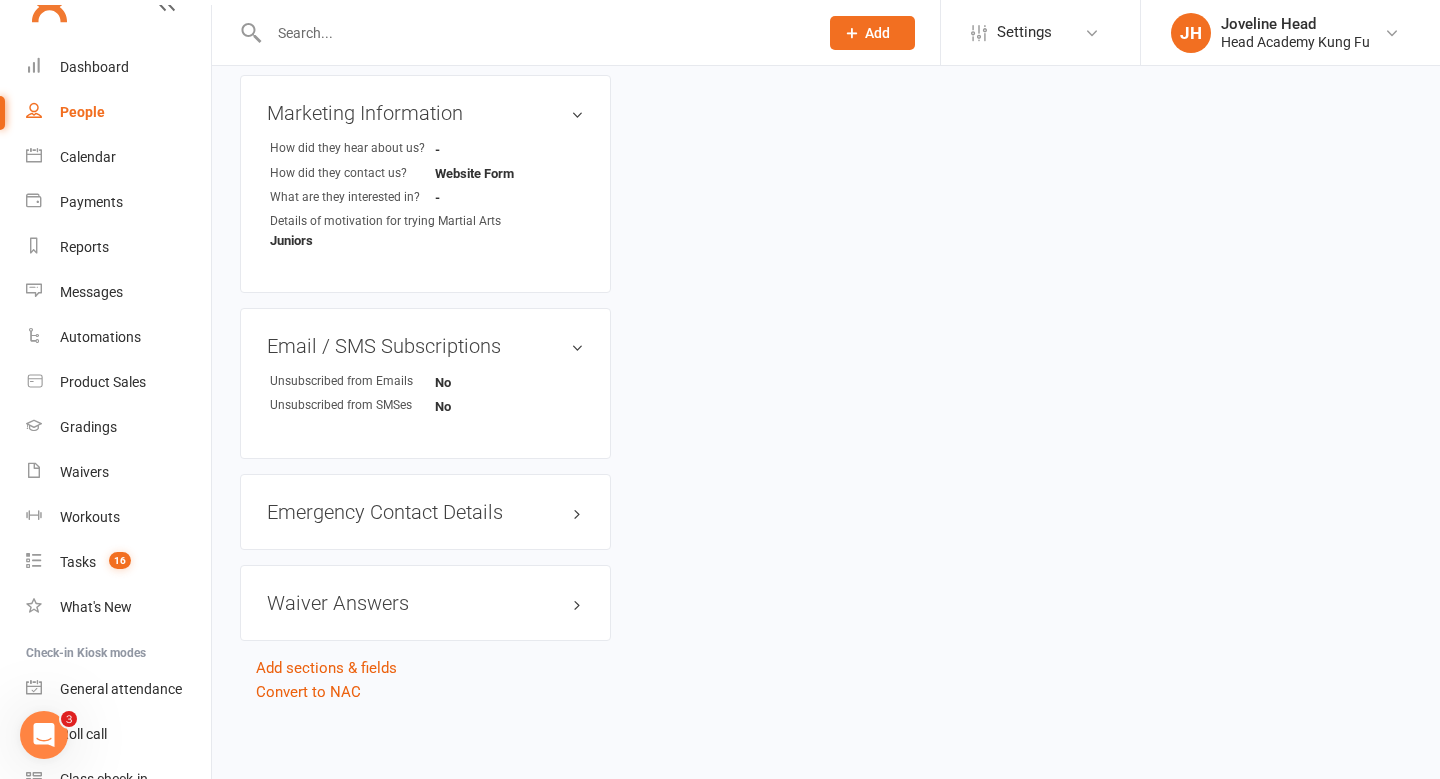 click at bounding box center [533, 33] 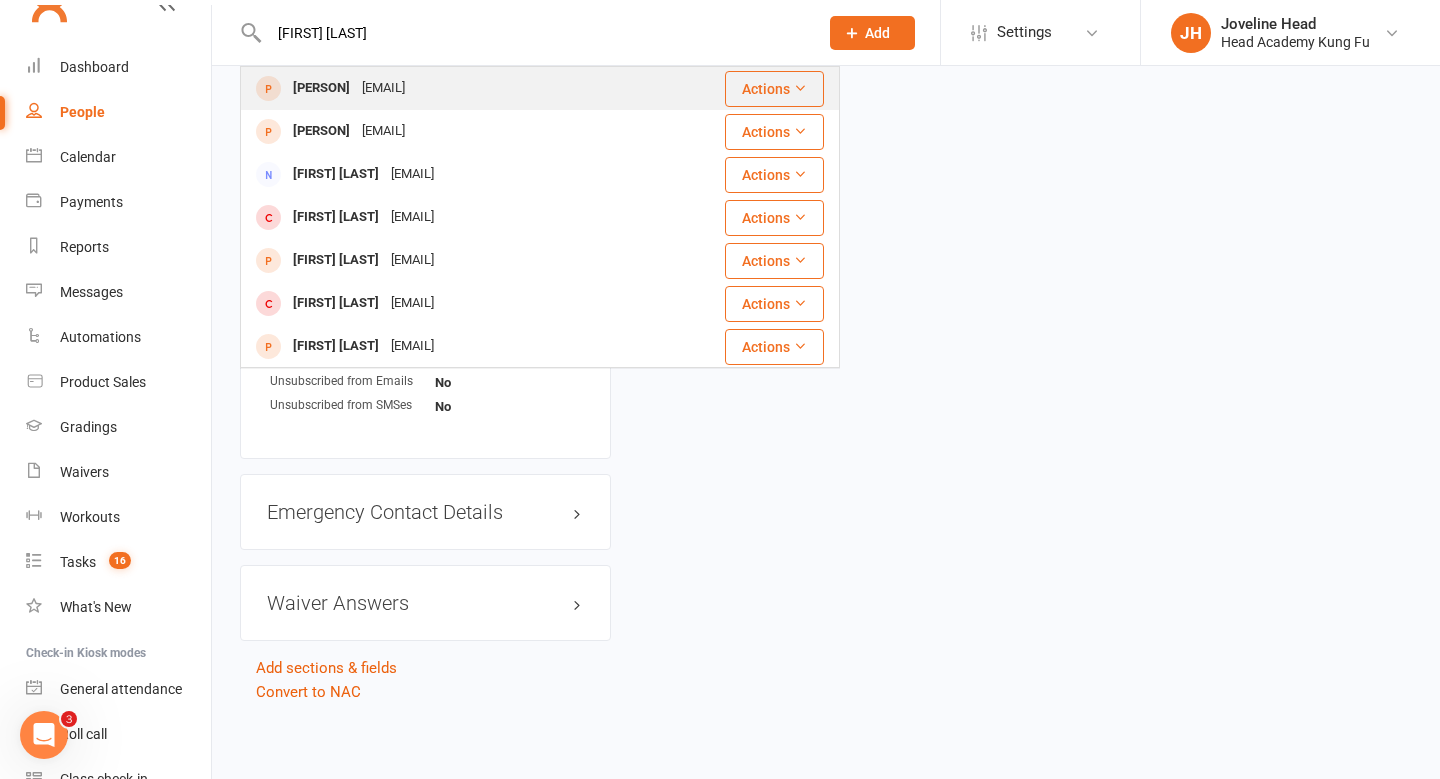type on "[FIRST] [LAST]" 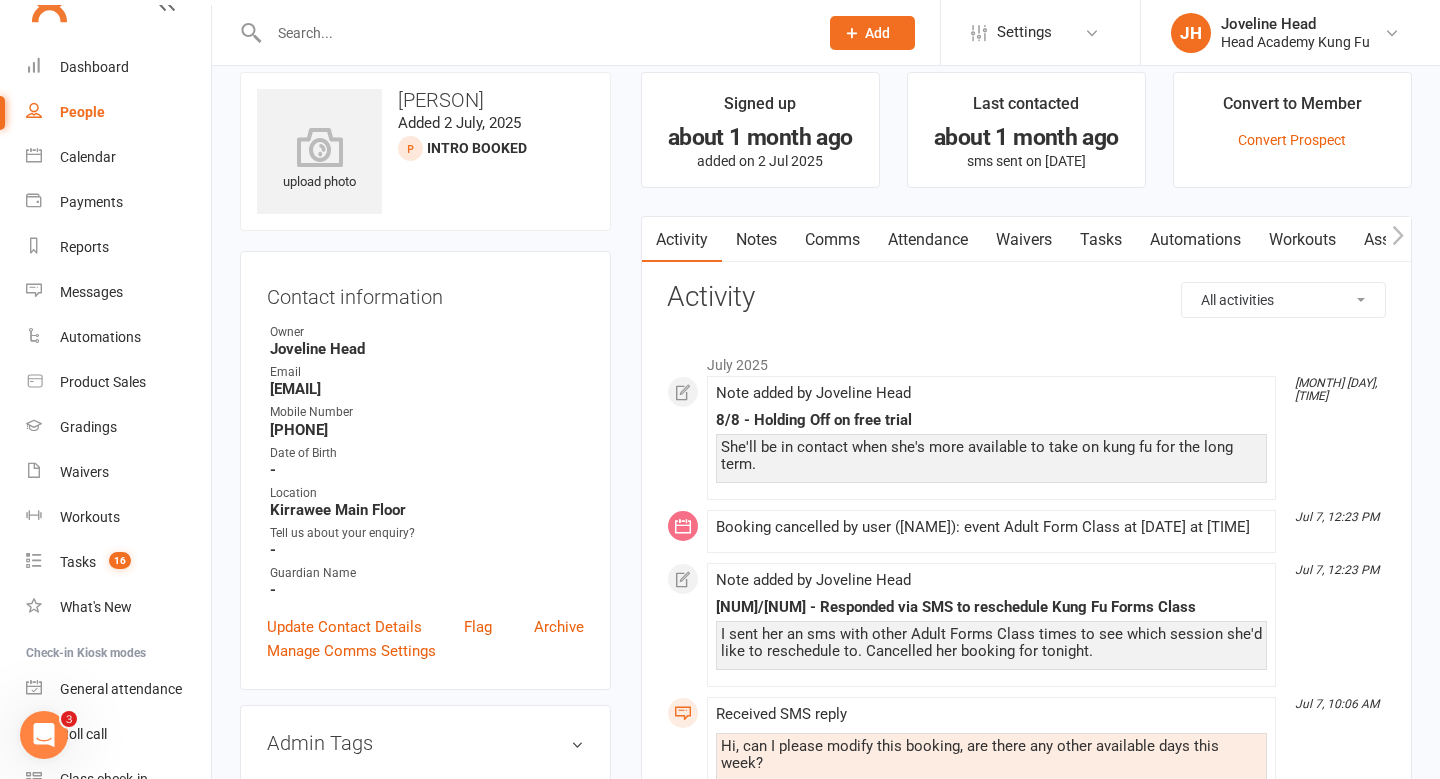 scroll, scrollTop: 35, scrollLeft: 0, axis: vertical 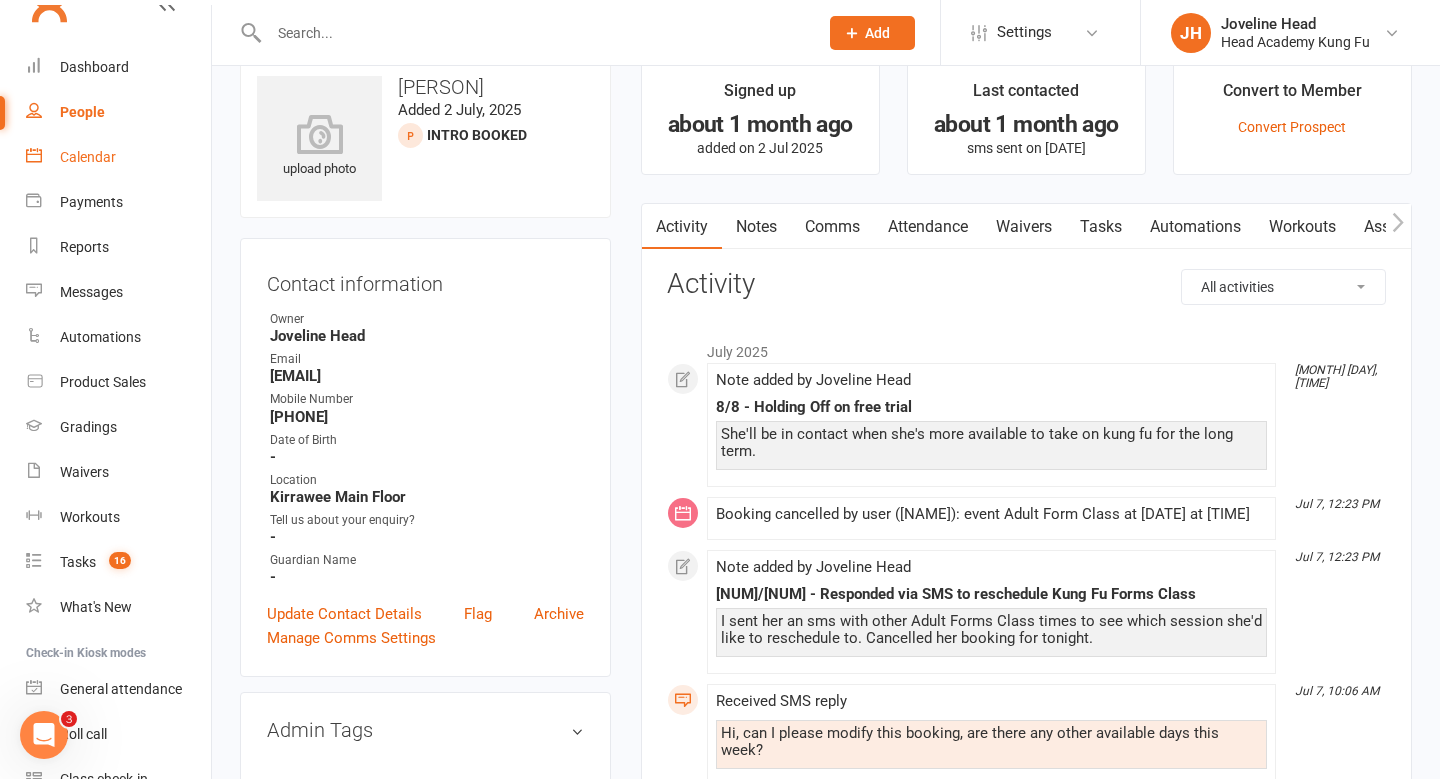 click on "Calendar" at bounding box center (88, 157) 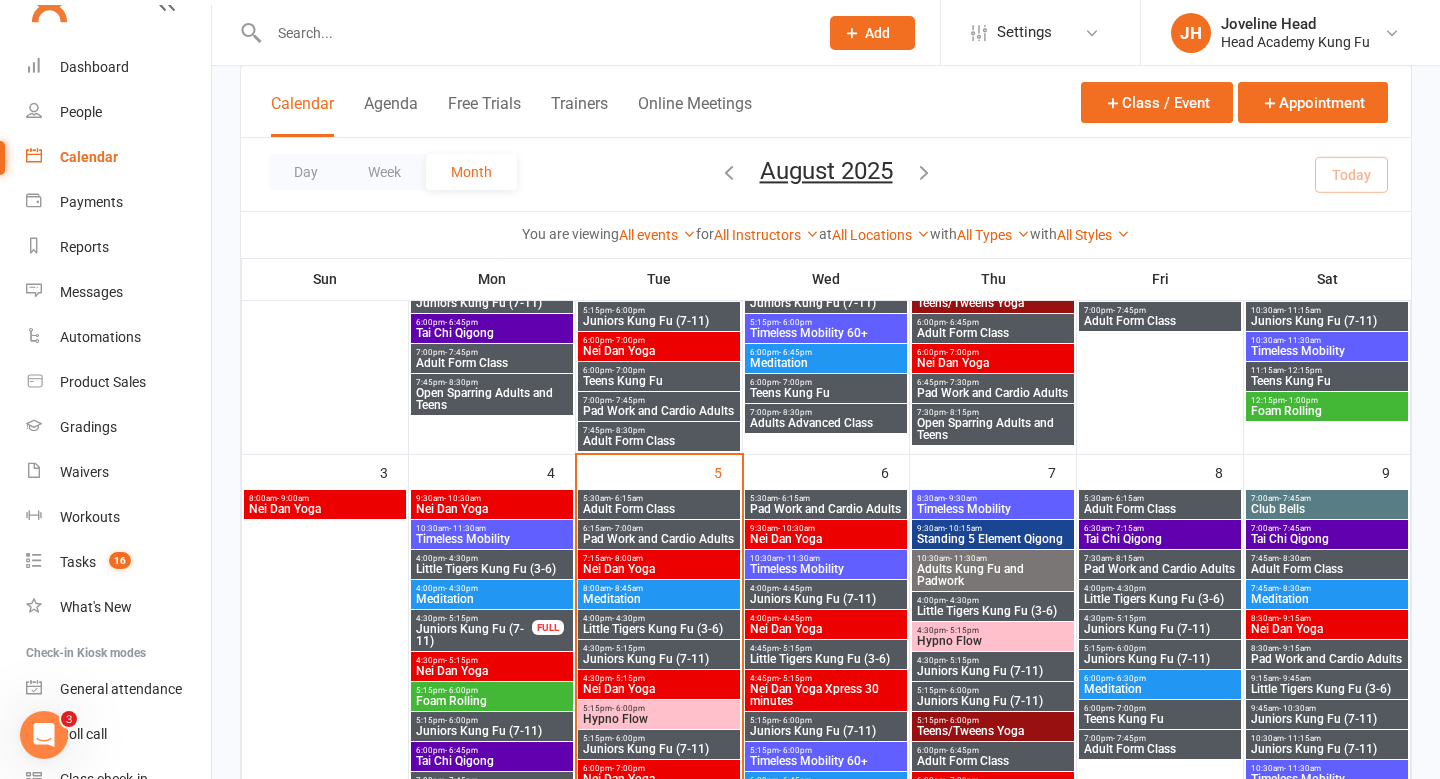 scroll, scrollTop: 387, scrollLeft: 0, axis: vertical 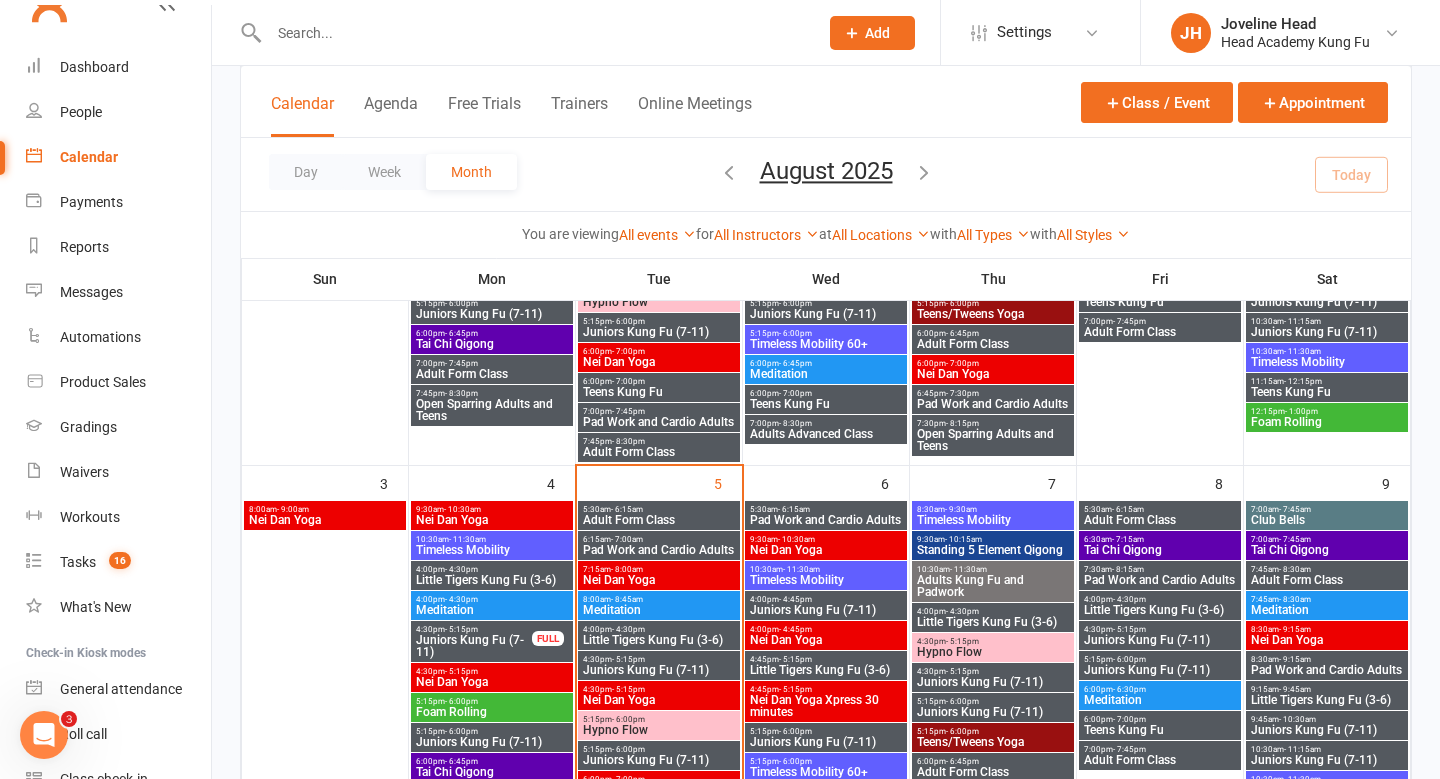 click on "Pad Work and Cardio Adults" at bounding box center (659, 422) 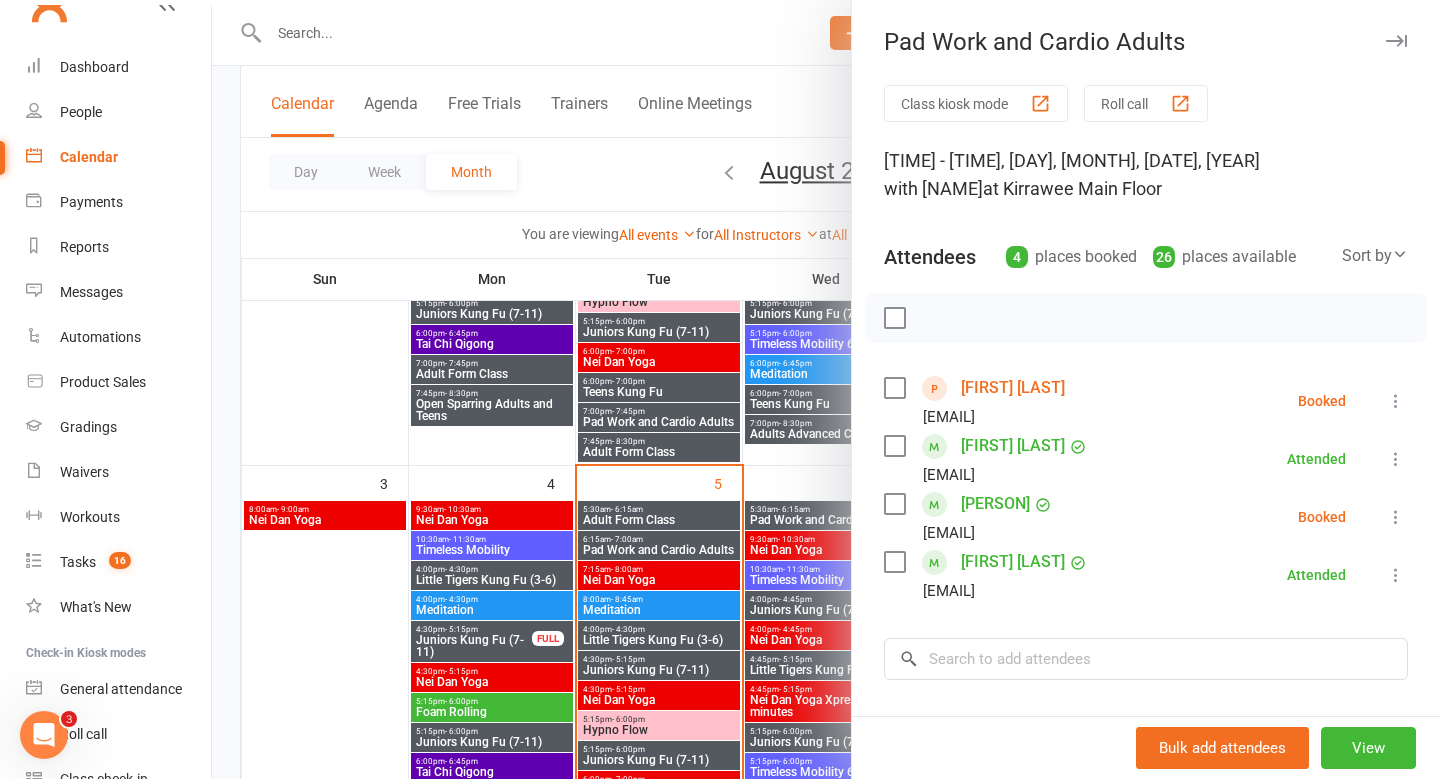 click at bounding box center (1396, 41) 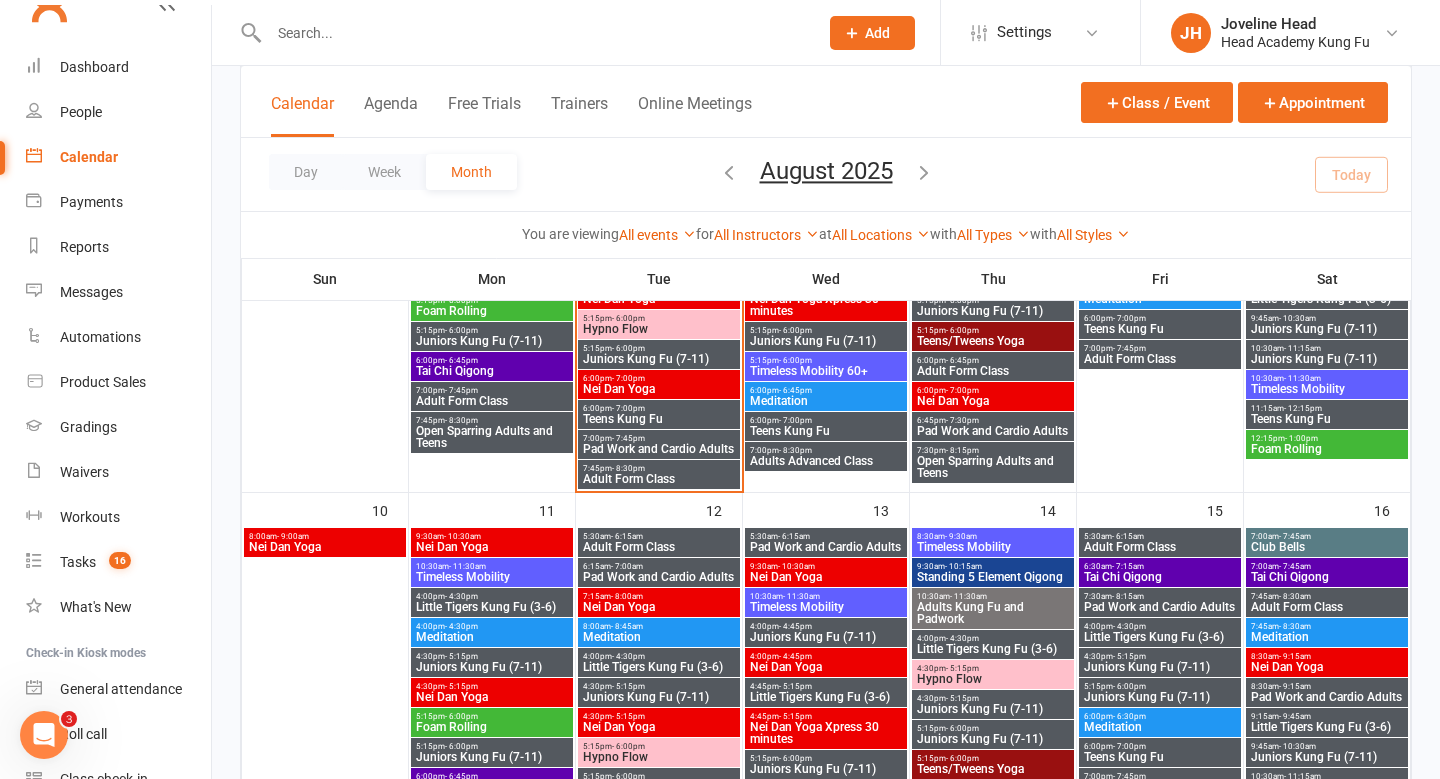 scroll, scrollTop: 795, scrollLeft: 0, axis: vertical 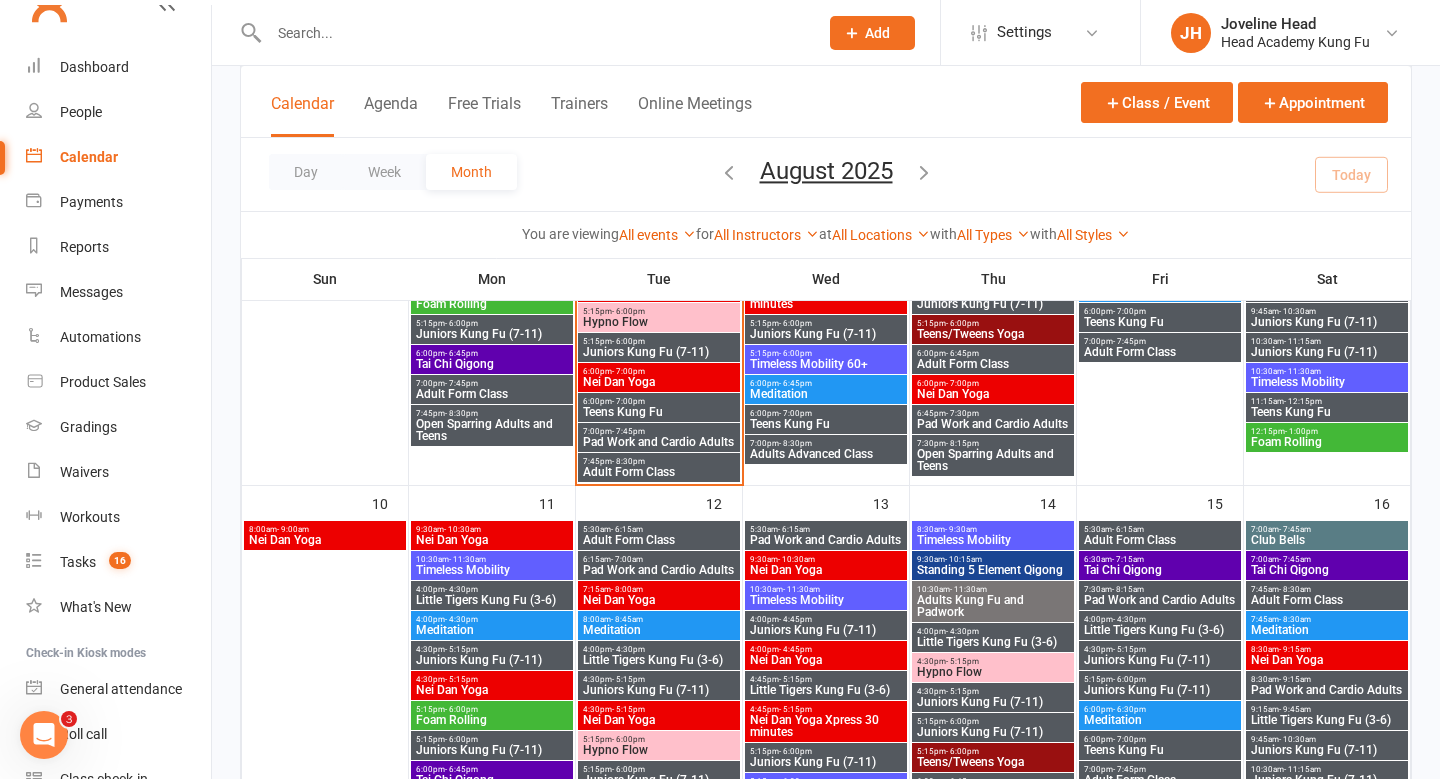 click on "Adult Form Class" at bounding box center [659, 472] 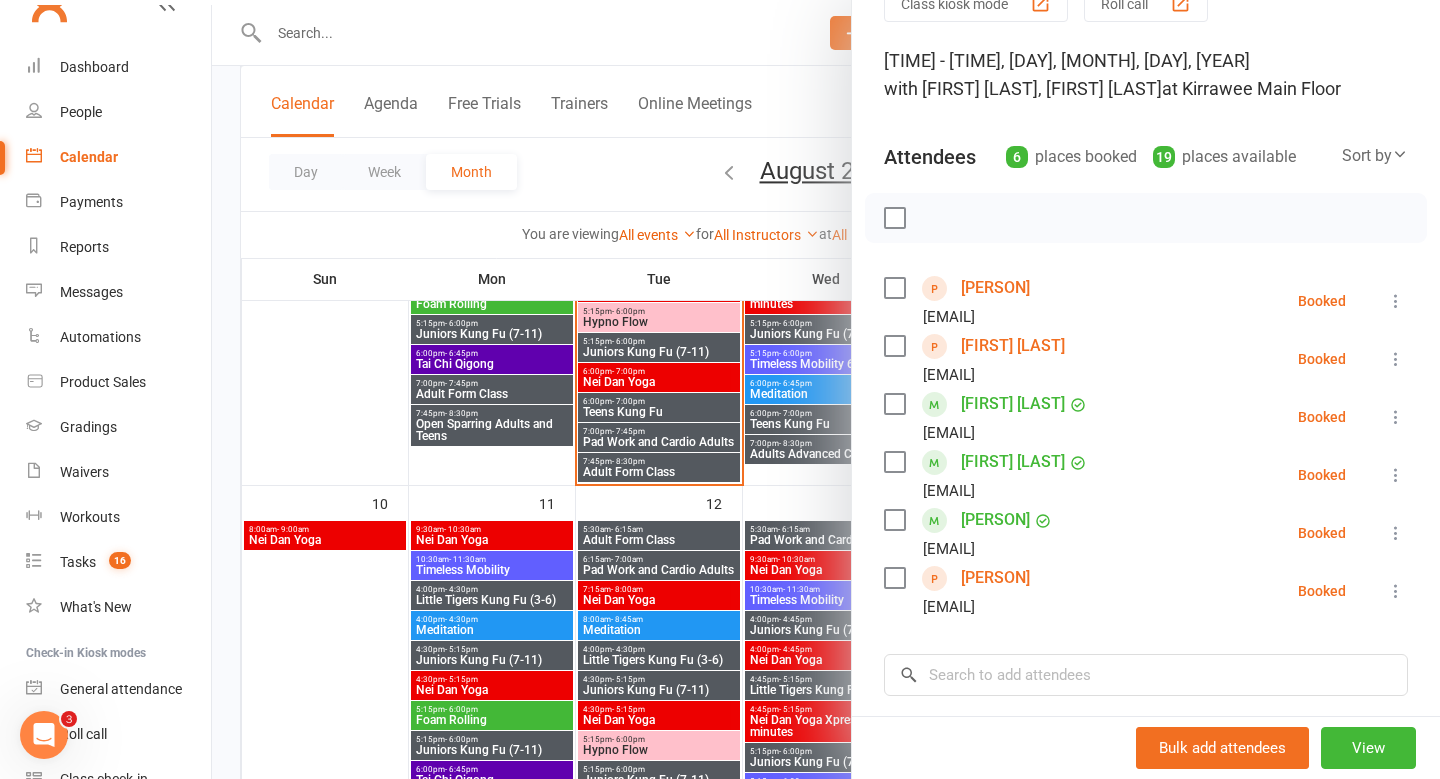 scroll, scrollTop: 101, scrollLeft: 0, axis: vertical 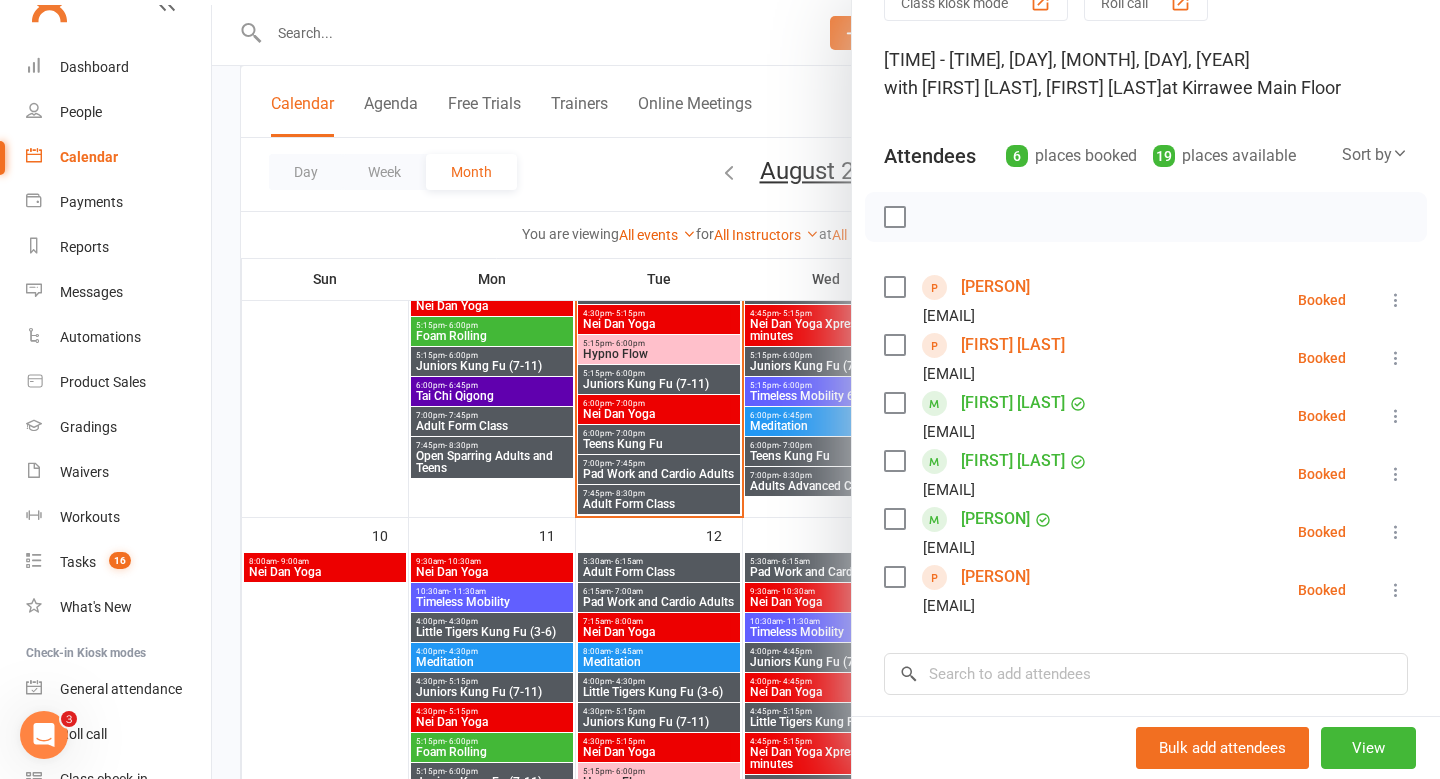 click at bounding box center (826, 389) 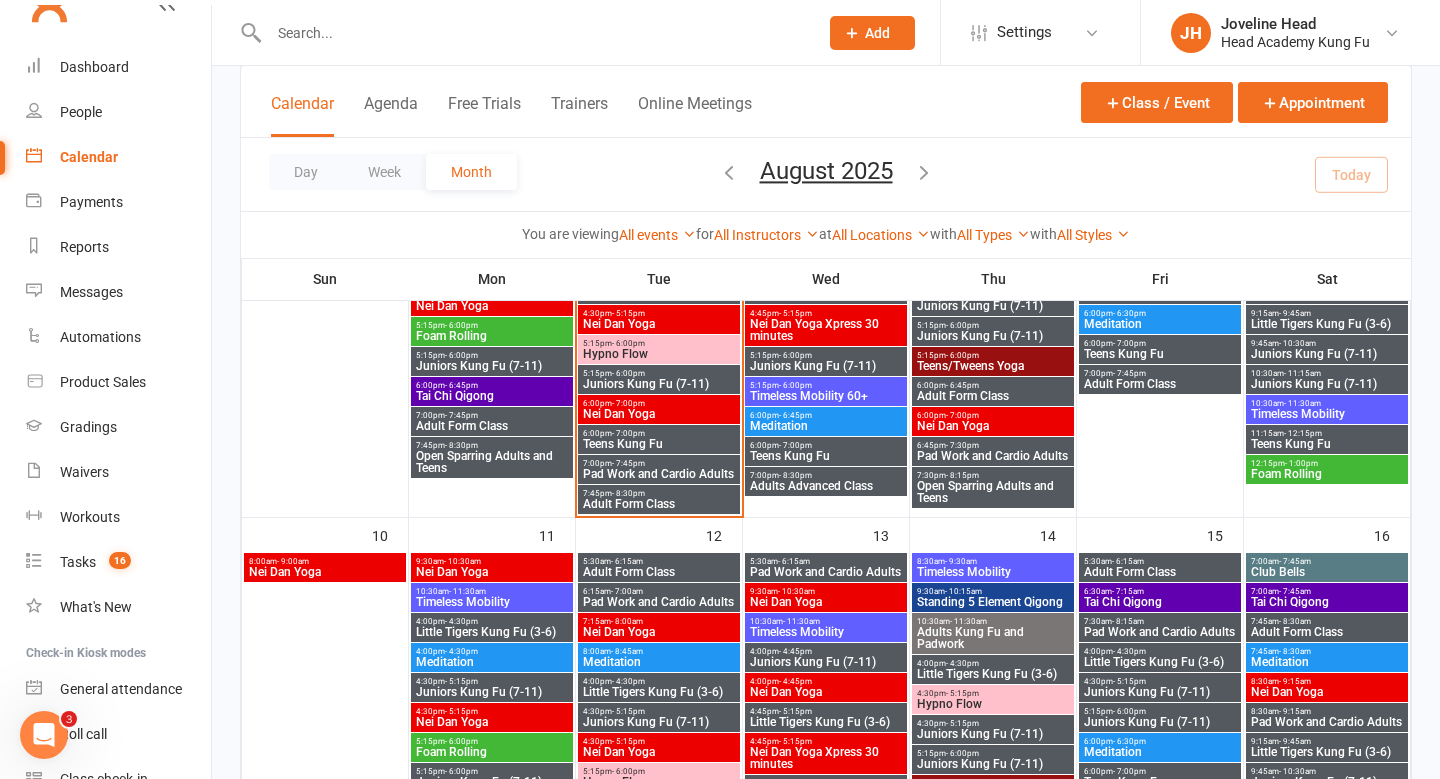 click on "Adult Form Class" at bounding box center [659, 504] 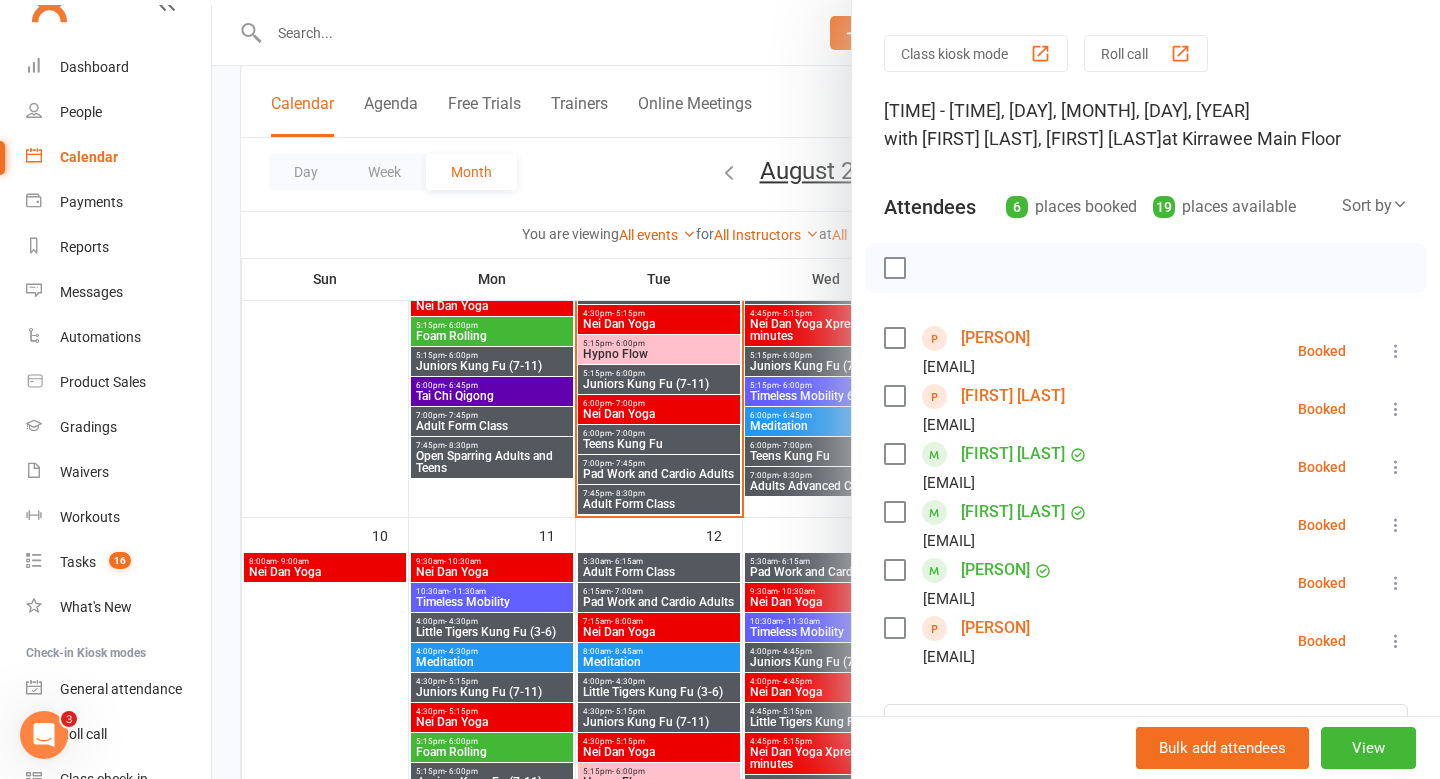 scroll, scrollTop: 0, scrollLeft: 0, axis: both 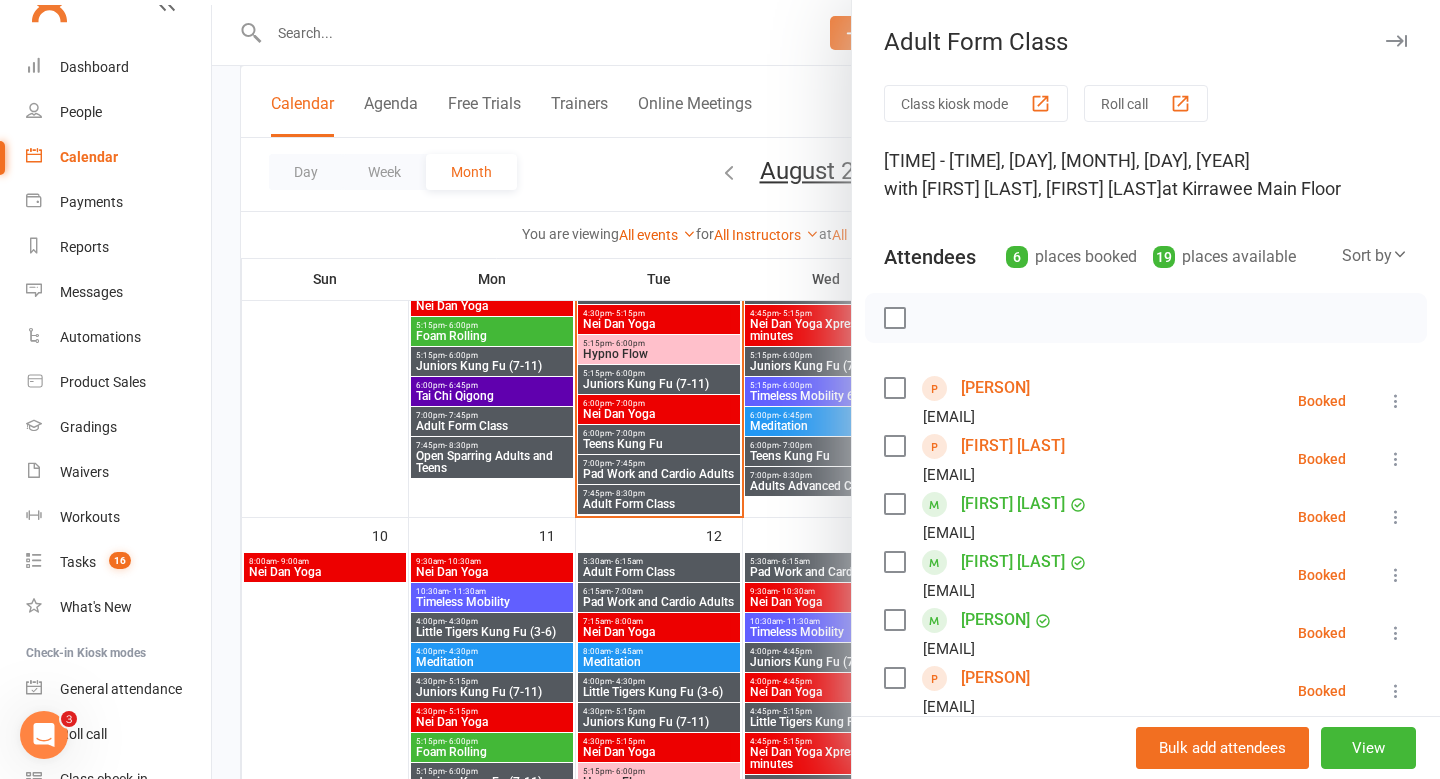 click at bounding box center (826, 389) 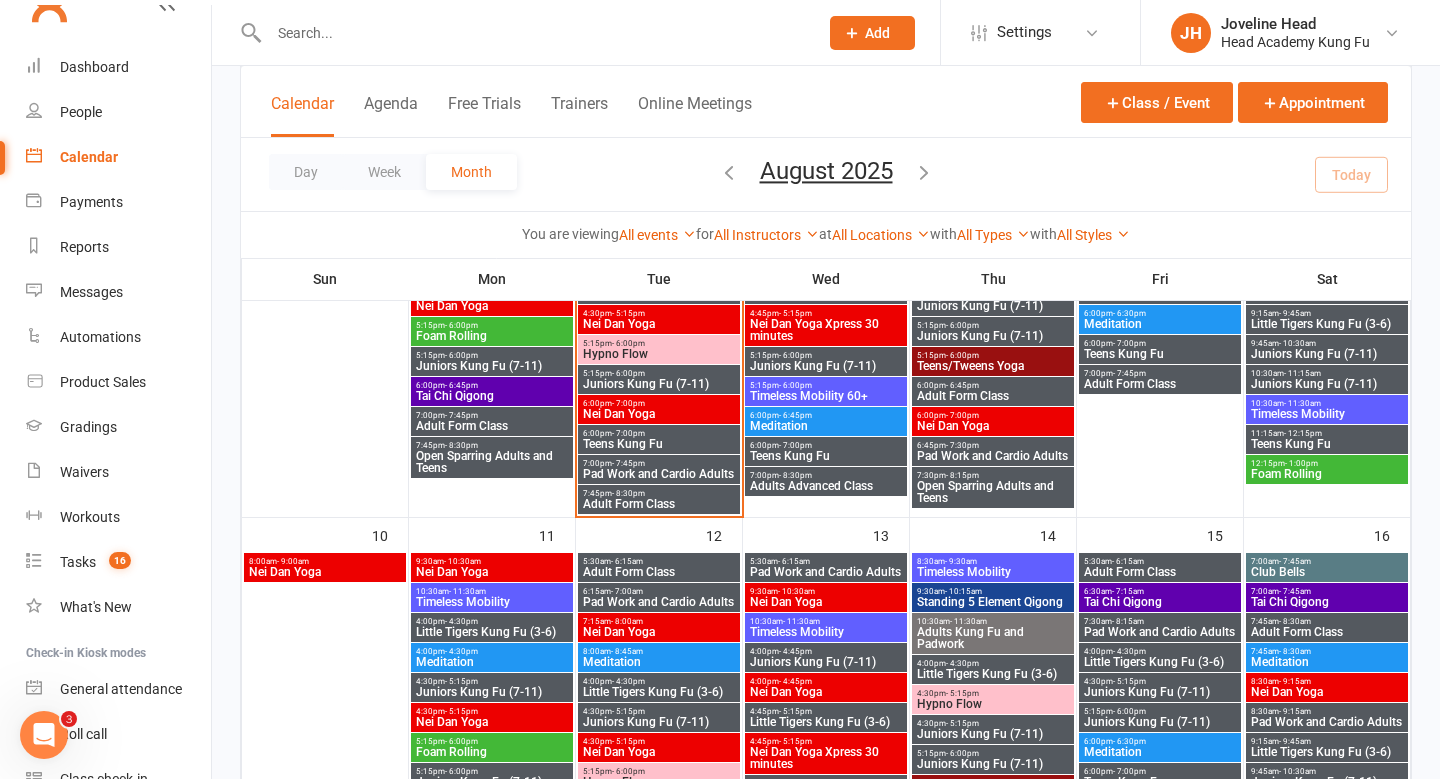 click on "Pad Work and Cardio Adults" at bounding box center [659, 474] 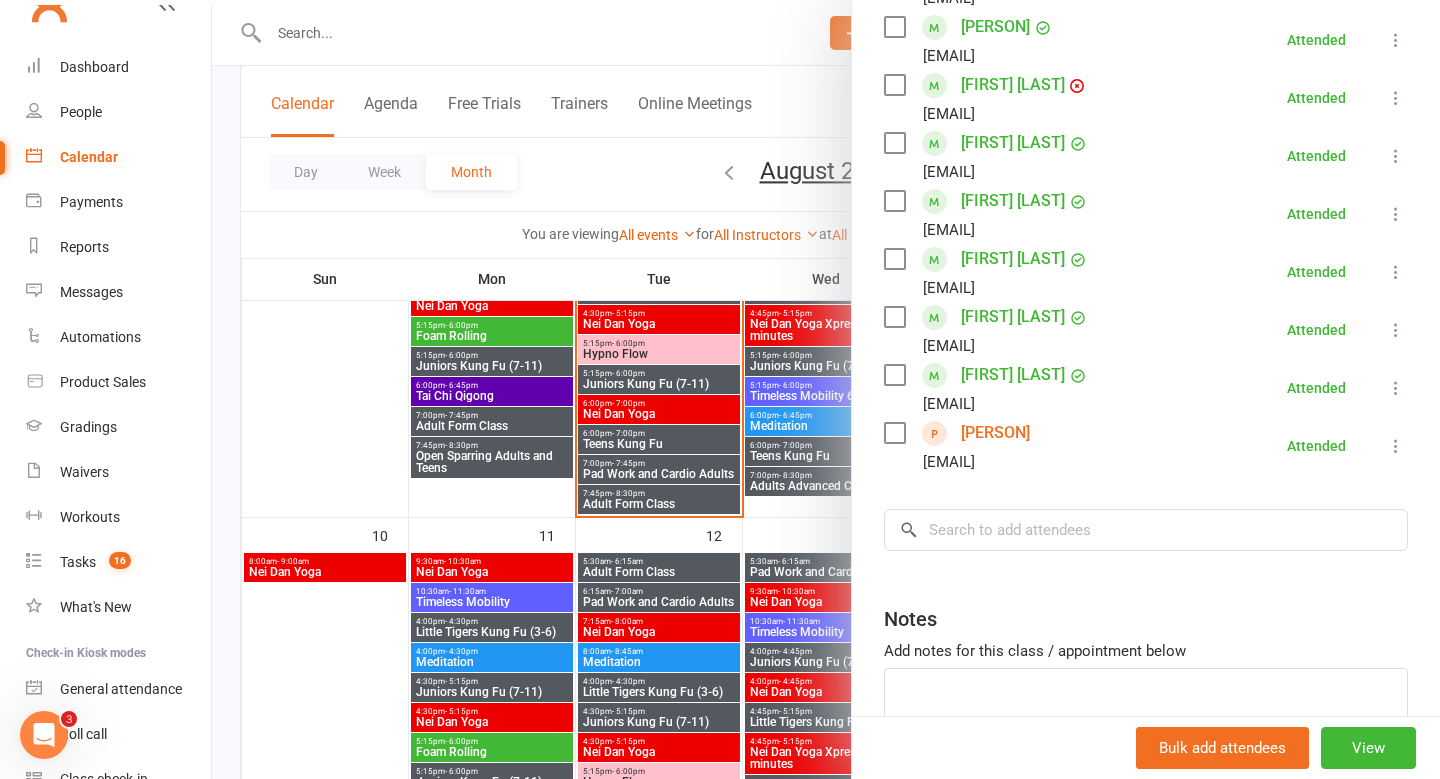 scroll, scrollTop: 678, scrollLeft: 0, axis: vertical 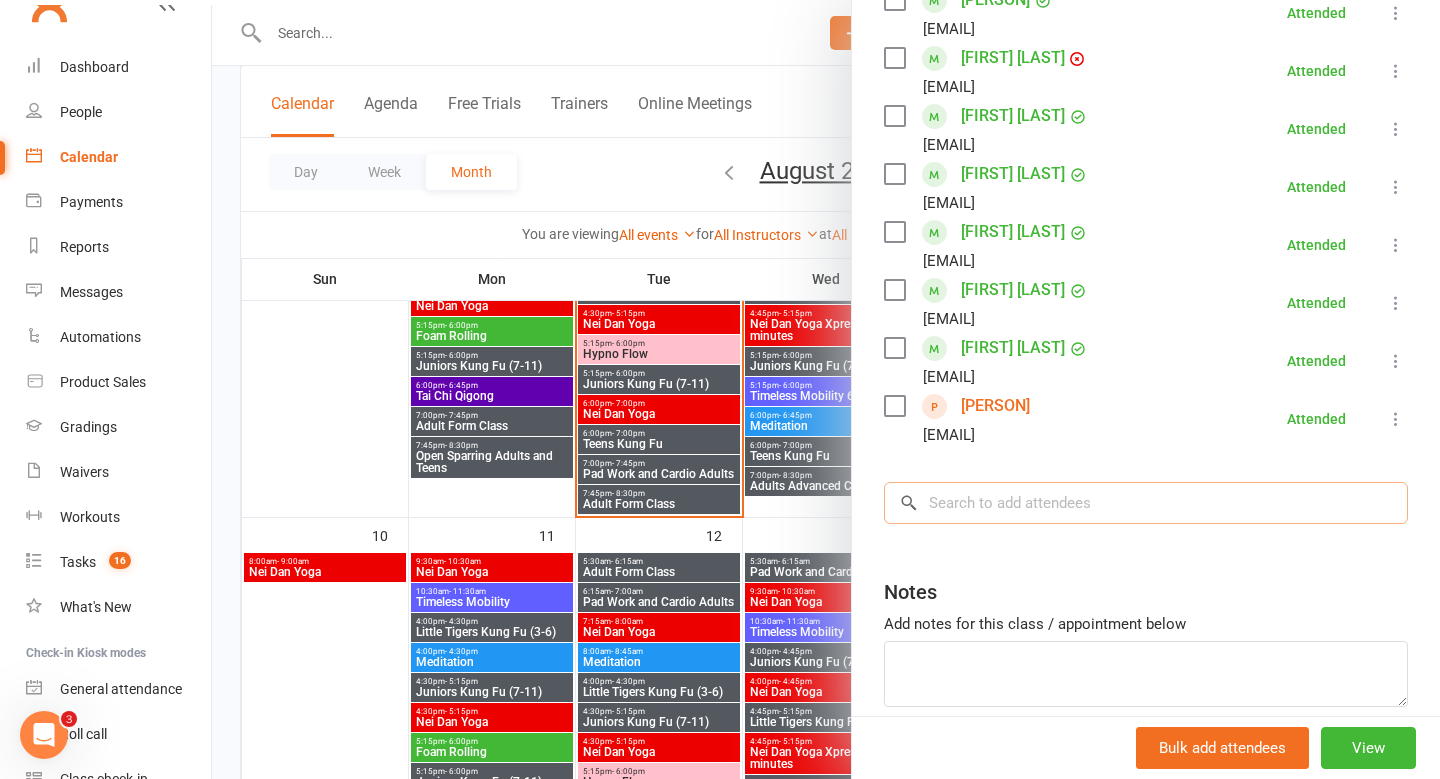 click at bounding box center [1146, 503] 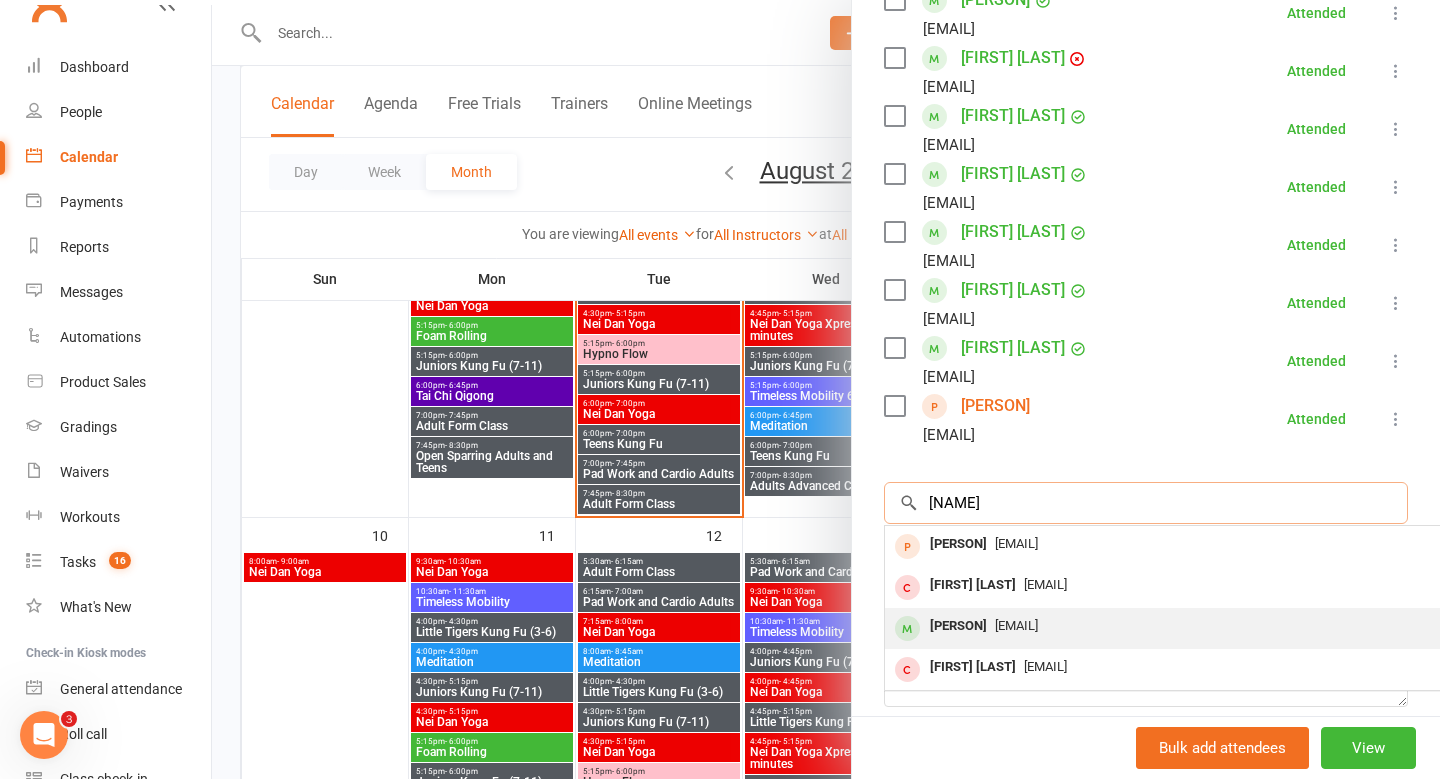 type on "[NAME]" 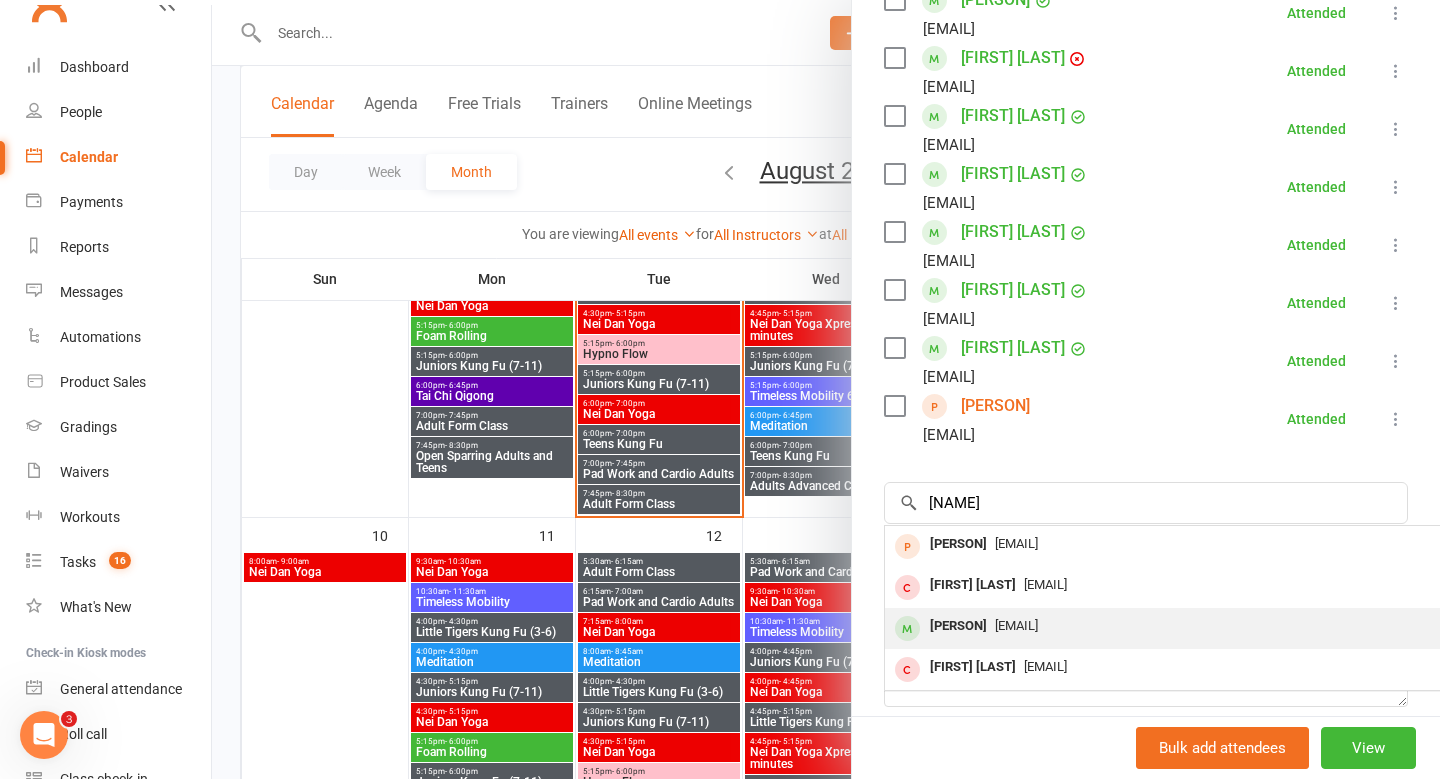 click on "[PERSON]" at bounding box center [958, 626] 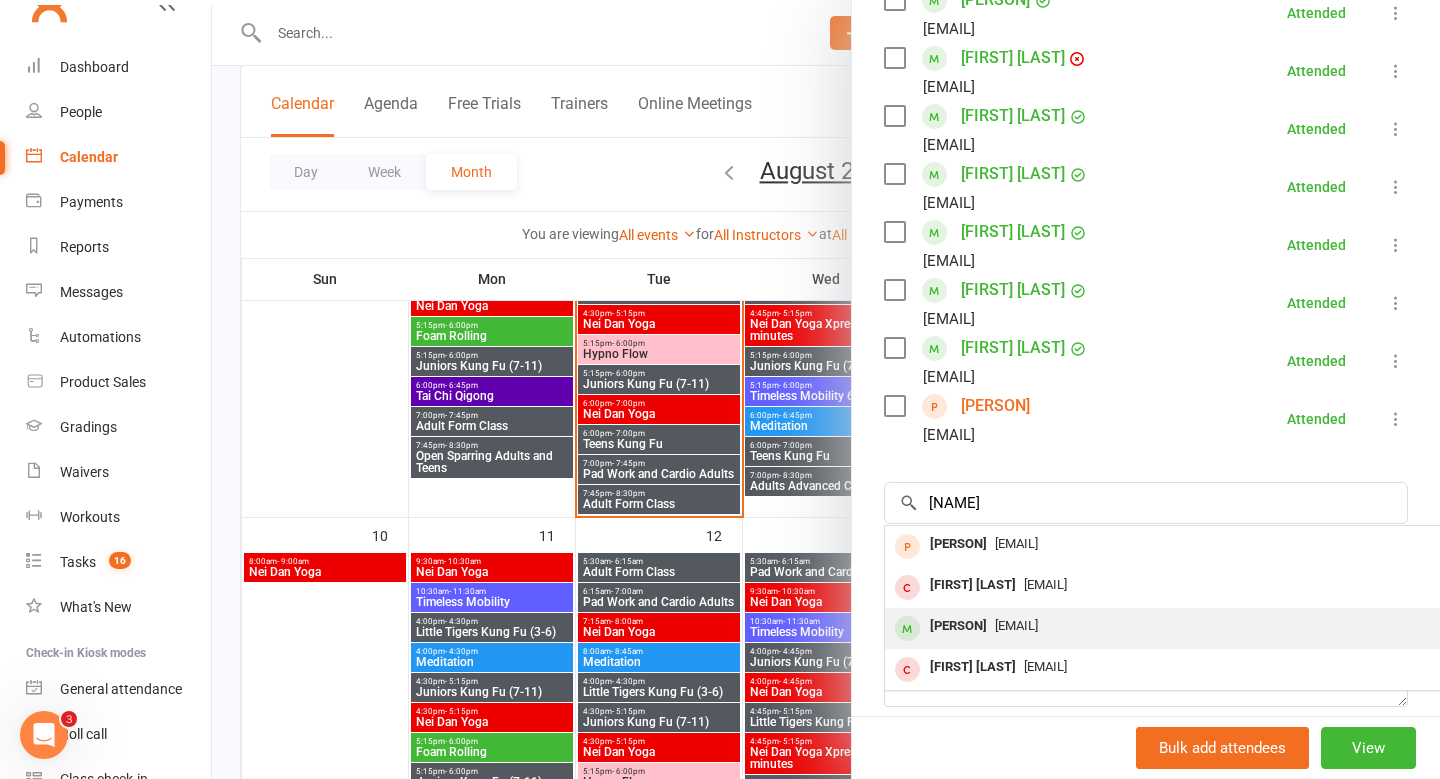type 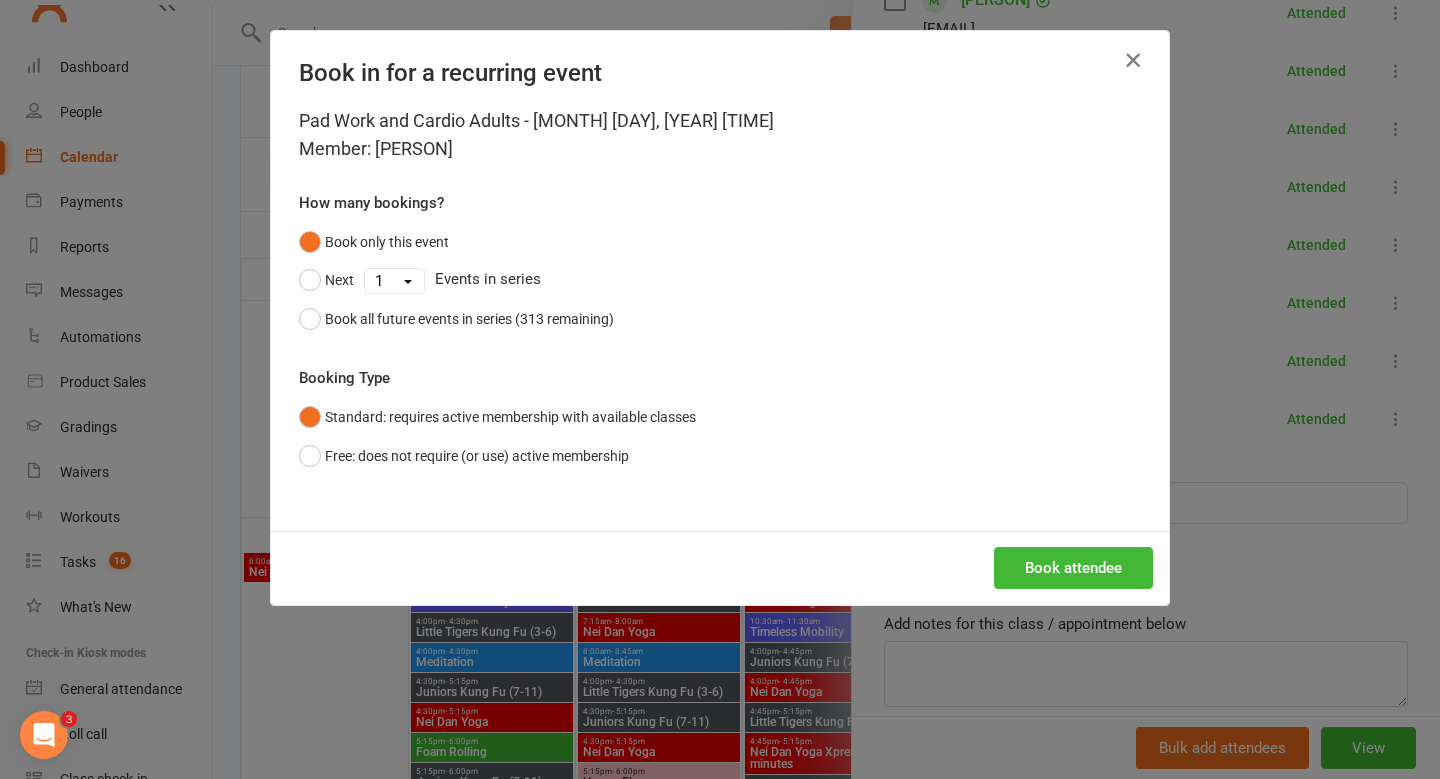 click at bounding box center (1133, 60) 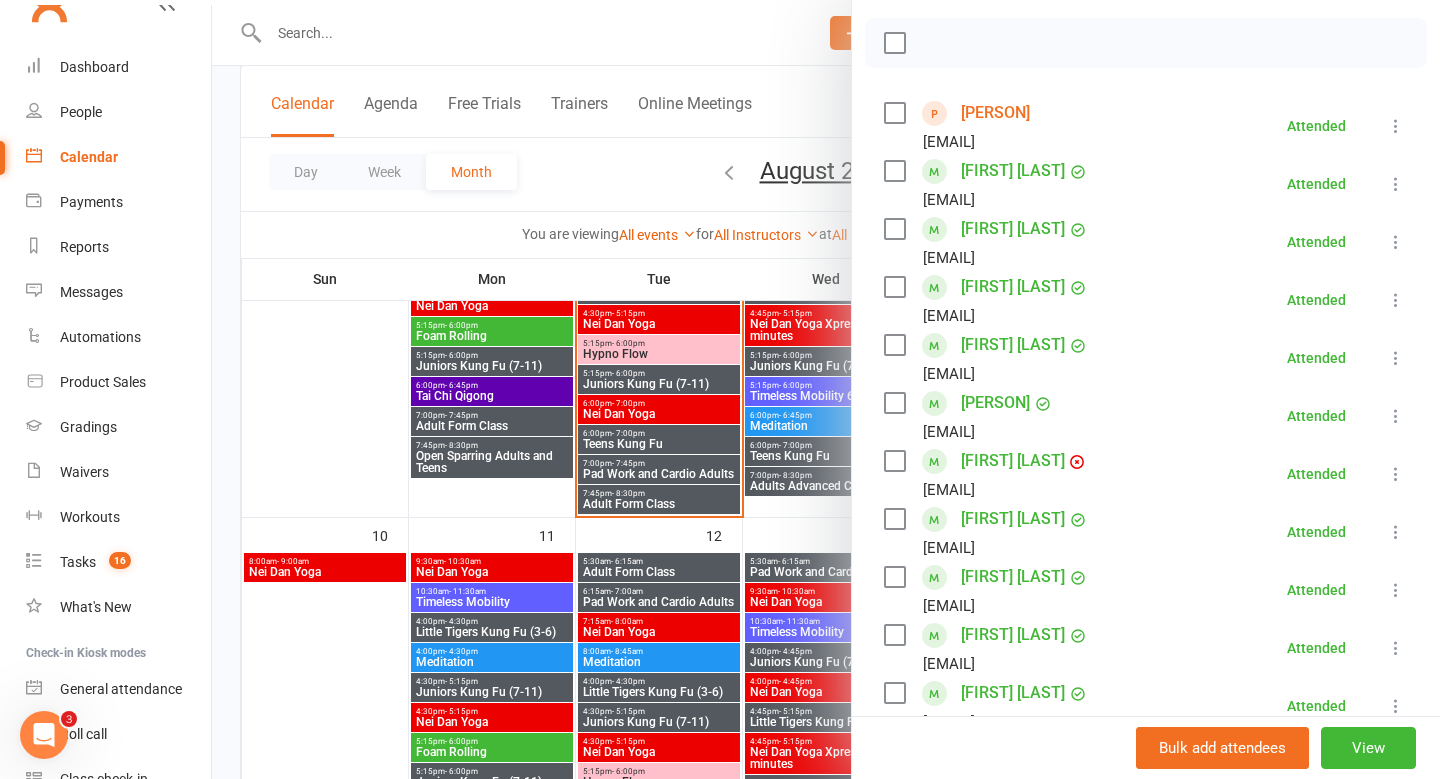scroll, scrollTop: 0, scrollLeft: 0, axis: both 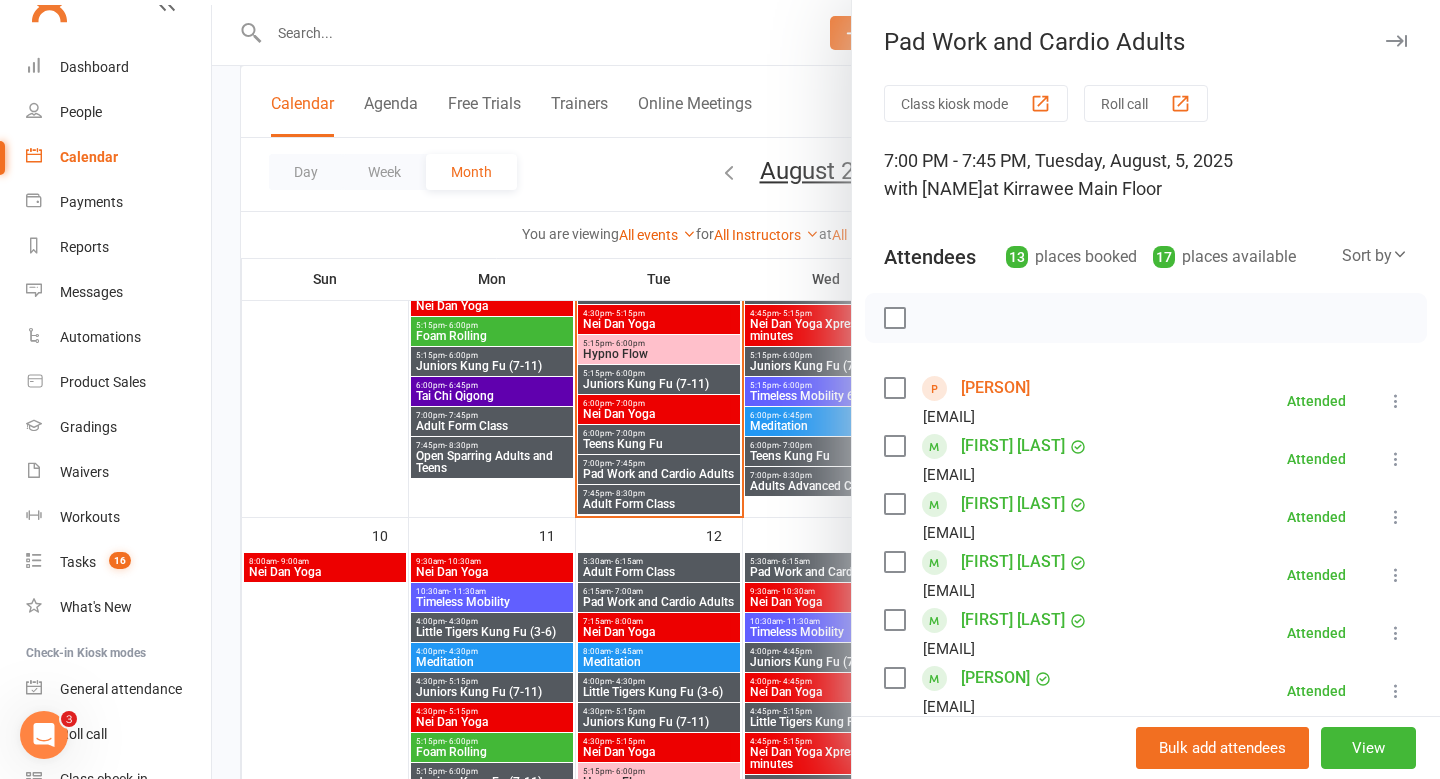 click on "Class kiosk mode" at bounding box center (976, 103) 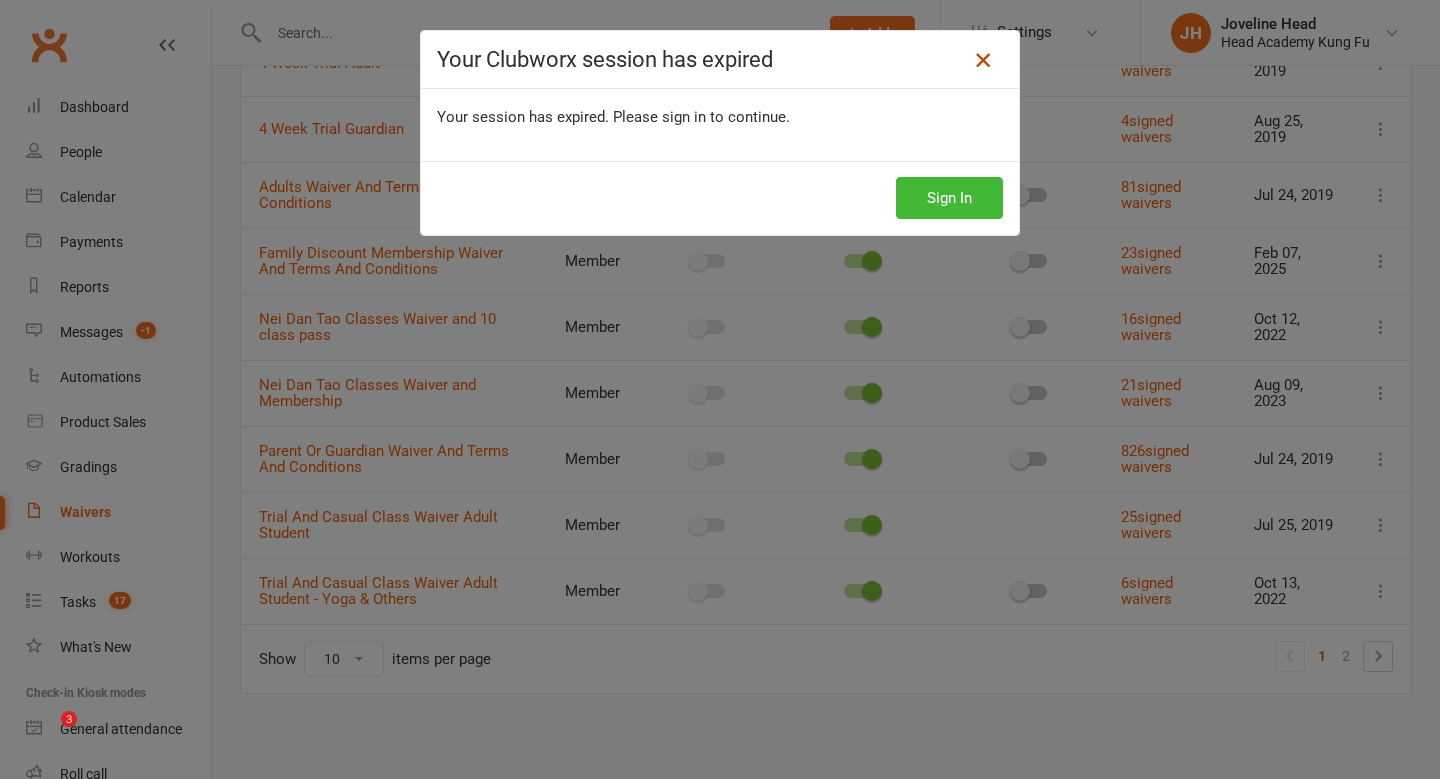 click at bounding box center (983, 60) 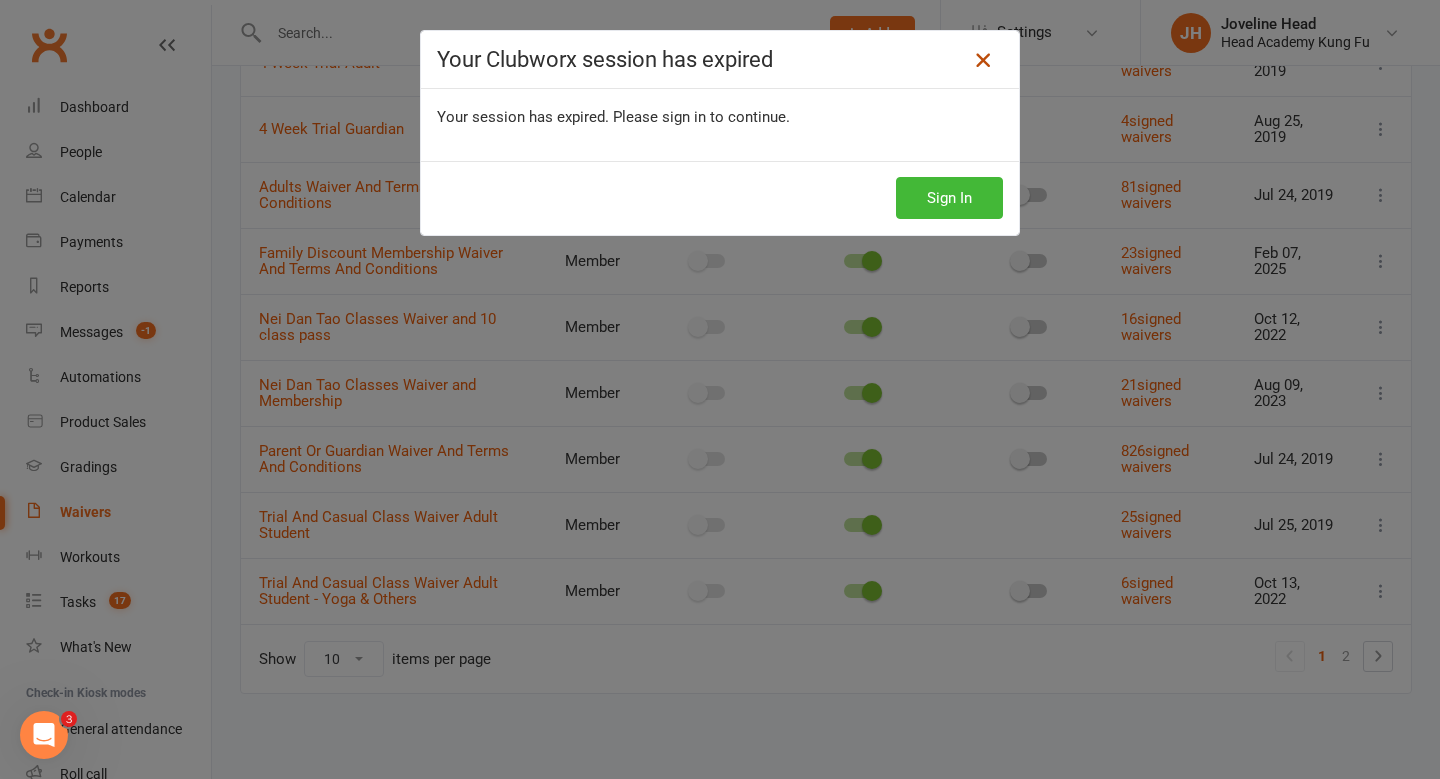 scroll, scrollTop: 315, scrollLeft: 0, axis: vertical 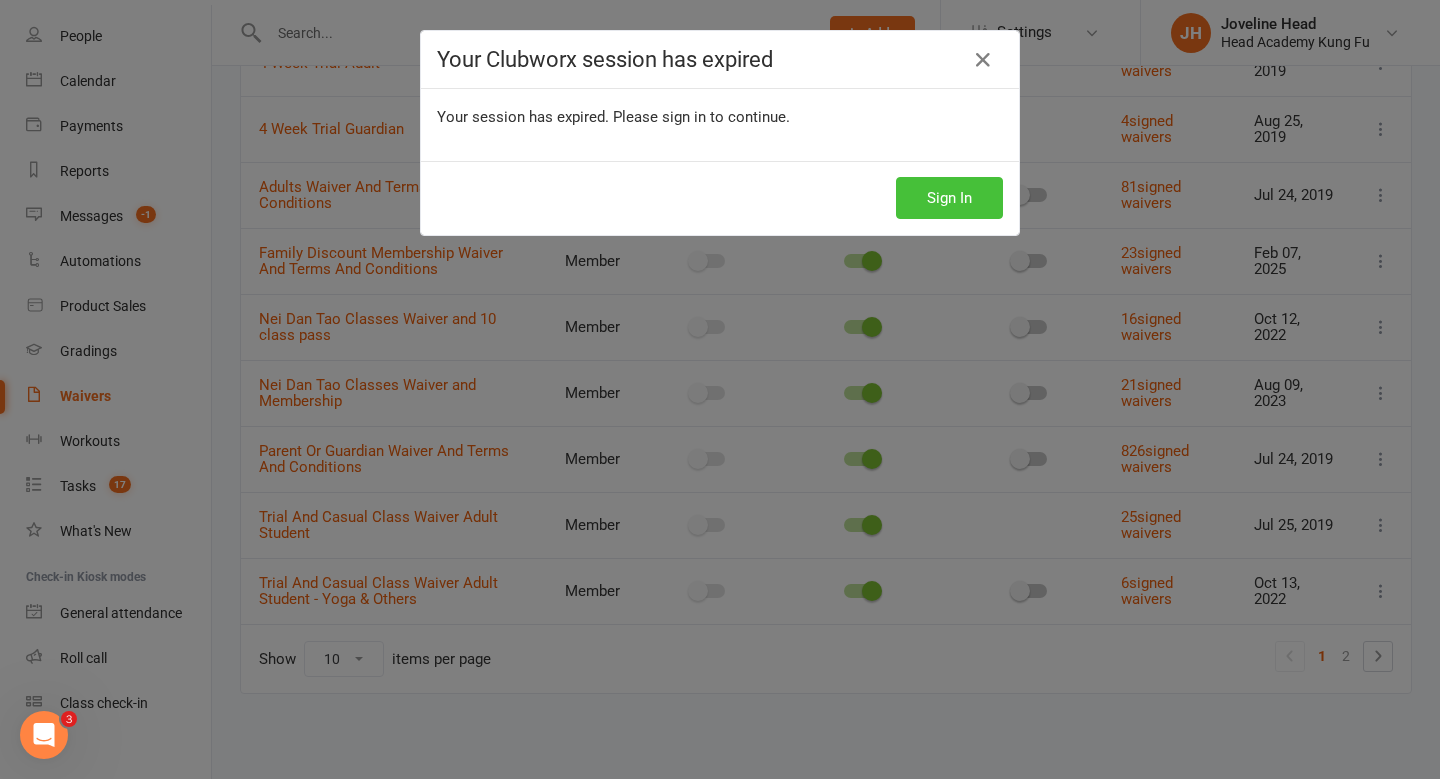 click on "Sign In" at bounding box center [949, 198] 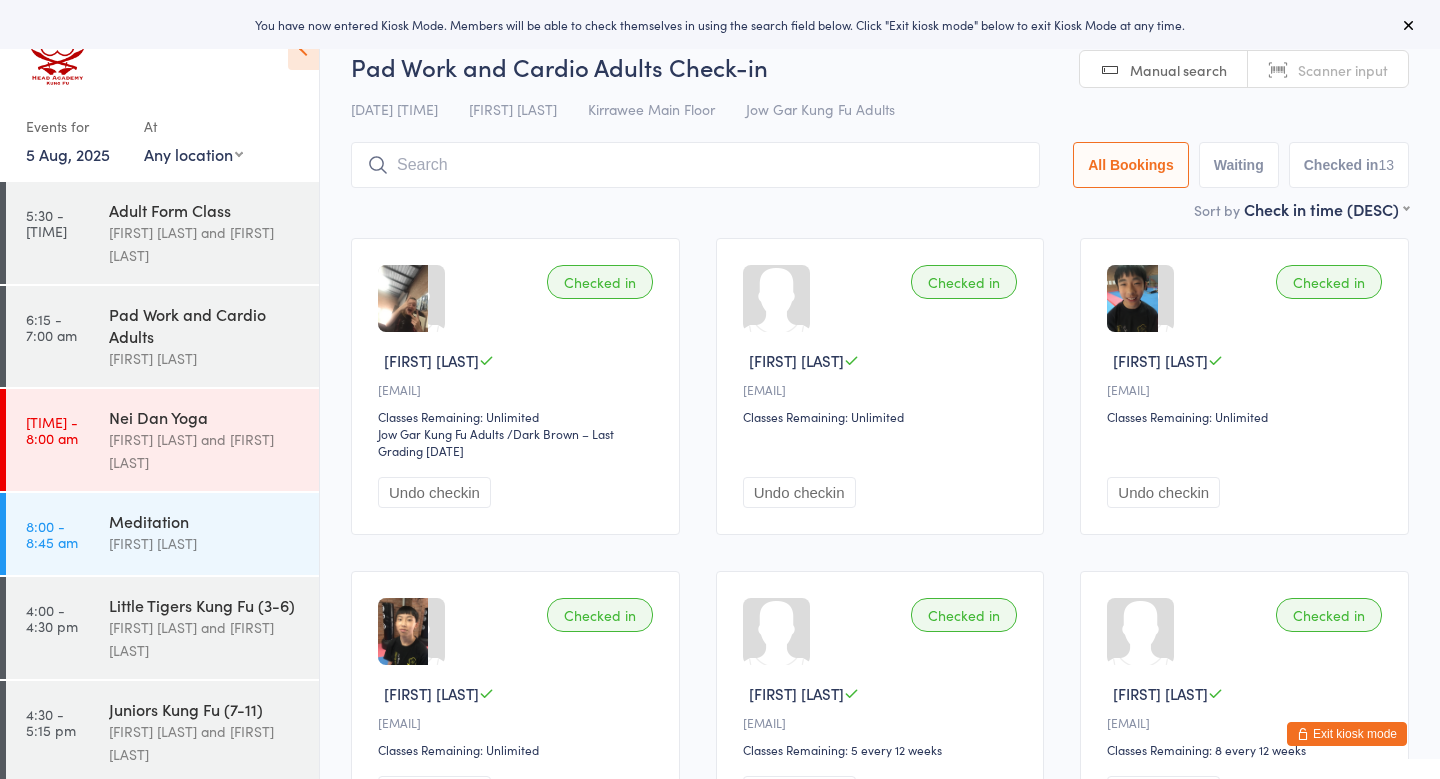 scroll, scrollTop: 0, scrollLeft: 0, axis: both 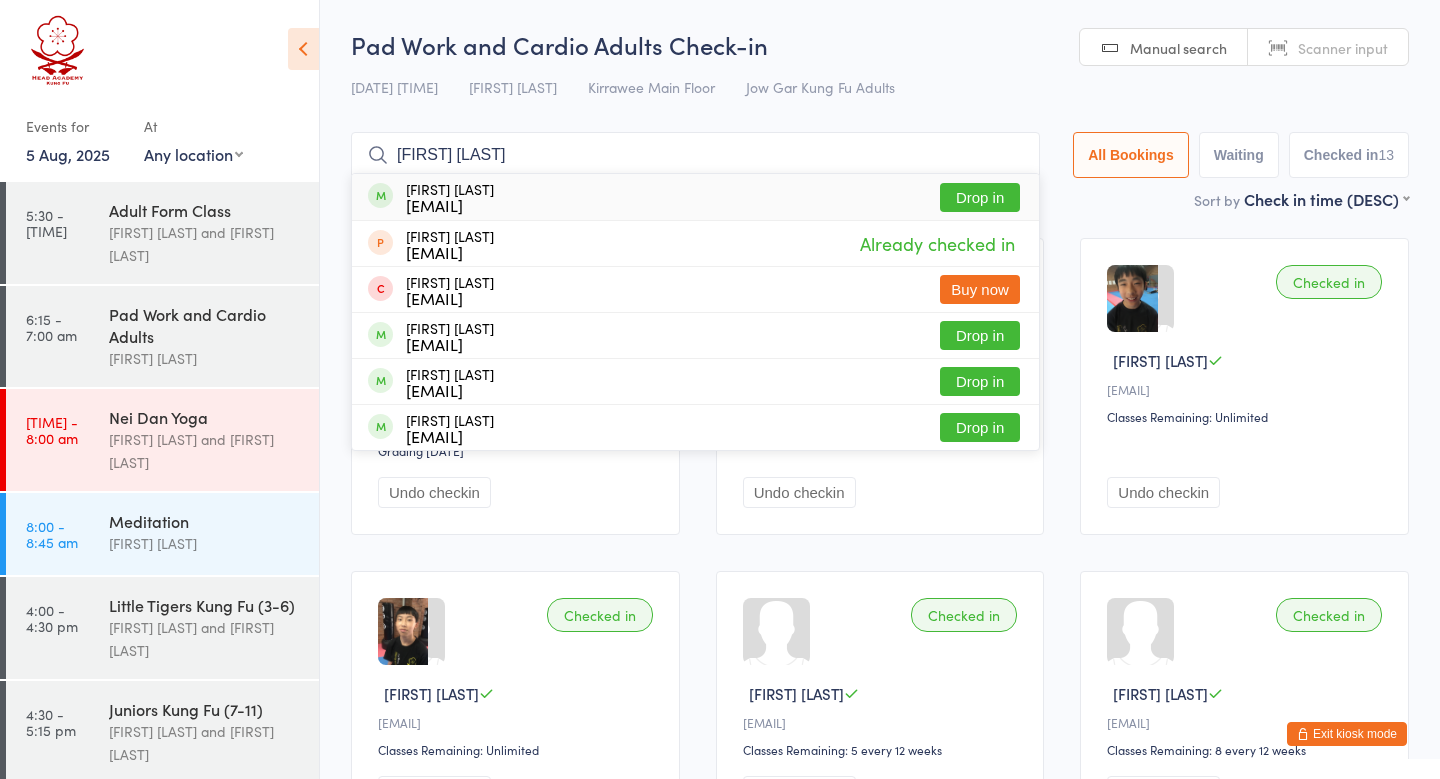 type on "[FIRST] [LAST]" 